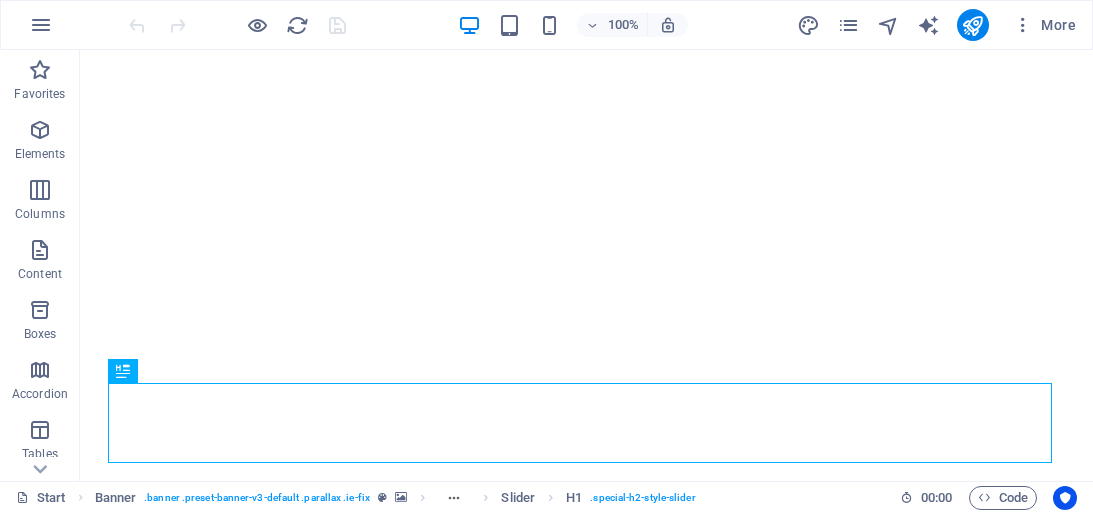 scroll, scrollTop: 0, scrollLeft: 0, axis: both 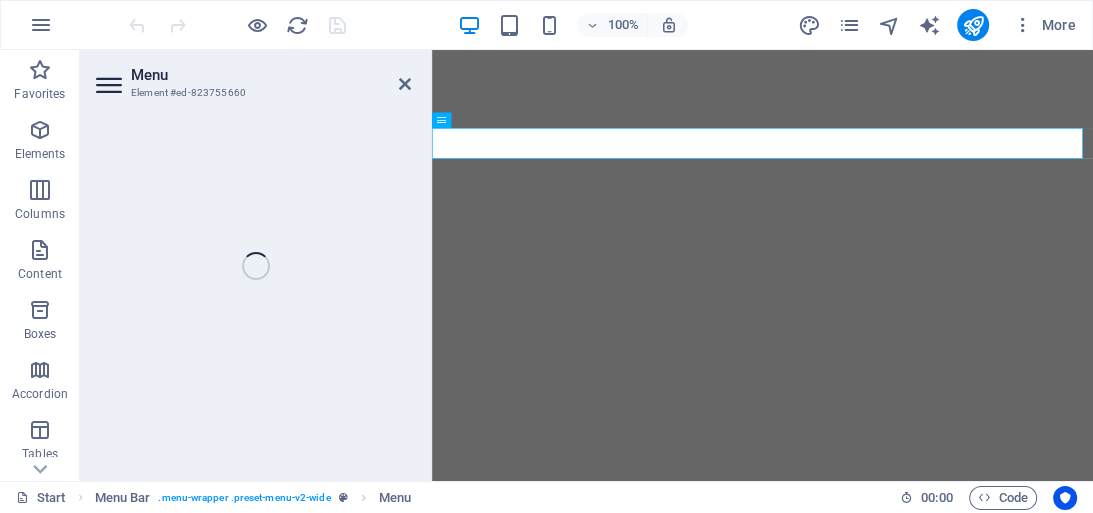 select 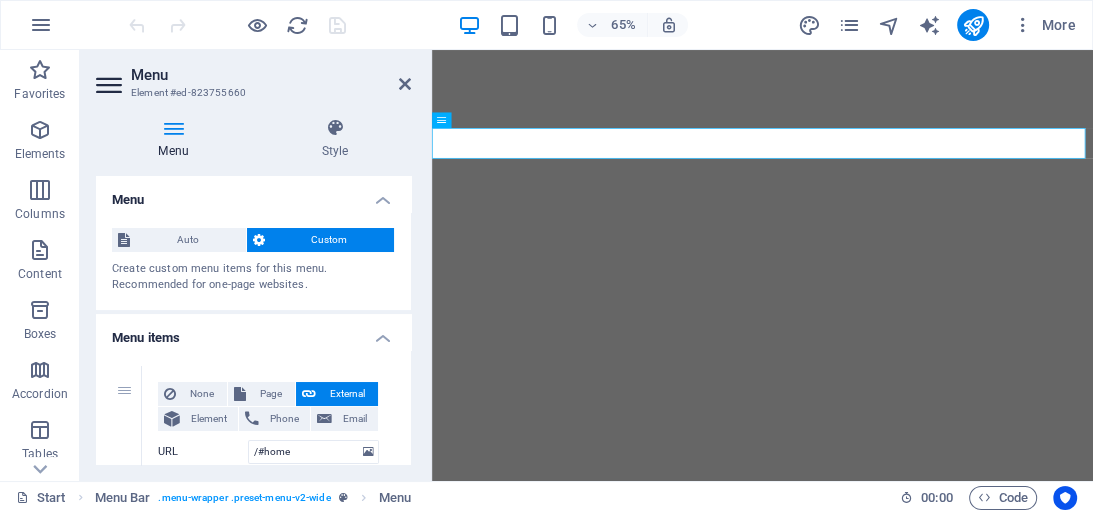scroll, scrollTop: 240, scrollLeft: 0, axis: vertical 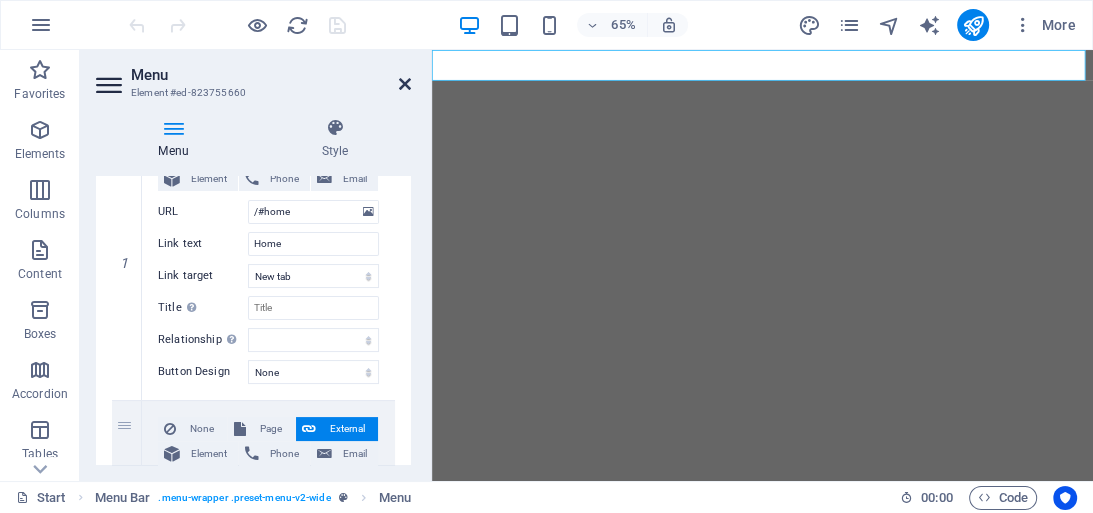 click at bounding box center [405, 84] 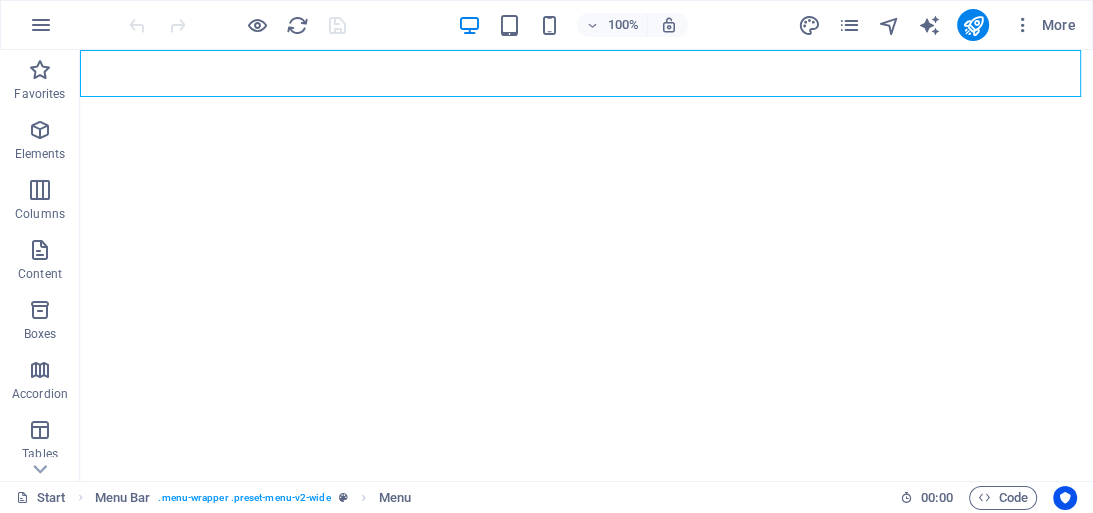 select 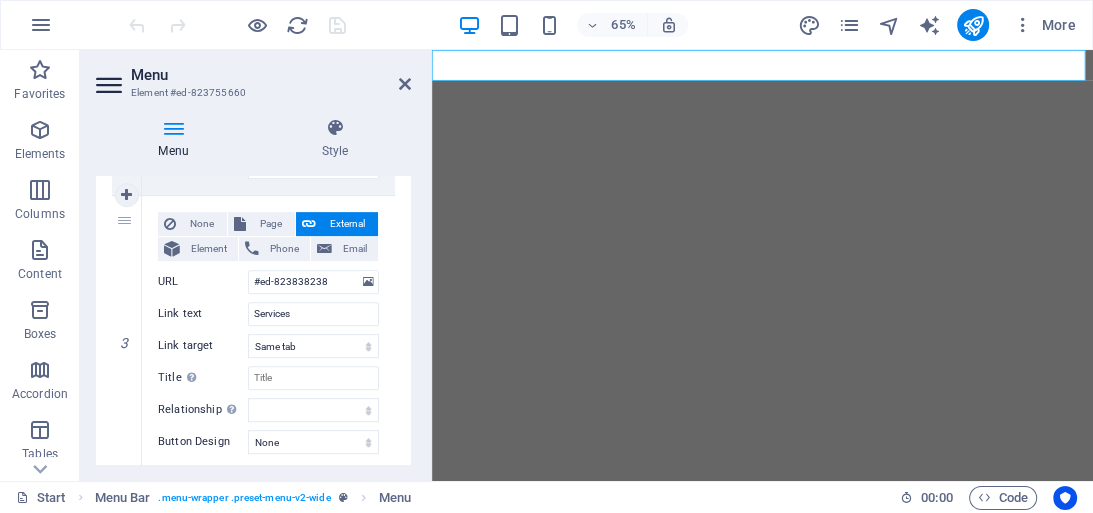 scroll, scrollTop: 800, scrollLeft: 0, axis: vertical 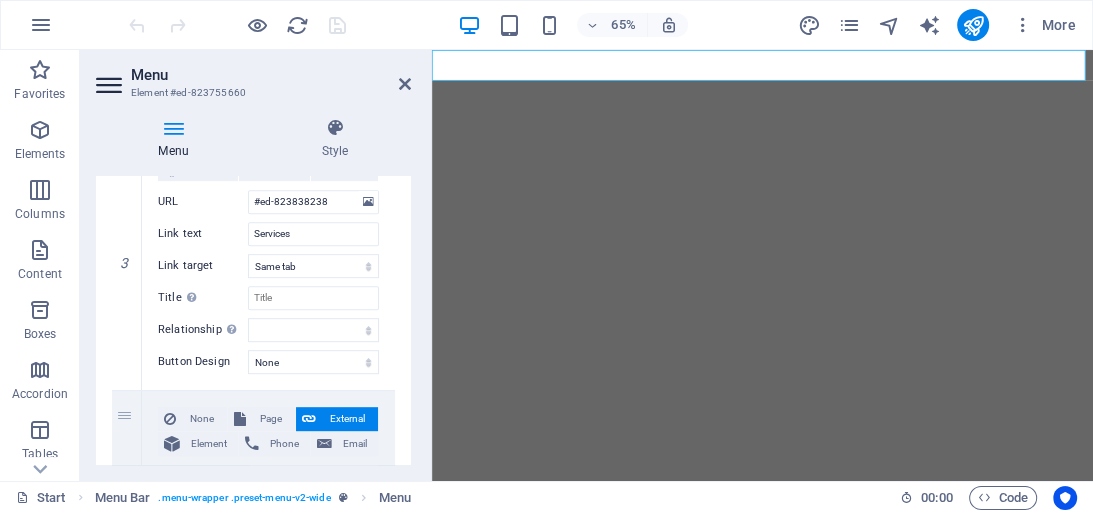 click at bounding box center (173, 128) 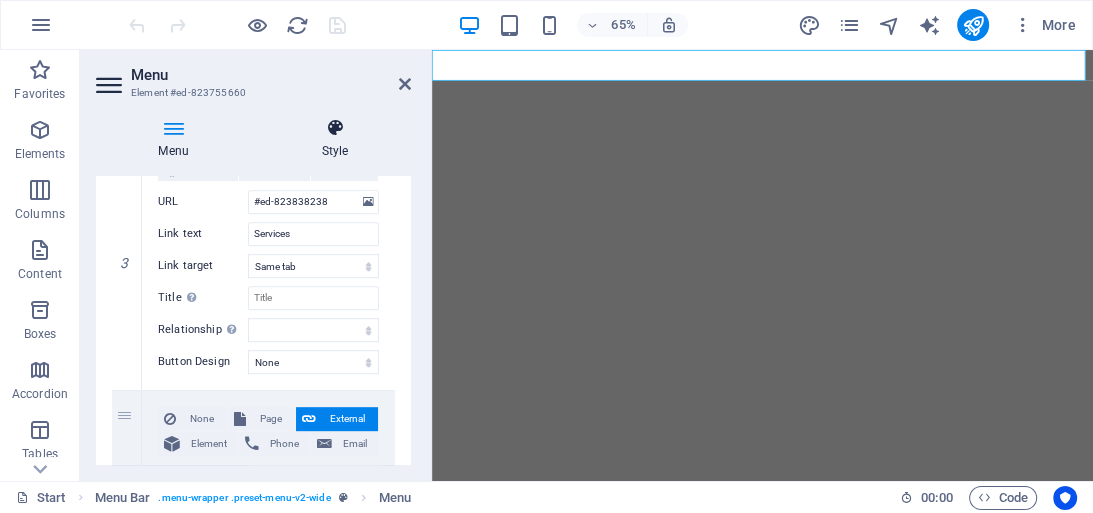 click on "Style" at bounding box center (335, 139) 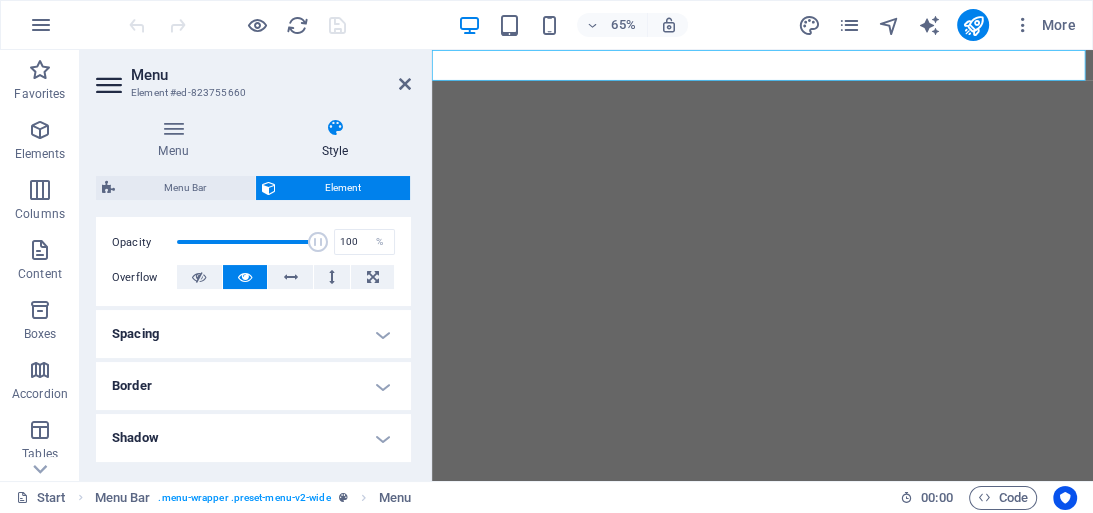 scroll, scrollTop: 240, scrollLeft: 0, axis: vertical 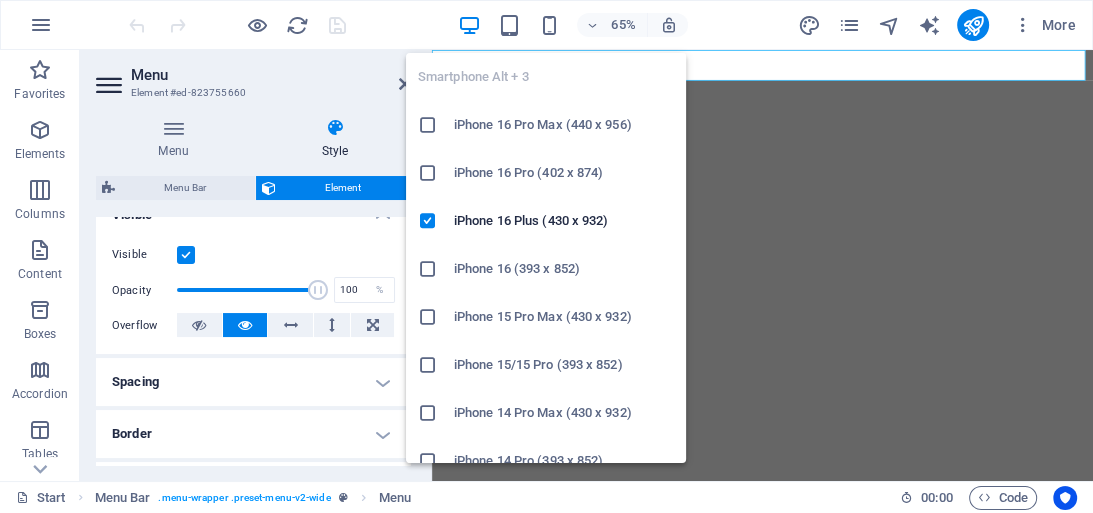 click on "Smartphone Alt + 3 iPhone 16 Pro Max (440 x 956) iPhone 16 Pro (402 x 874) iPhone 16 Plus (430 x 932) iPhone 16 (393 x 852) iPhone 15 Pro Max (430 x 932) iPhone 15/15 Pro (393 x 852) iPhone 14 Pro Max (430 x 932) iPhone 14 Pro (393 x 852) iPhone 14 Plus (428 x 926) iPhone 14 (390 x 844) iPhone 13 Pro Max (428 x 926) iPhone 13/13 Pro (390 x 844) iPhone 13 Mini (375 x 812) iPhone SE (2nd gen) (375 x 667) Galaxy S22/S23/S24 Ultra (384 x 824) Galaxy S22/S23/S24 Plus (384 x 832) Galaxy S22/S23/S24 (360 x 780) Galaxy S21 Ultra/Plus (384 x 854) Galaxy S21 (360 x 800) Galaxy S20 FE (412 x 914) Galaxy A32 (412 x 915) Pixel 9 Pro XL (428 x 926) Pixel 9/9 Pro (412 x 915) Pixel 8/8 Pro (412 x 732) Pixel 7/7 Pro (412 x 915) Pixel 6/6 Pro (412 x 915) Huawei P60 Pro (412 x 915) Huawei Mate 50 Pro (412 x 932) Huawei P50 Pro (412 x 915) Xiaomi 13 Pro (412 x 915) Xiaomi 12 Pro (412 x 915) Xiaomi Redmi Note 12 Pro (412 x 915)" at bounding box center (546, 845) 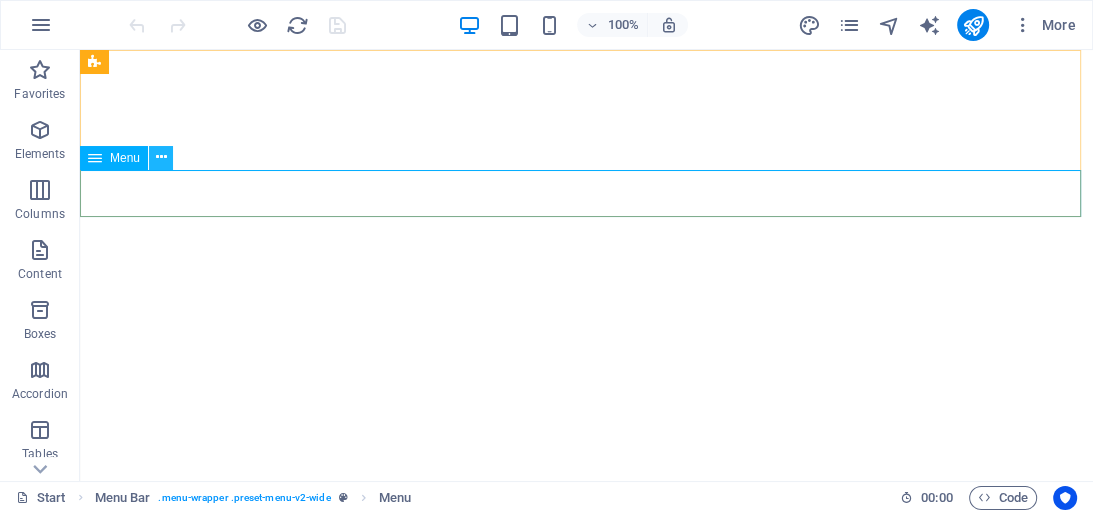 click at bounding box center (161, 157) 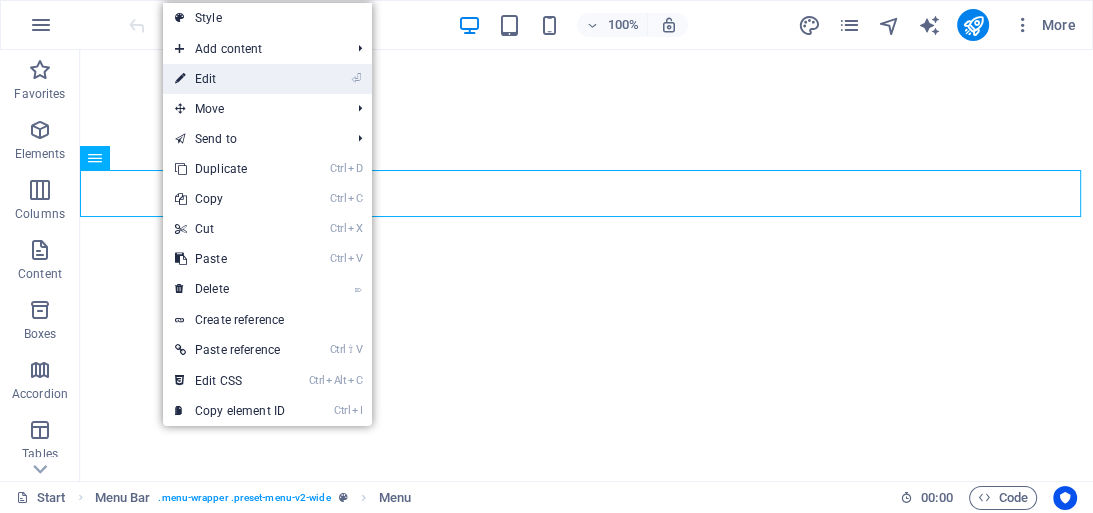 click on "⏎  Edit" at bounding box center (230, 79) 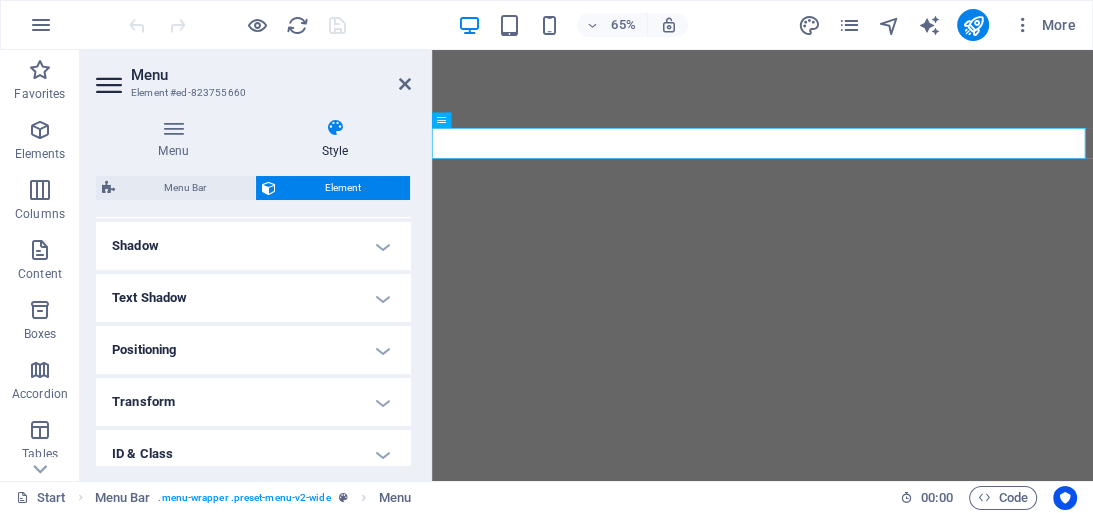 scroll, scrollTop: 560, scrollLeft: 0, axis: vertical 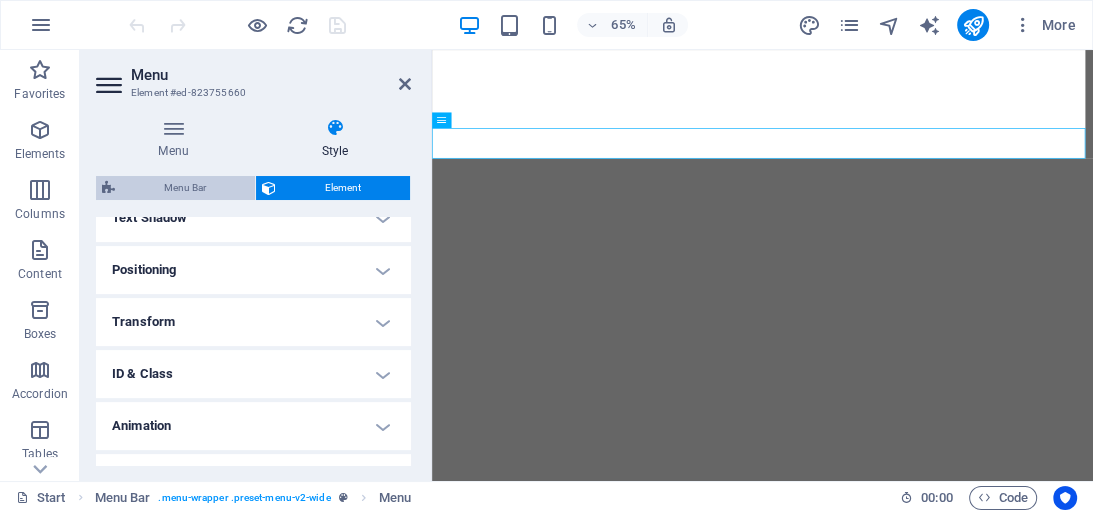 click on "Menu Bar" at bounding box center (185, 188) 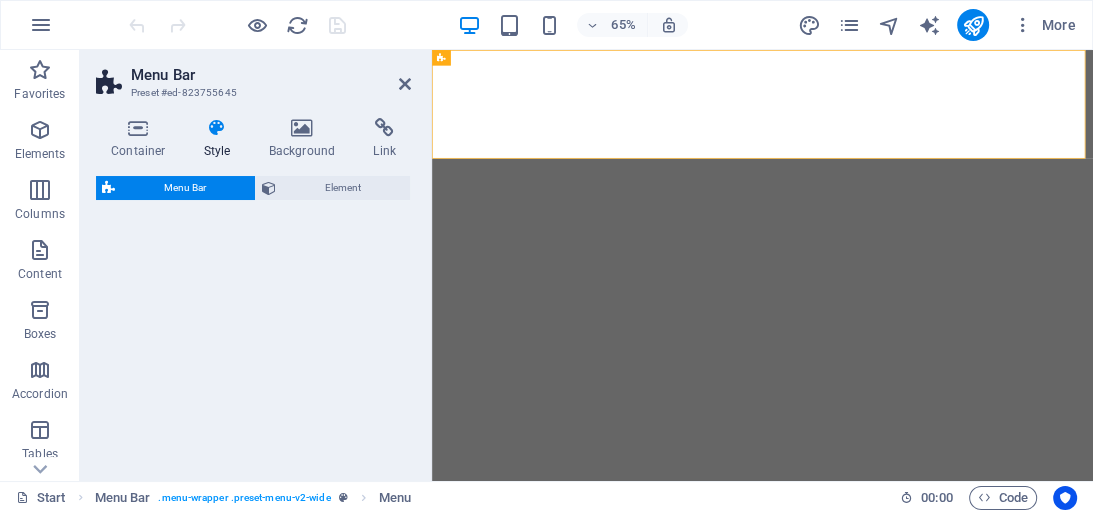 select on "rem" 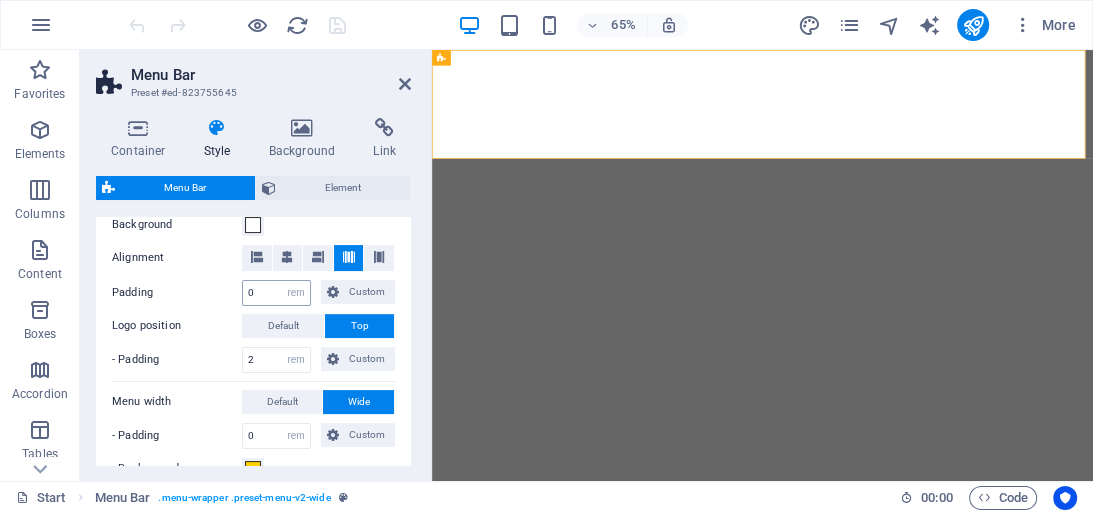scroll, scrollTop: 320, scrollLeft: 0, axis: vertical 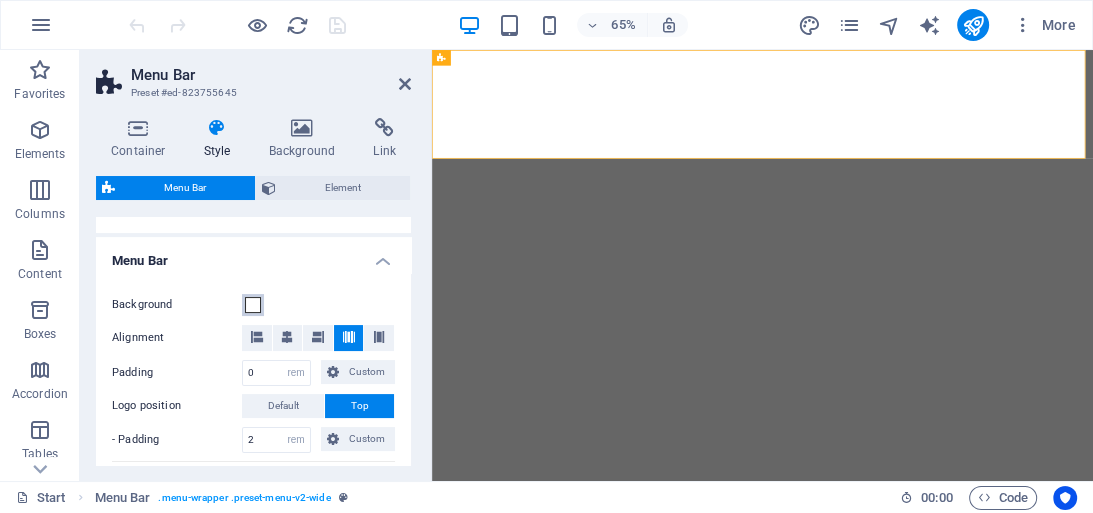 click at bounding box center (253, 305) 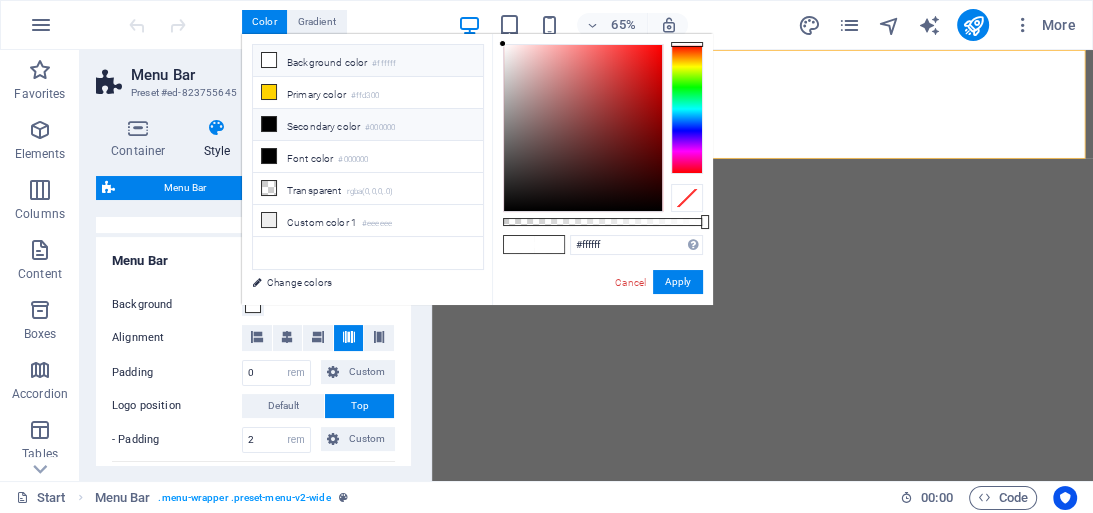 click on "#000000" at bounding box center (380, 128) 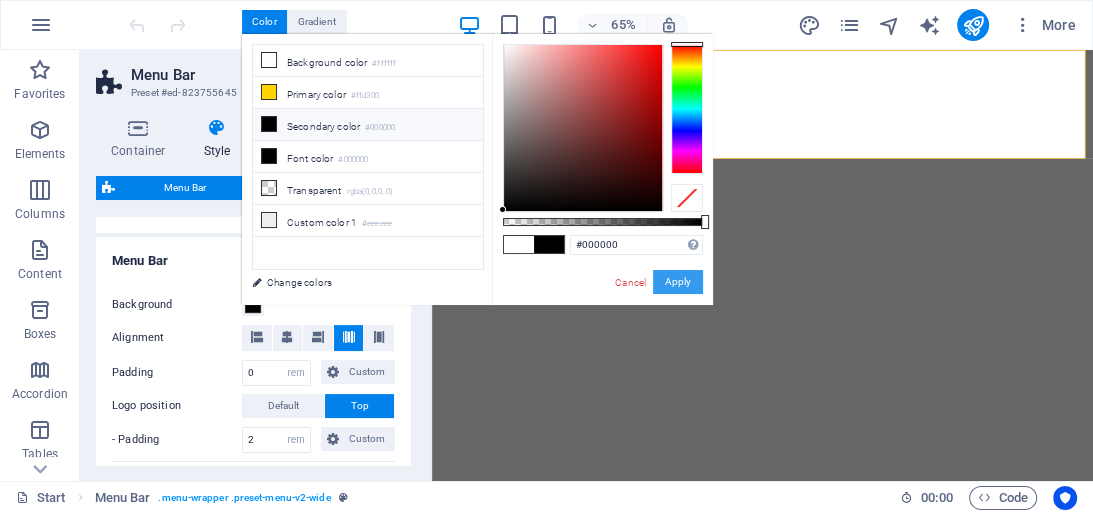 click on "Apply" at bounding box center [678, 282] 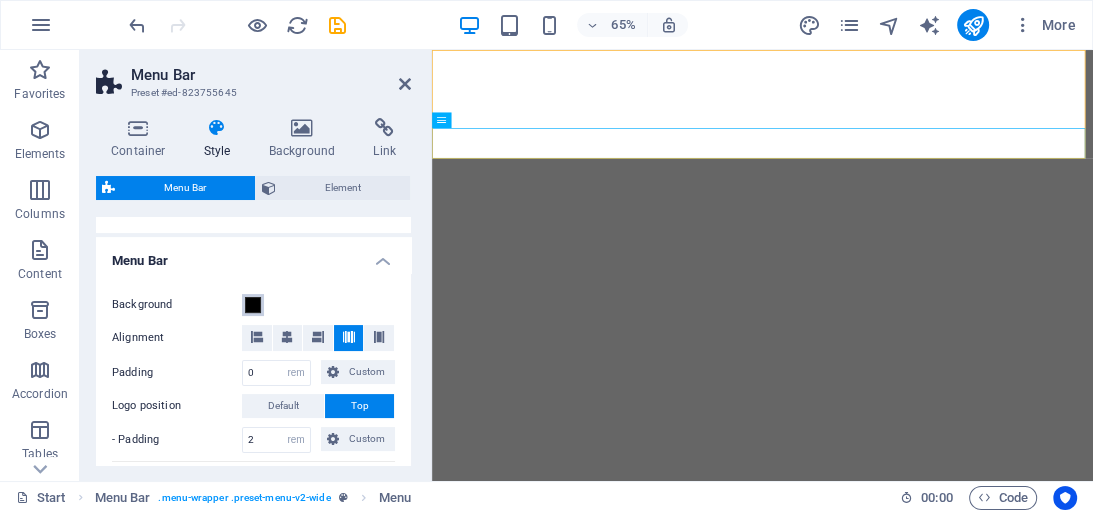 click at bounding box center (253, 305) 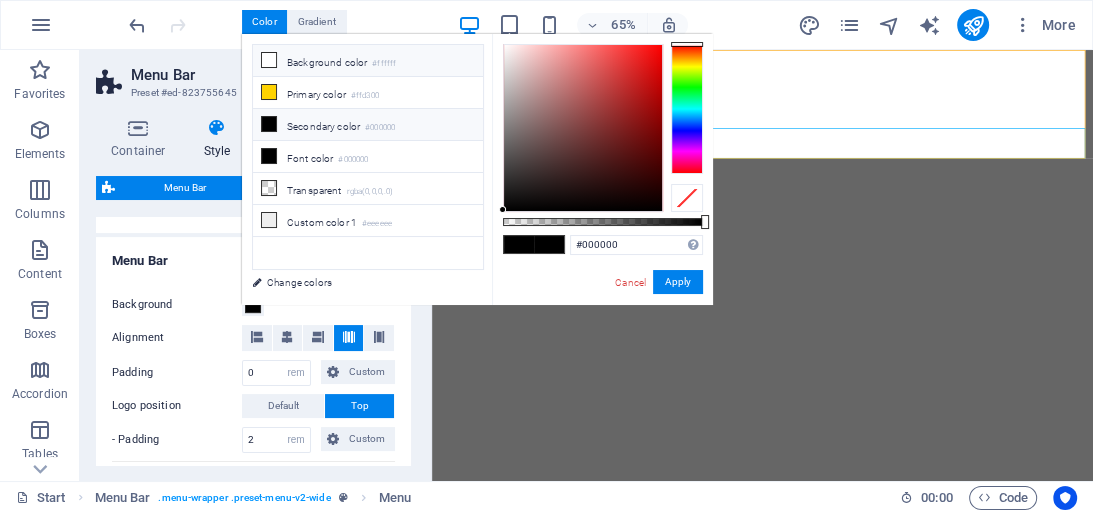 click on "Background color
#ffffff" at bounding box center [368, 61] 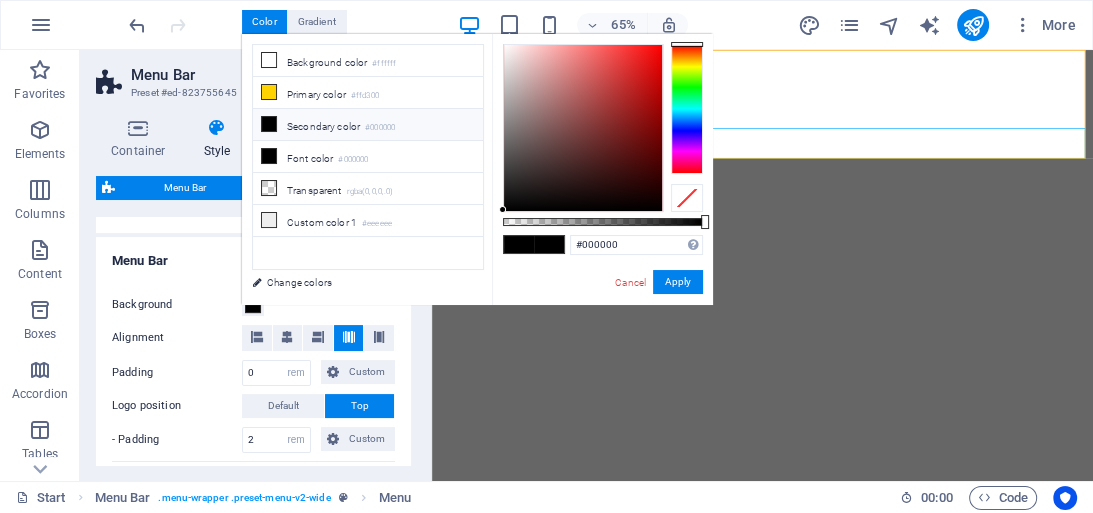 type on "#ffffff" 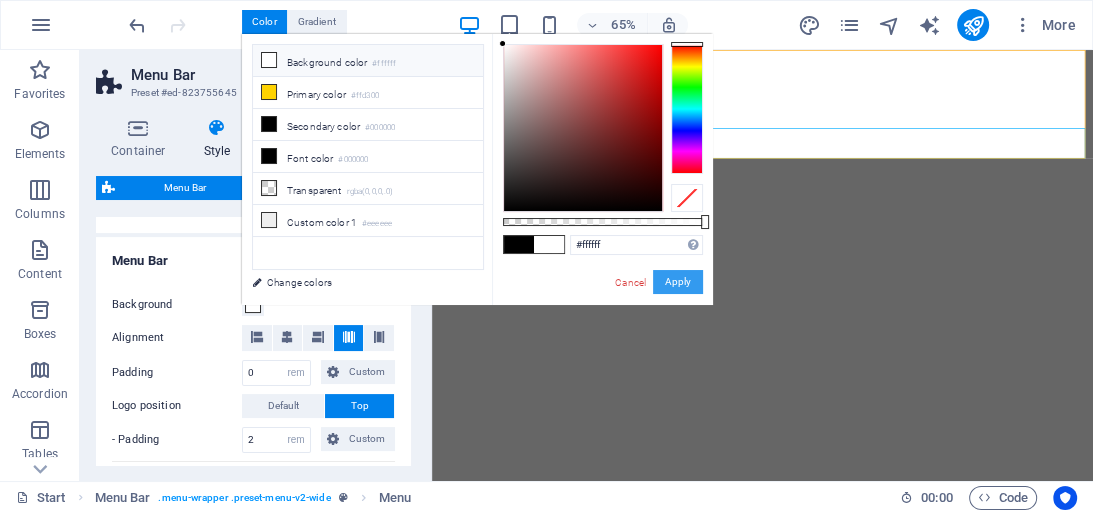 click on "Apply" at bounding box center (678, 282) 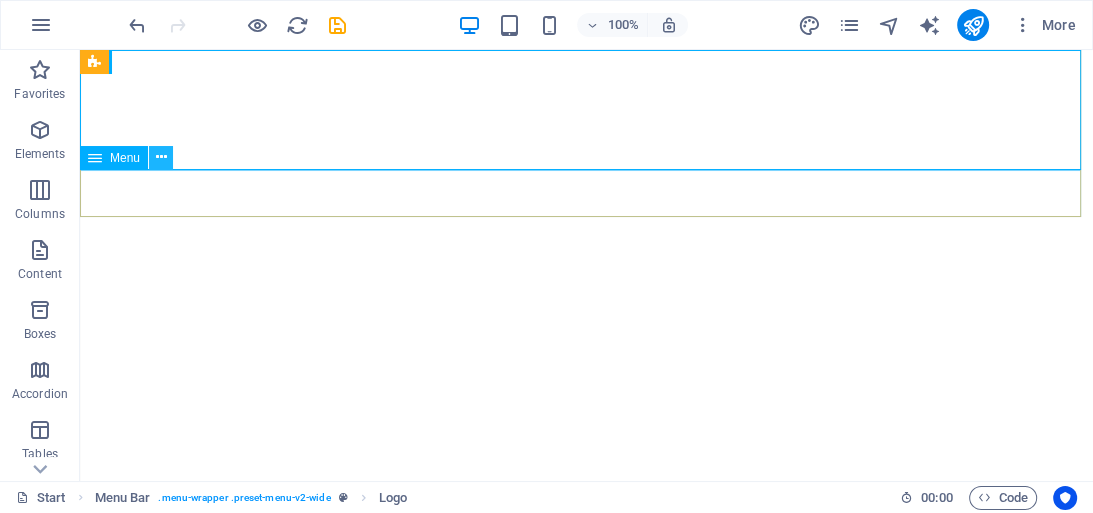click at bounding box center (161, 157) 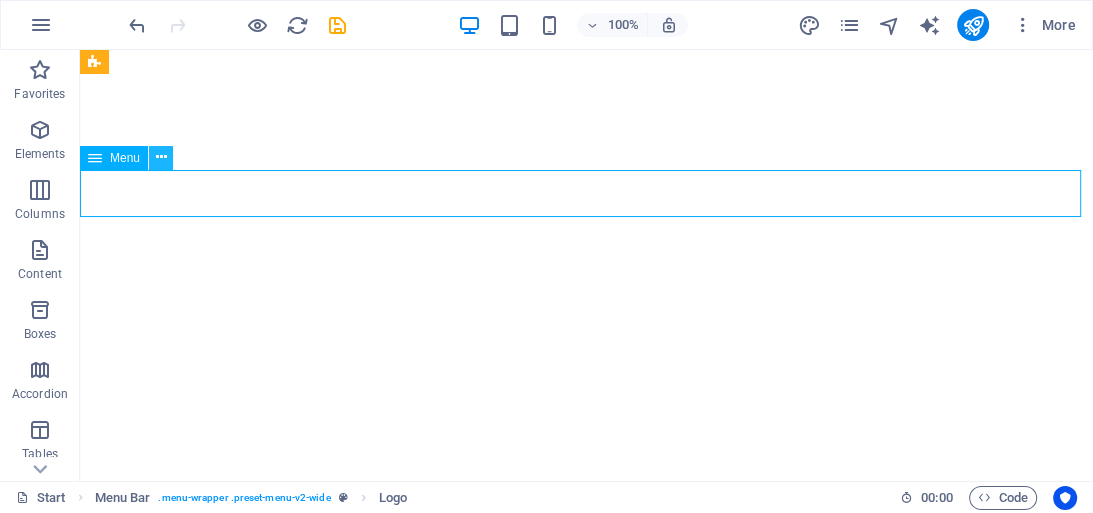 click at bounding box center [161, 157] 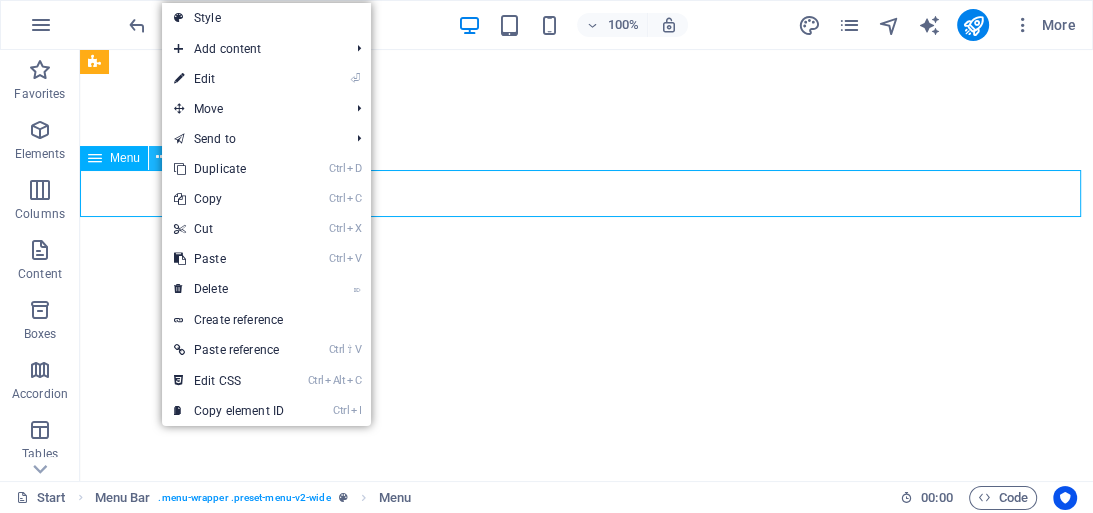 click at bounding box center (161, 157) 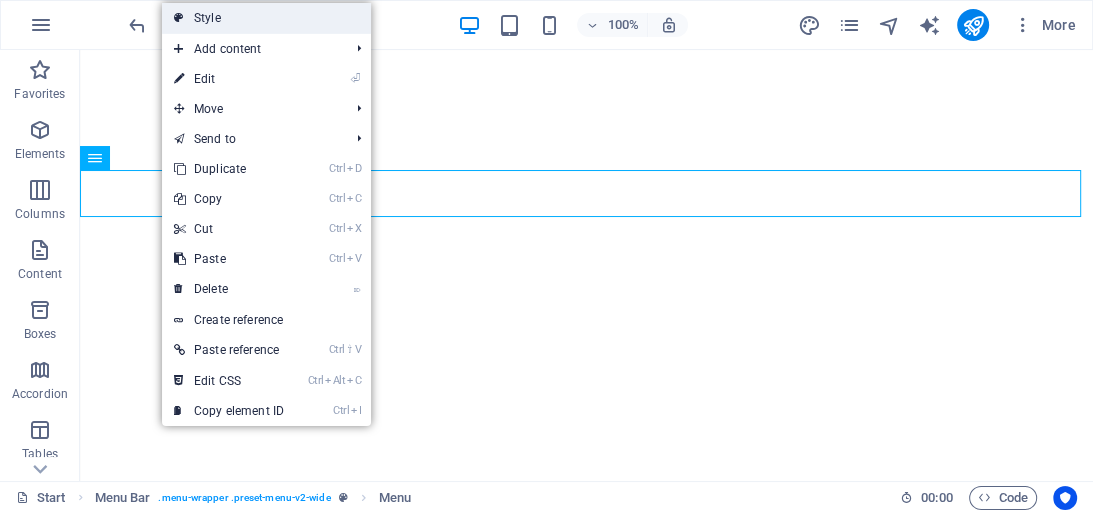 click on "Style" at bounding box center (266, 18) 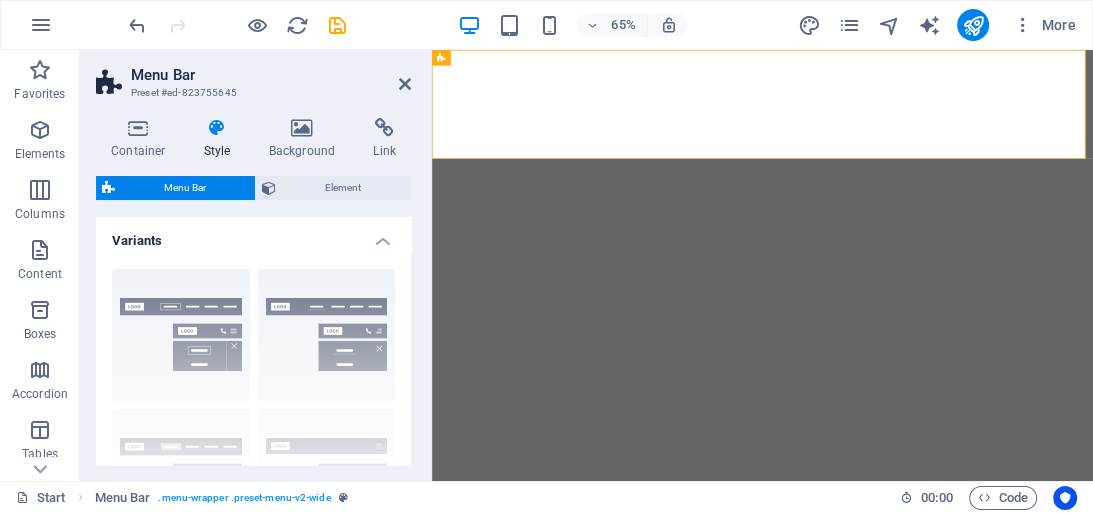 scroll, scrollTop: 160, scrollLeft: 0, axis: vertical 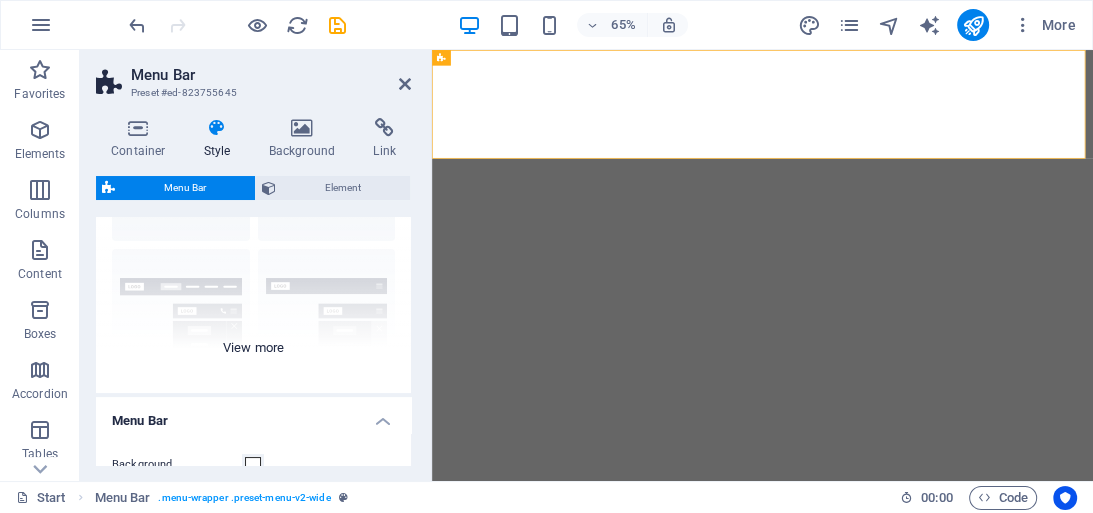drag, startPoint x: 260, startPoint y: 356, endPoint x: 273, endPoint y: 328, distance: 30.870699 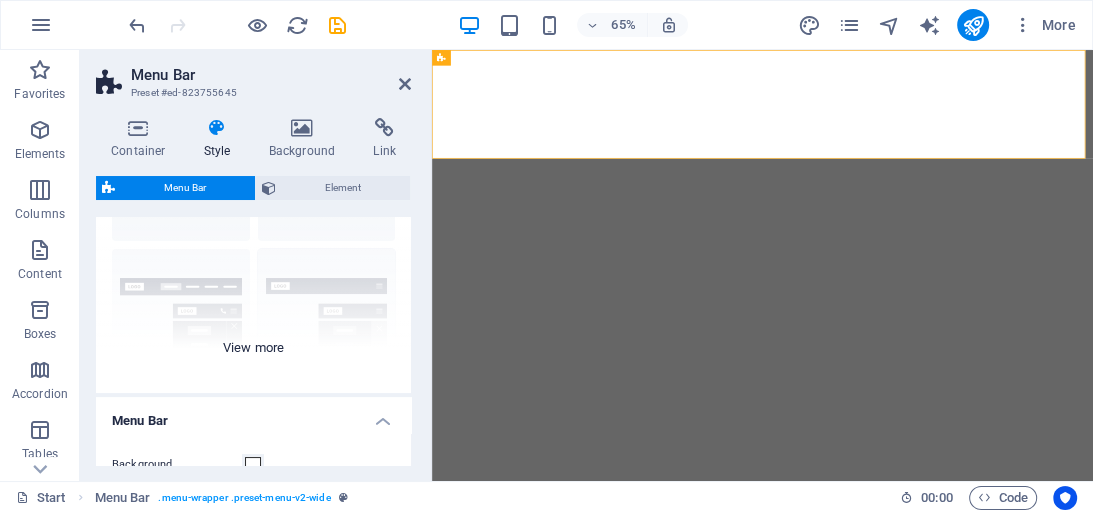 click on "Border Centered Default Fixed Loki Trigger Wide XXL" at bounding box center [253, 243] 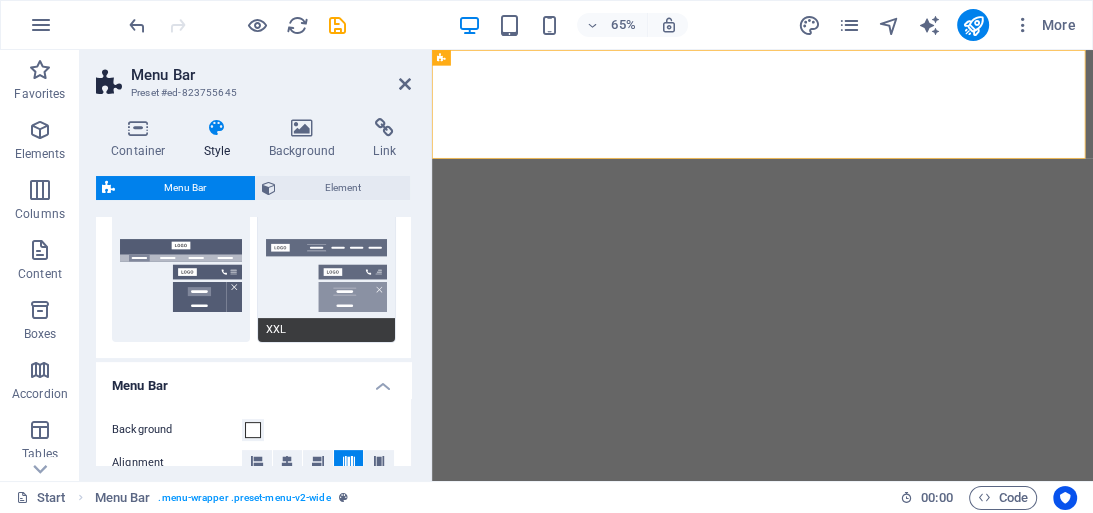 scroll, scrollTop: 480, scrollLeft: 0, axis: vertical 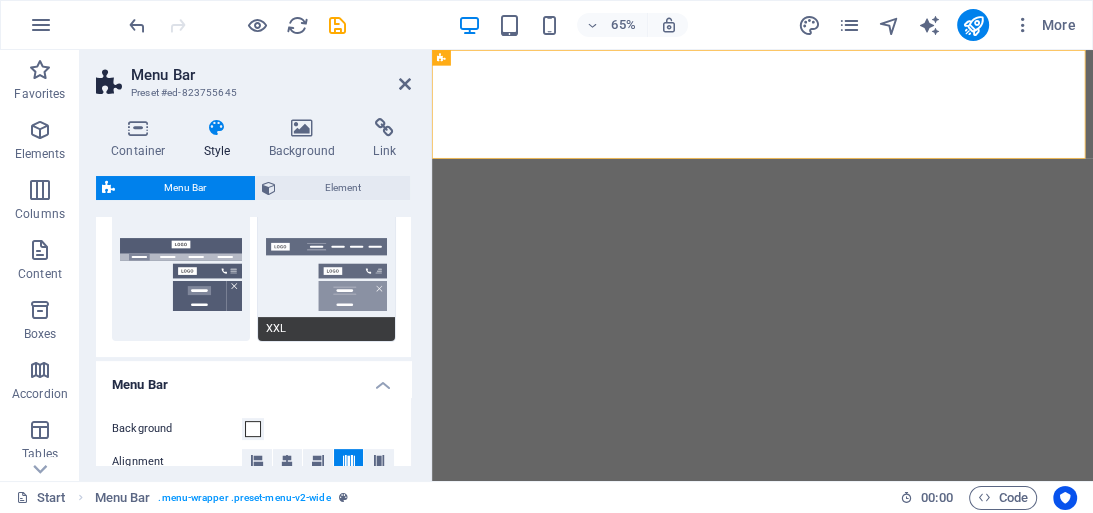 click on "XXL" at bounding box center (327, 275) 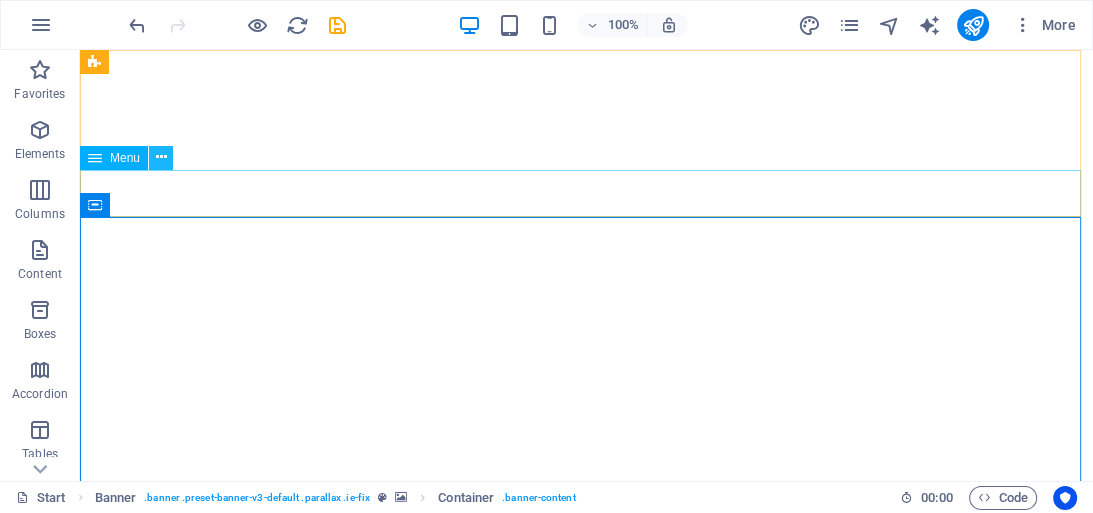 click at bounding box center [161, 157] 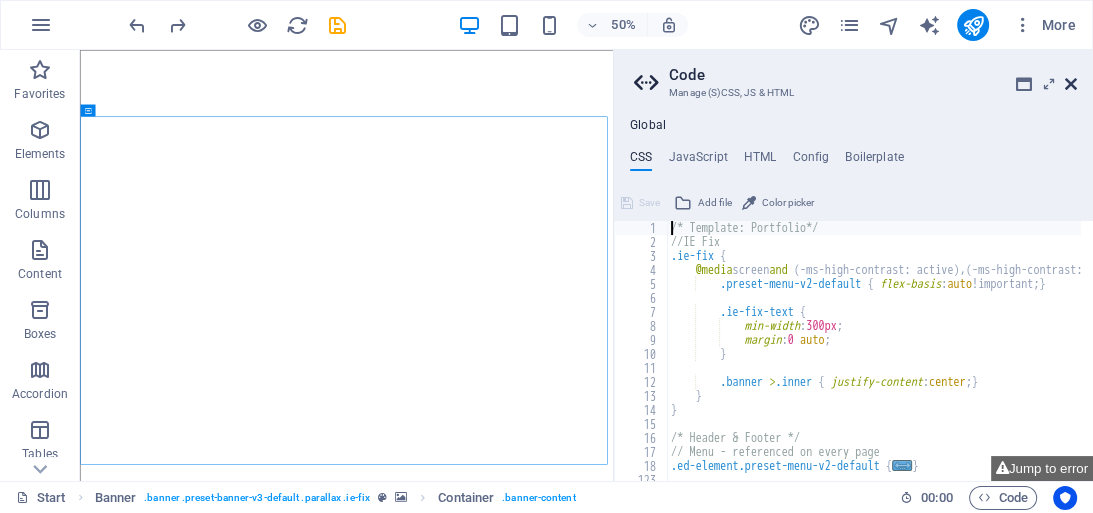 click at bounding box center (1071, 84) 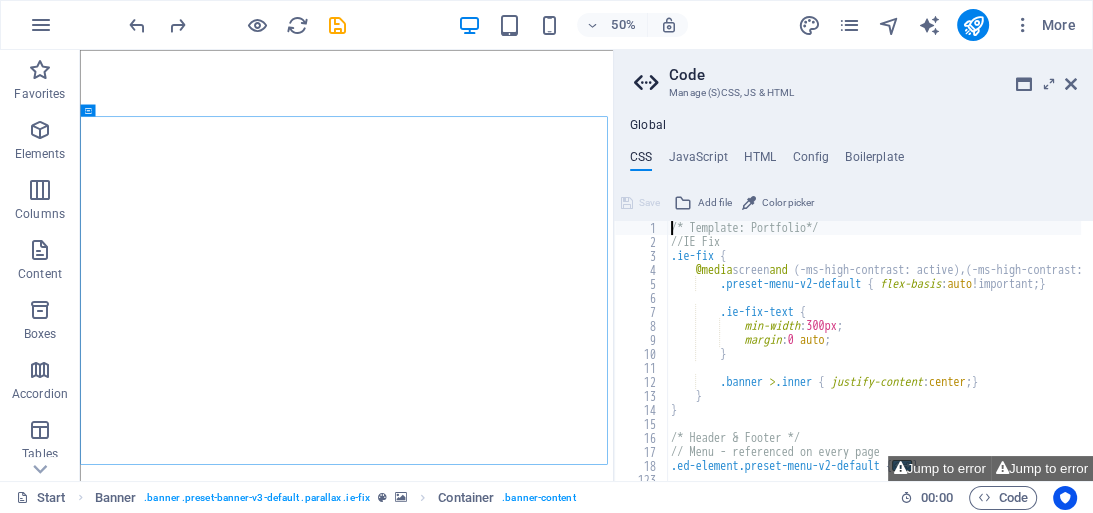 click at bounding box center [1071, 84] 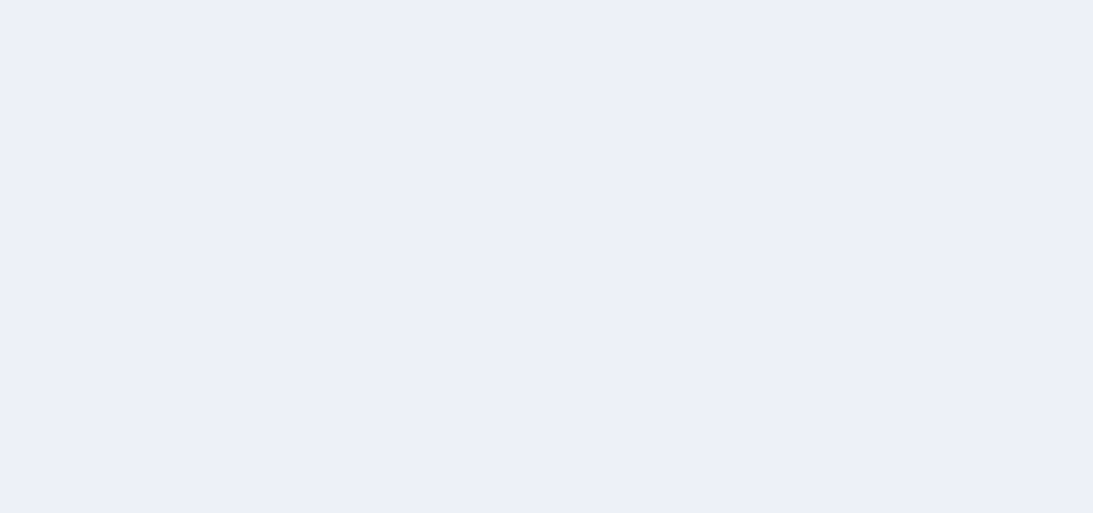 scroll, scrollTop: 0, scrollLeft: 0, axis: both 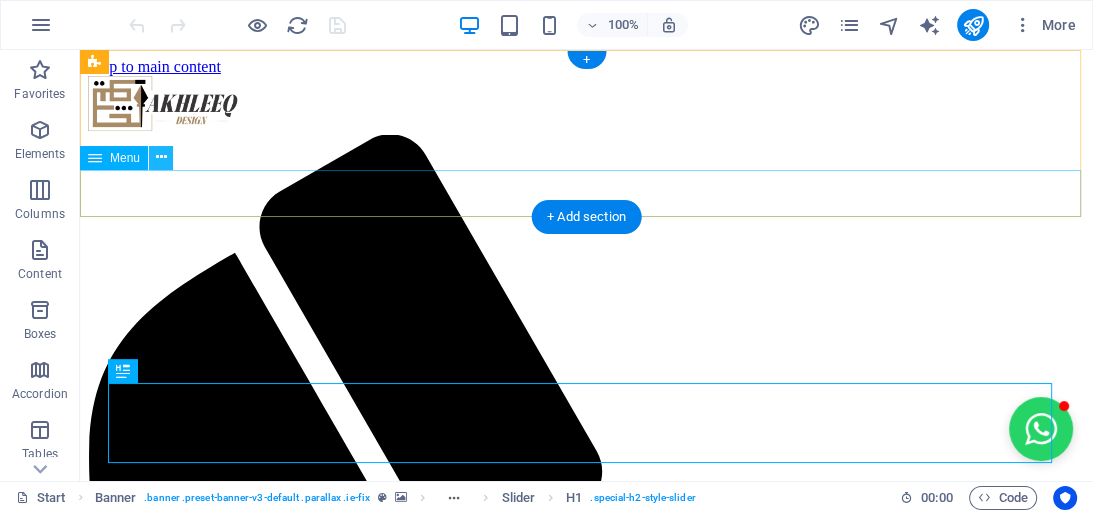 click at bounding box center [161, 157] 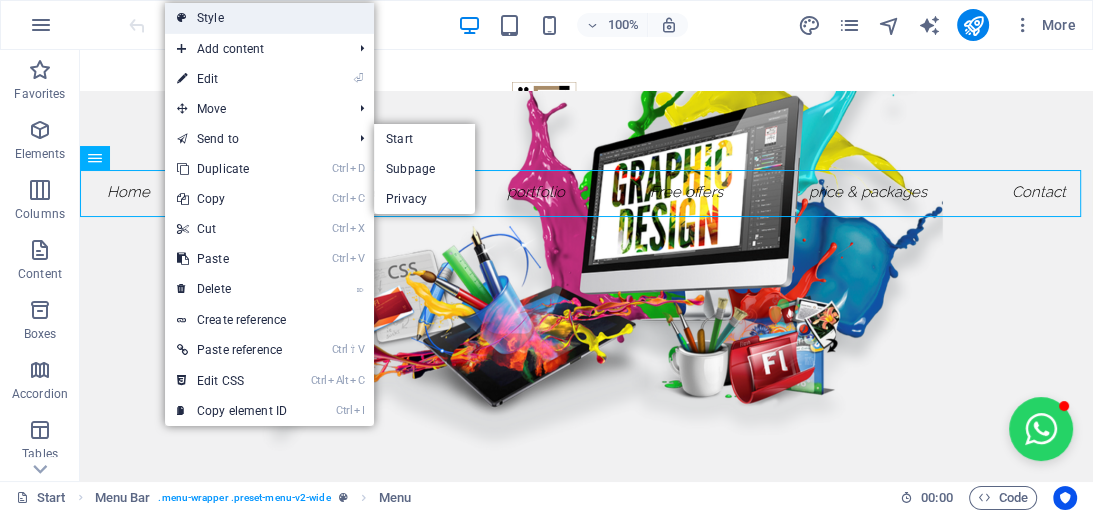 click on "Style" at bounding box center (269, 18) 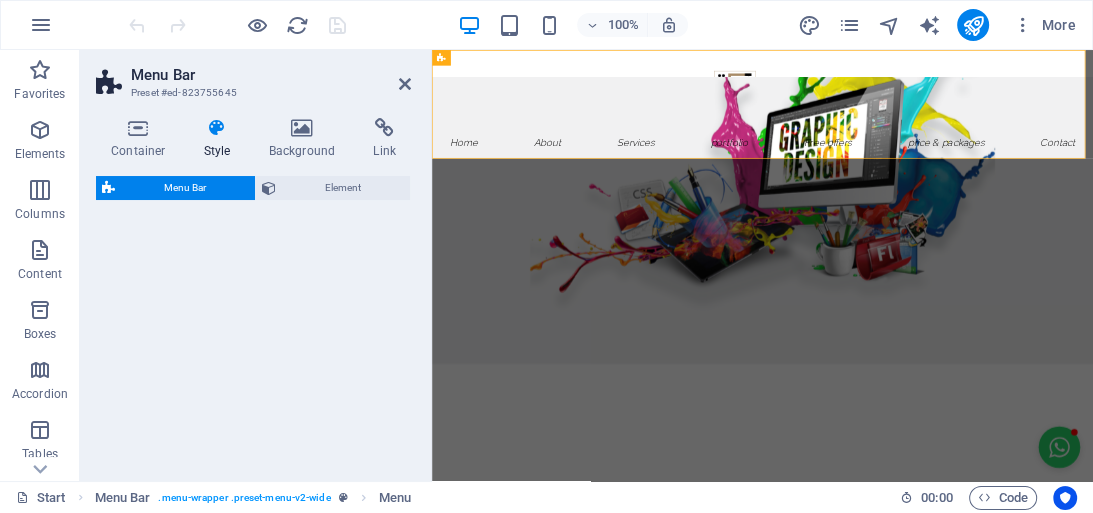 select on "rem" 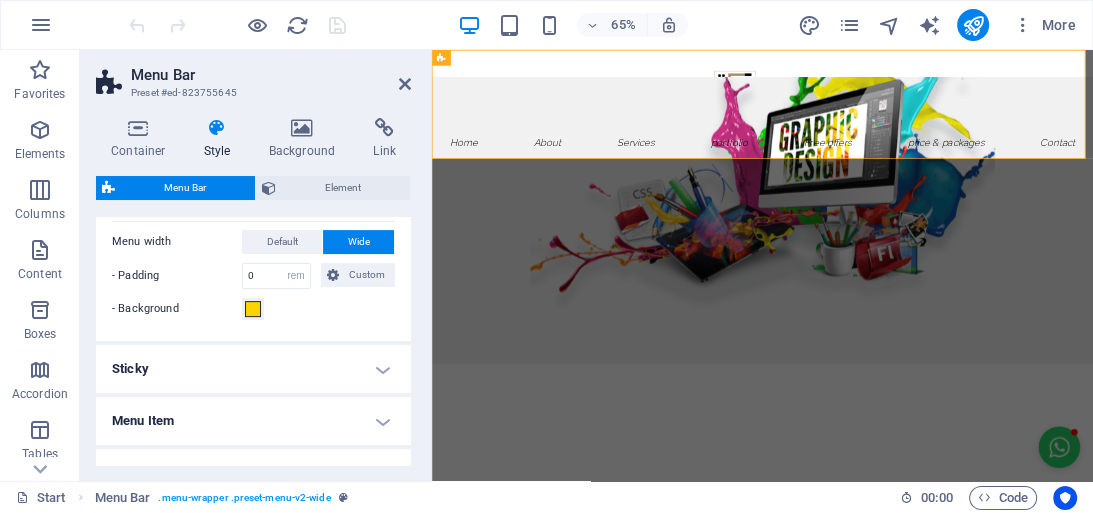 scroll, scrollTop: 640, scrollLeft: 0, axis: vertical 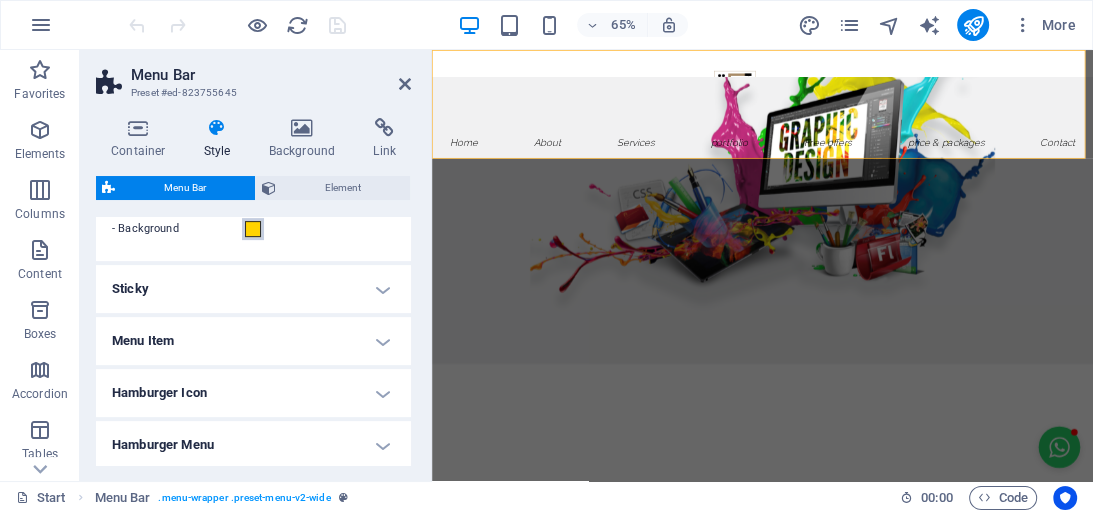 click at bounding box center (253, 229) 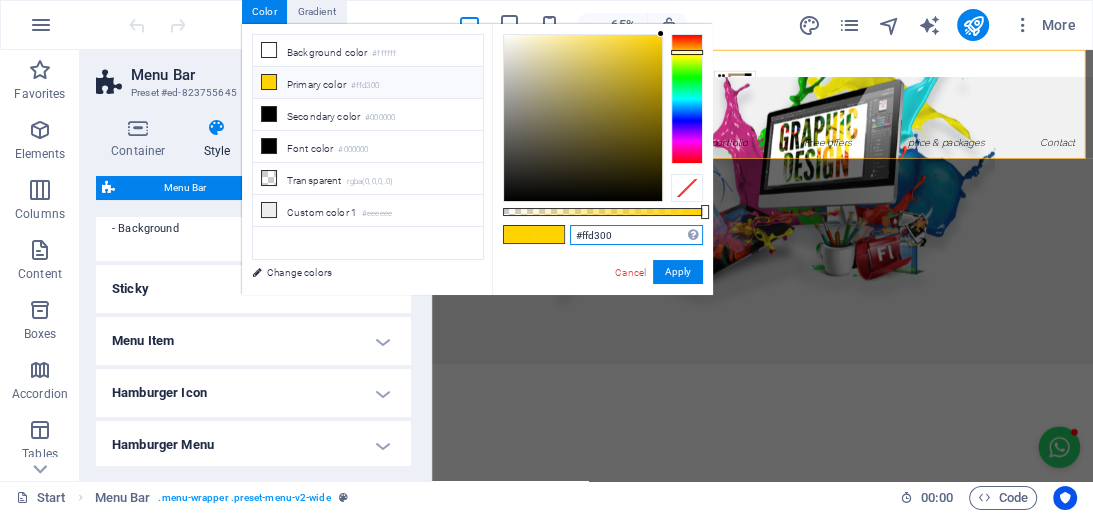 click on "#ffd300" at bounding box center [636, 235] 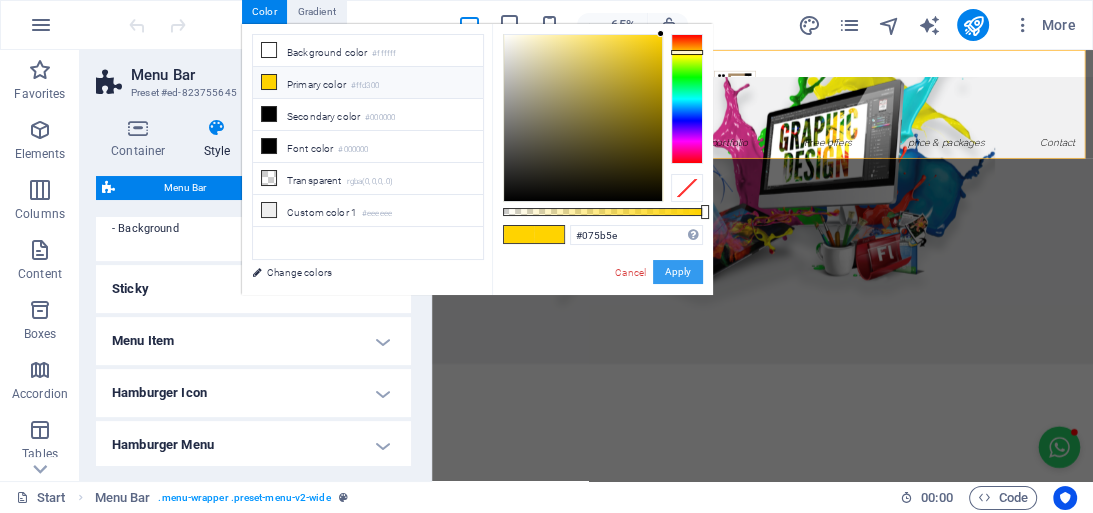 click on "Apply" at bounding box center [678, 272] 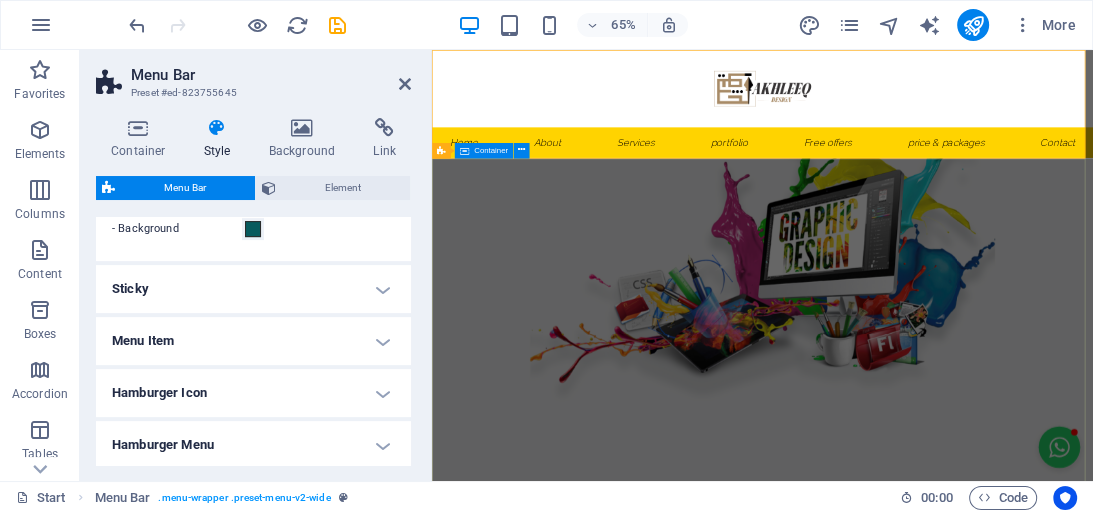 click on "I'm    GRAPHIC DESIGNER  web Developer Typist" at bounding box center [940, 1119] 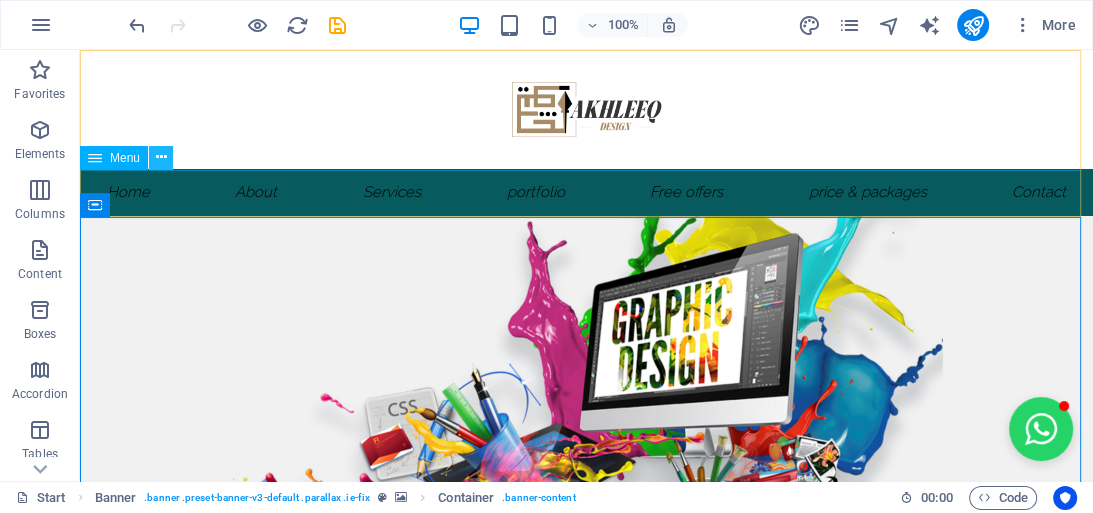 click at bounding box center (161, 158) 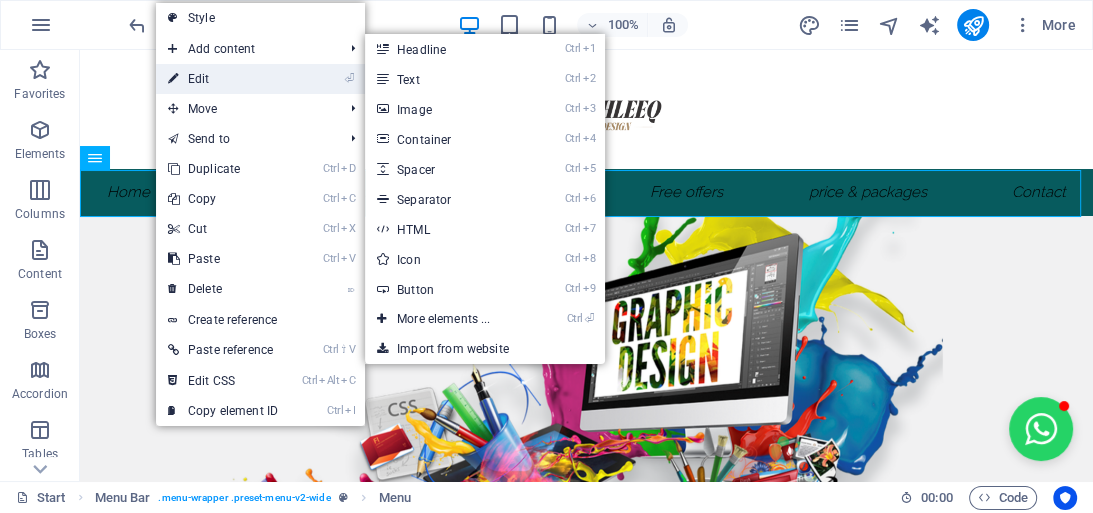 click on "⏎  Edit" at bounding box center [223, 79] 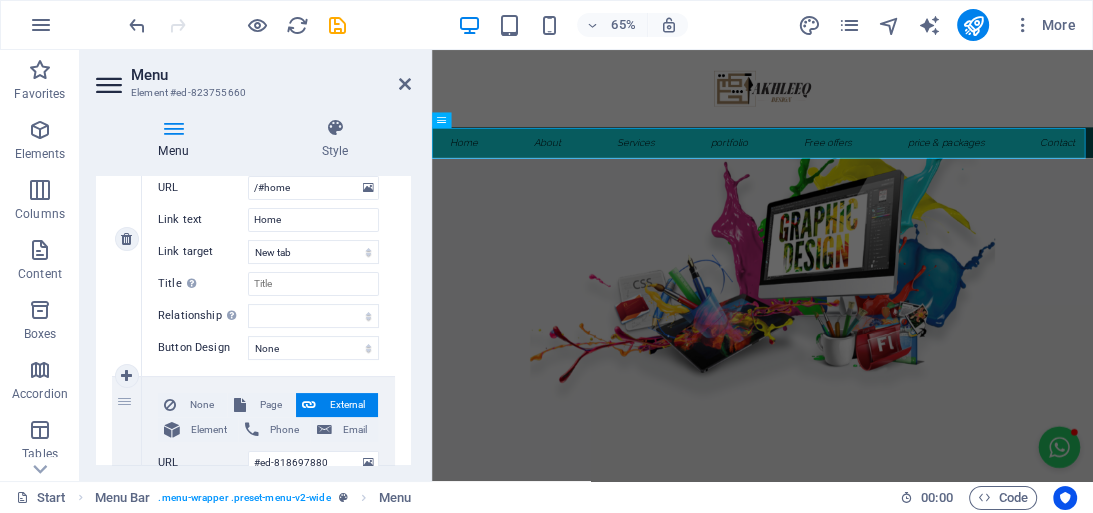 scroll, scrollTop: 320, scrollLeft: 0, axis: vertical 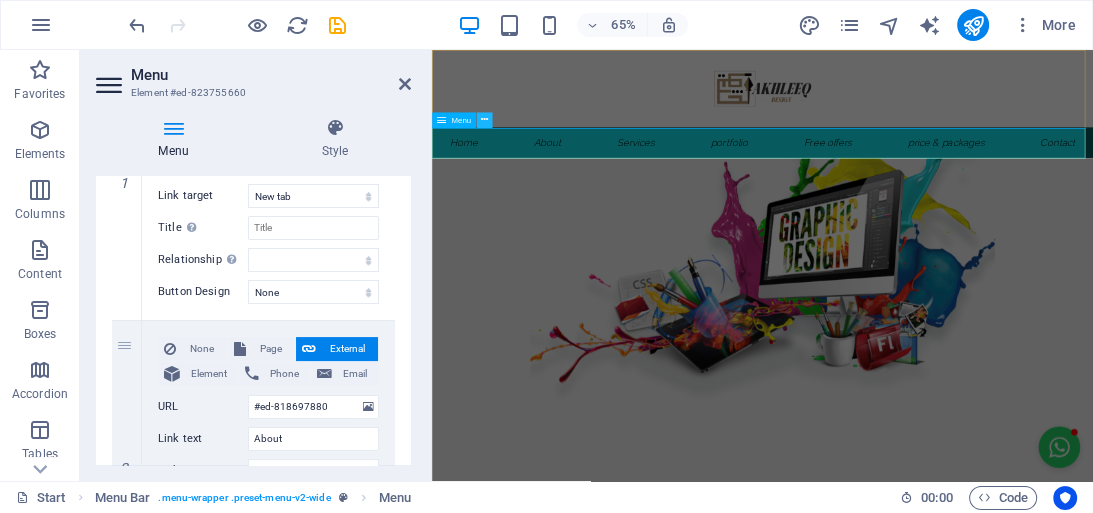 click at bounding box center (484, 120) 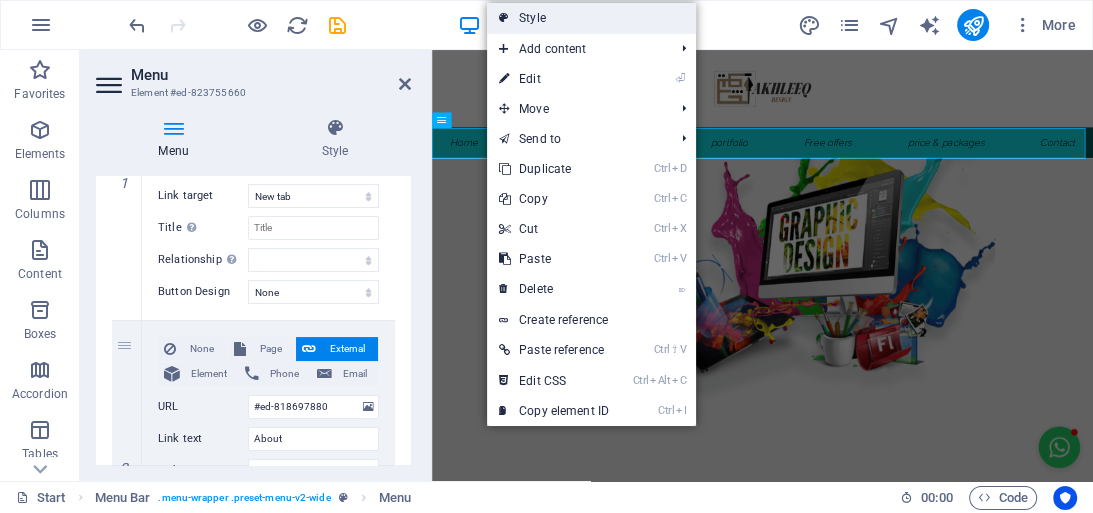 click on "Style" at bounding box center [591, 18] 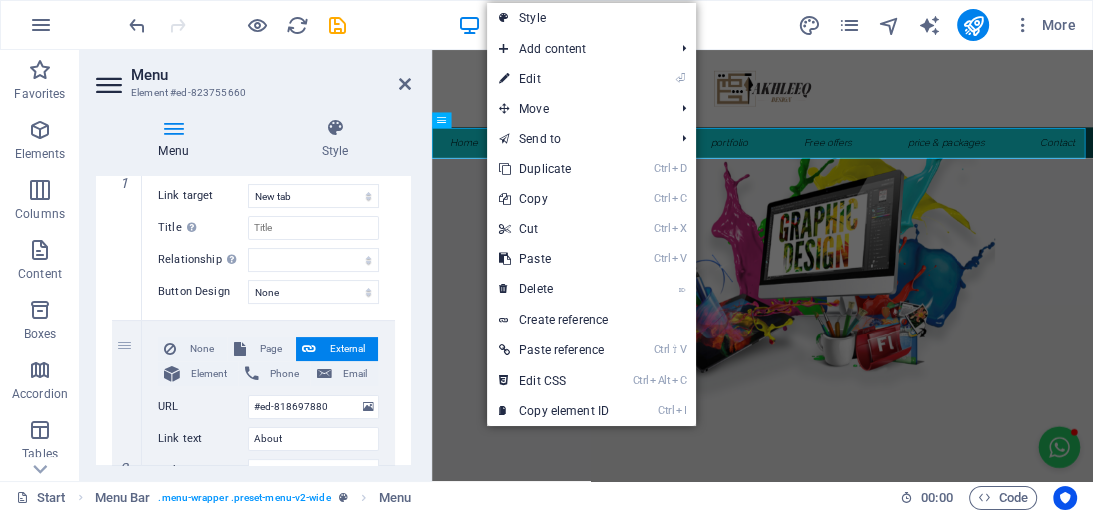 select on "rem" 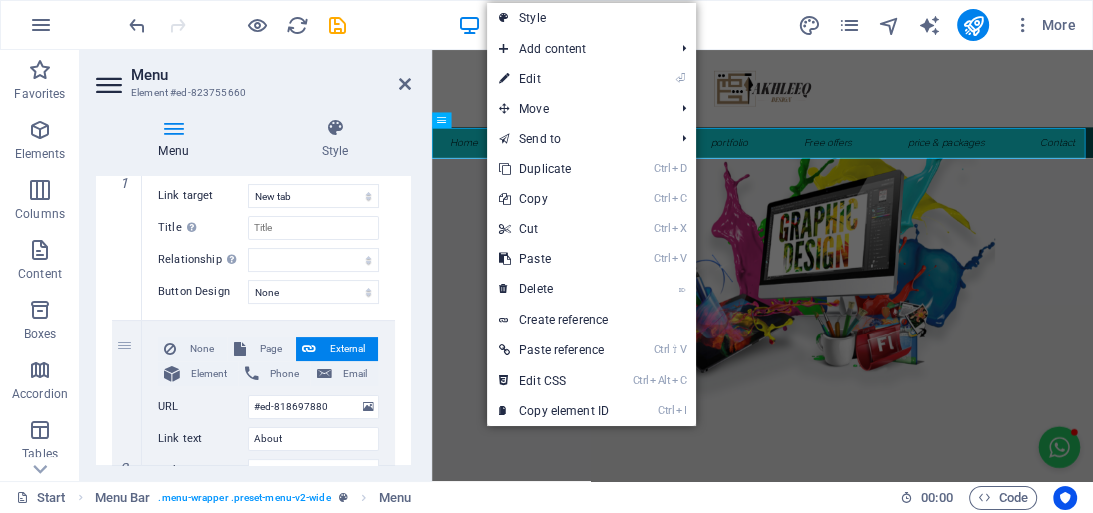 select on "rem" 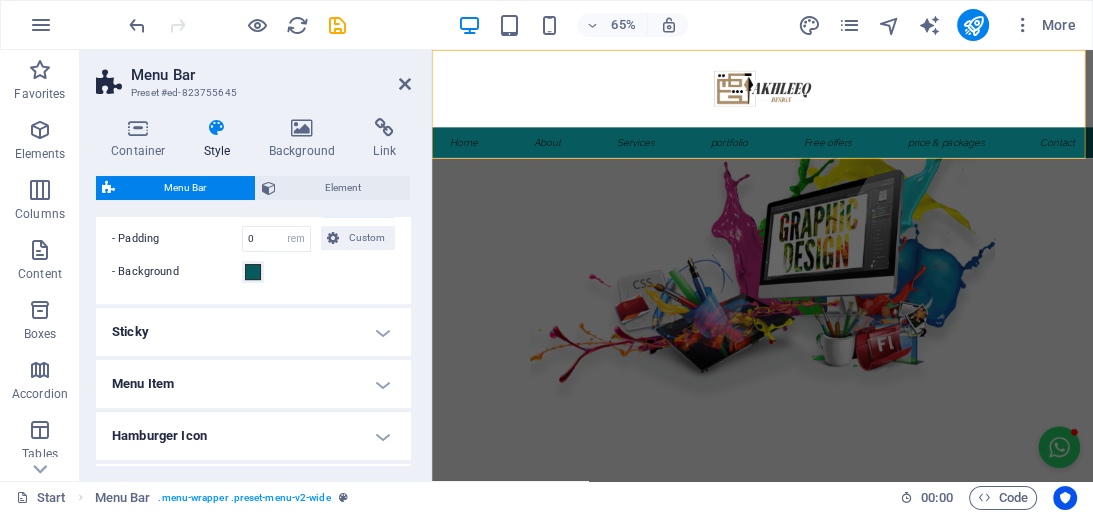scroll, scrollTop: 640, scrollLeft: 0, axis: vertical 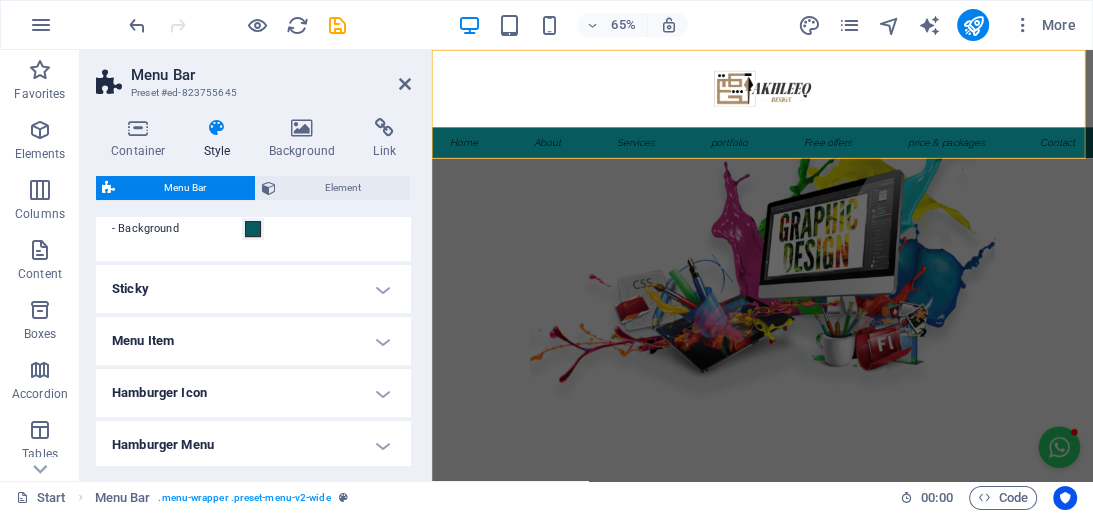 click on "Sticky" at bounding box center (253, 289) 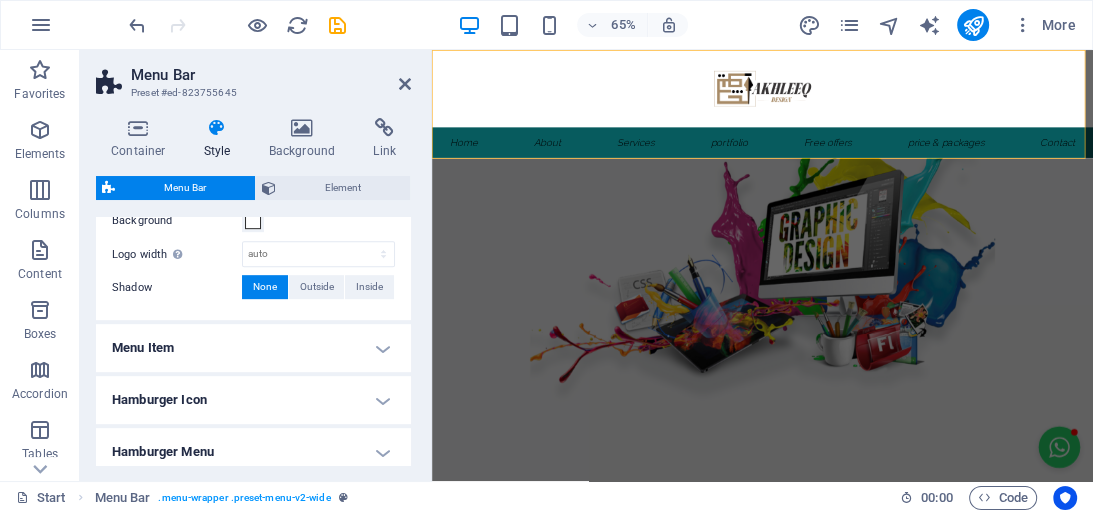 scroll, scrollTop: 880, scrollLeft: 0, axis: vertical 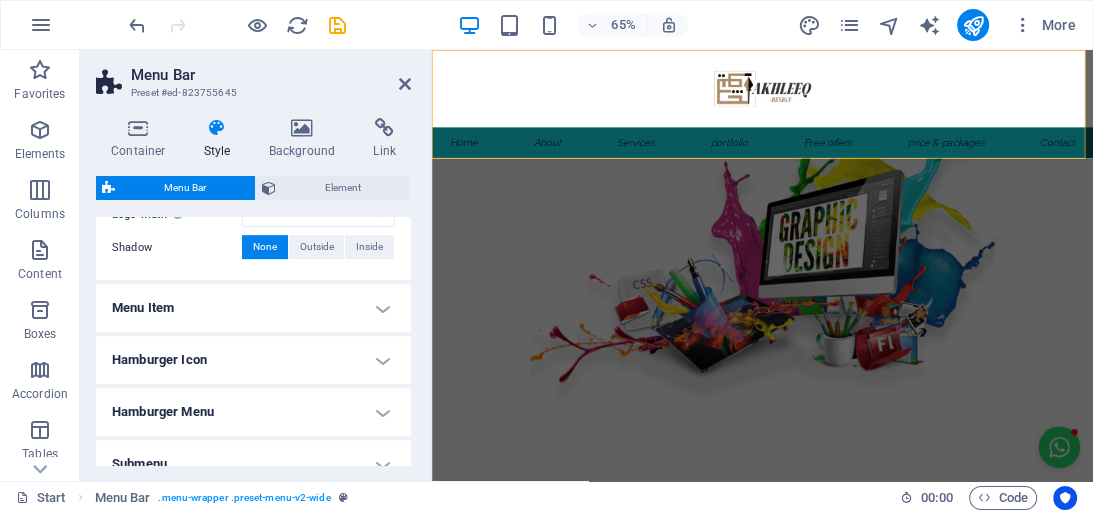 click on "Menu Item" at bounding box center (253, 308) 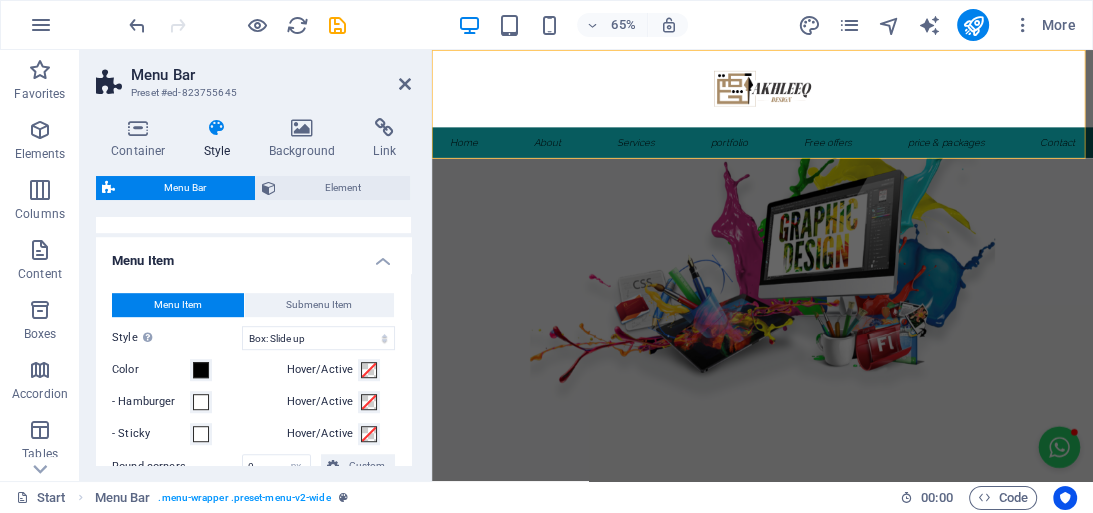 scroll, scrollTop: 960, scrollLeft: 0, axis: vertical 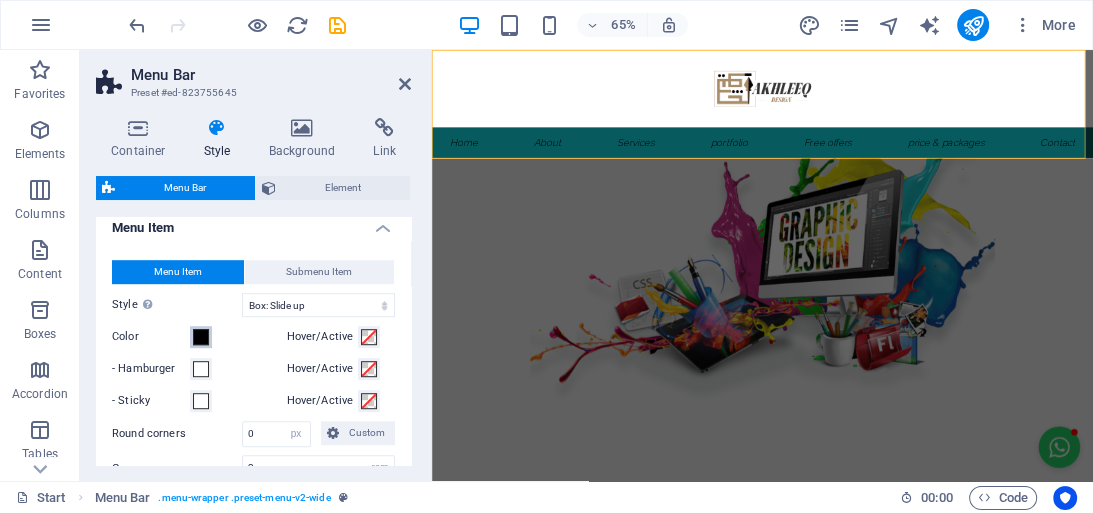 click at bounding box center (201, 337) 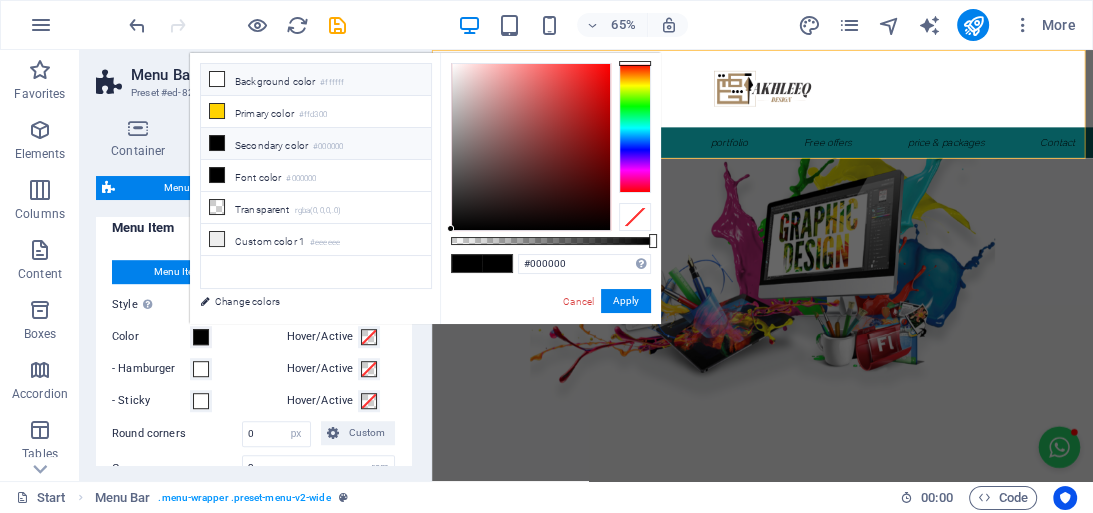 click on "Background color
#ffffff" at bounding box center [316, 80] 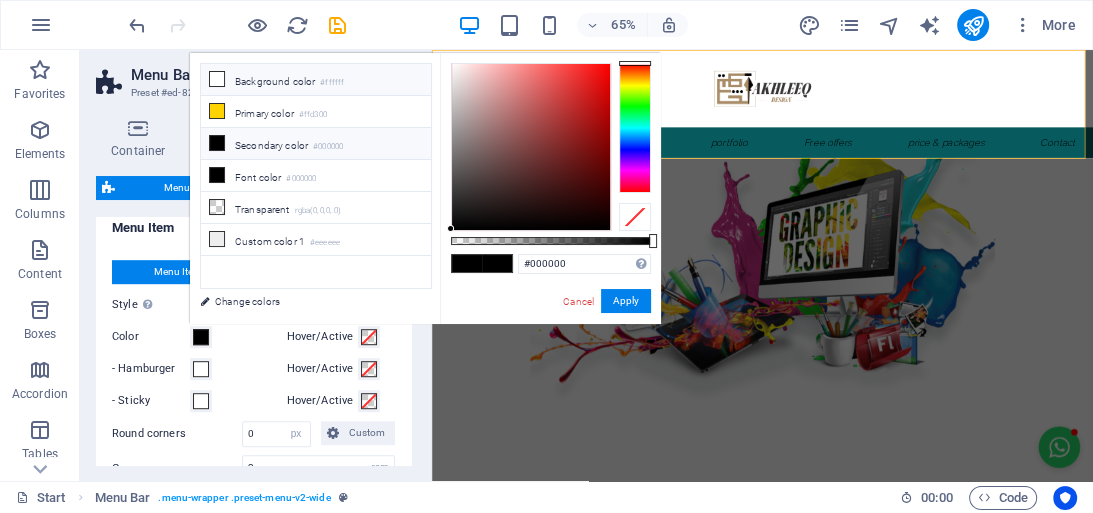 type on "#ffffff" 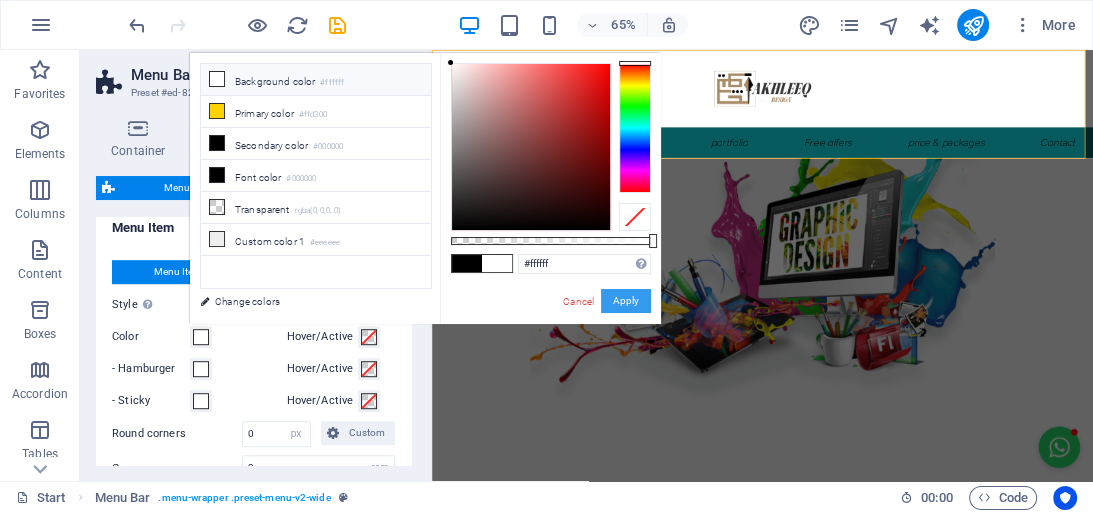 click on "Apply" at bounding box center (626, 301) 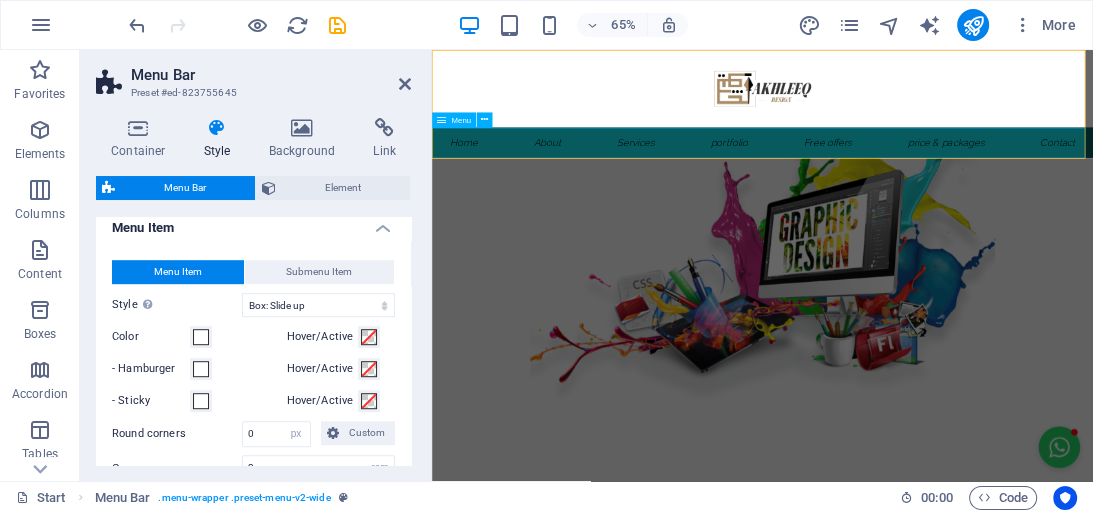 click on "Home About Services portfolio Free offers price & packages Contact" at bounding box center (940, 192) 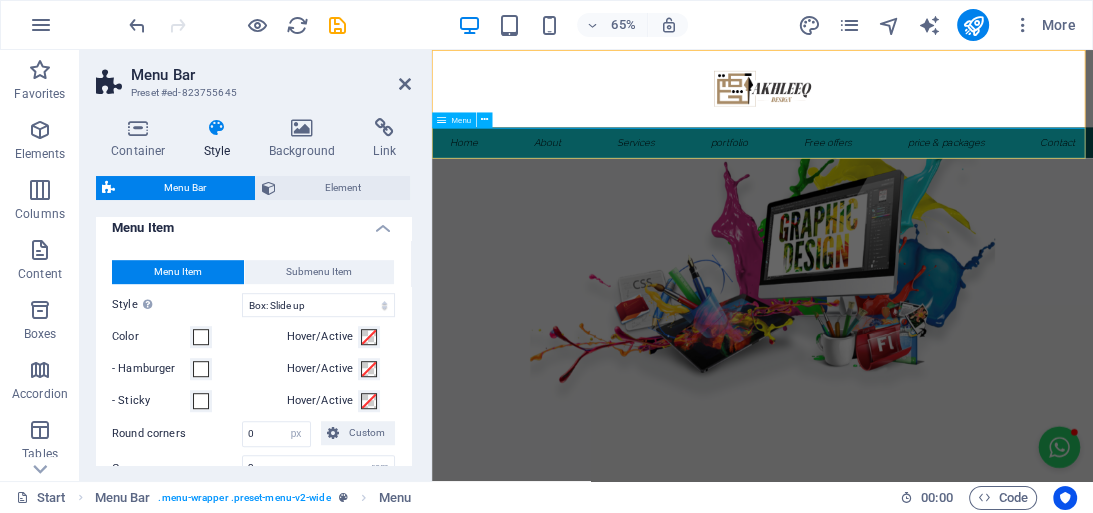 click on "Home About Services portfolio Free offers price & packages Contact" at bounding box center [940, 192] 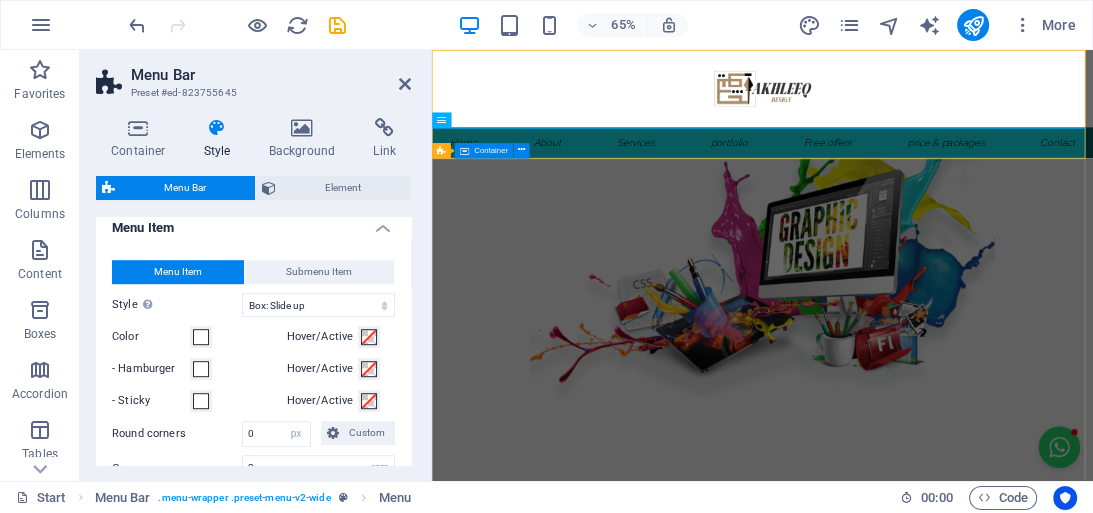 click on "I'm    GRAPHIC DESIGNER  web Developer Typist" at bounding box center [940, 1119] 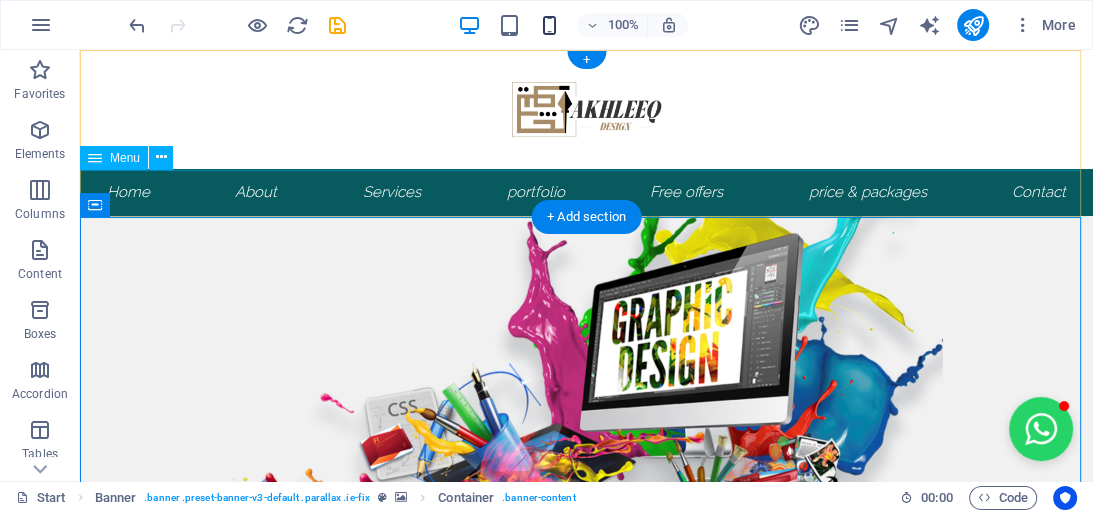 click at bounding box center [549, 25] 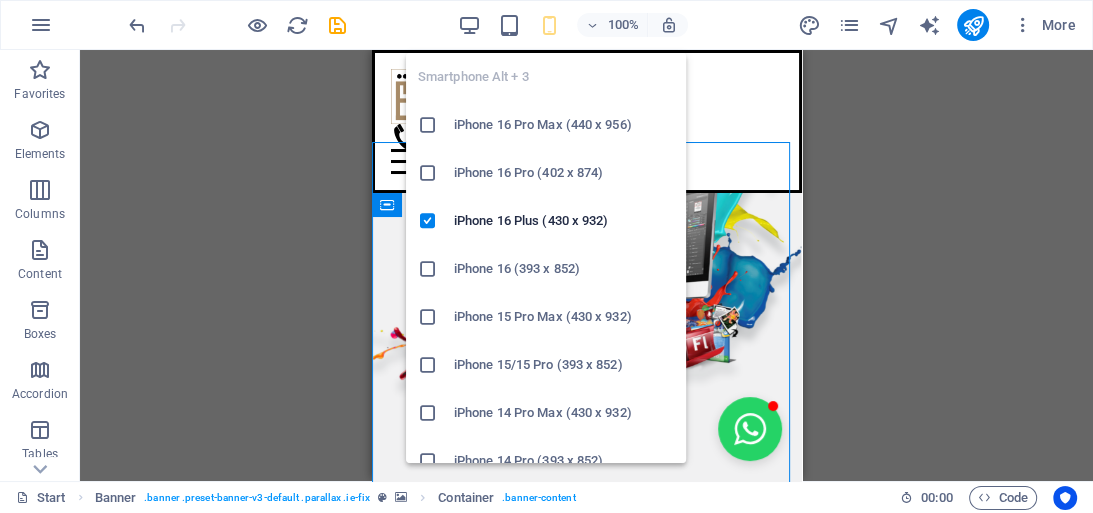 click on "Menu" at bounding box center [586, 161] 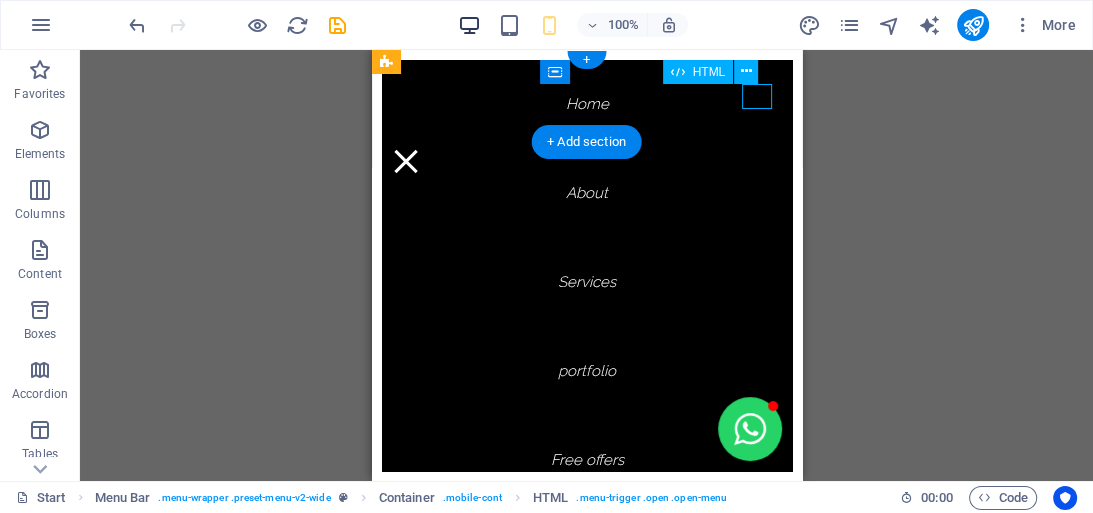 click at bounding box center (469, 25) 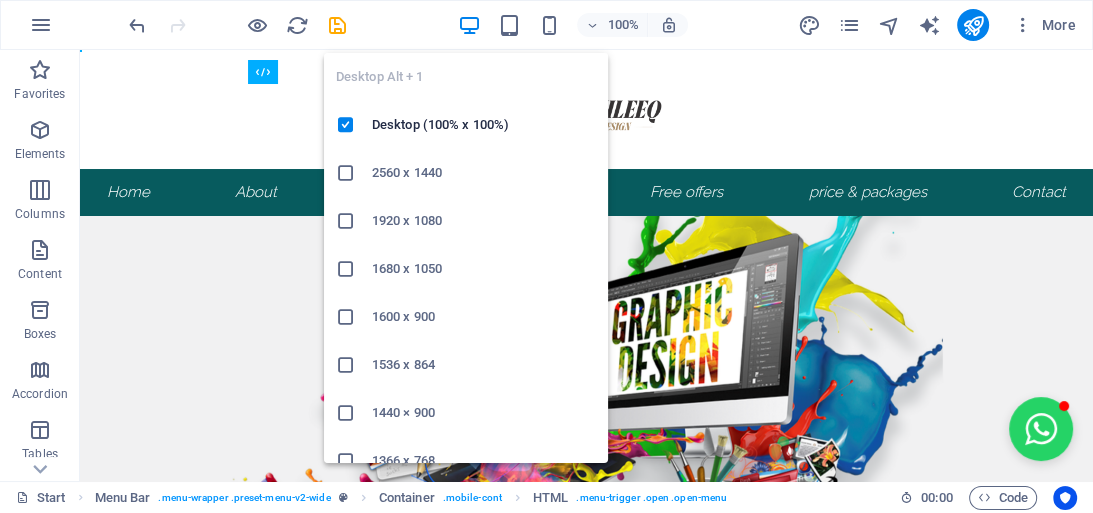 click on "Home About Services portfolio Free offers price & packages Contact" at bounding box center (586, 192) 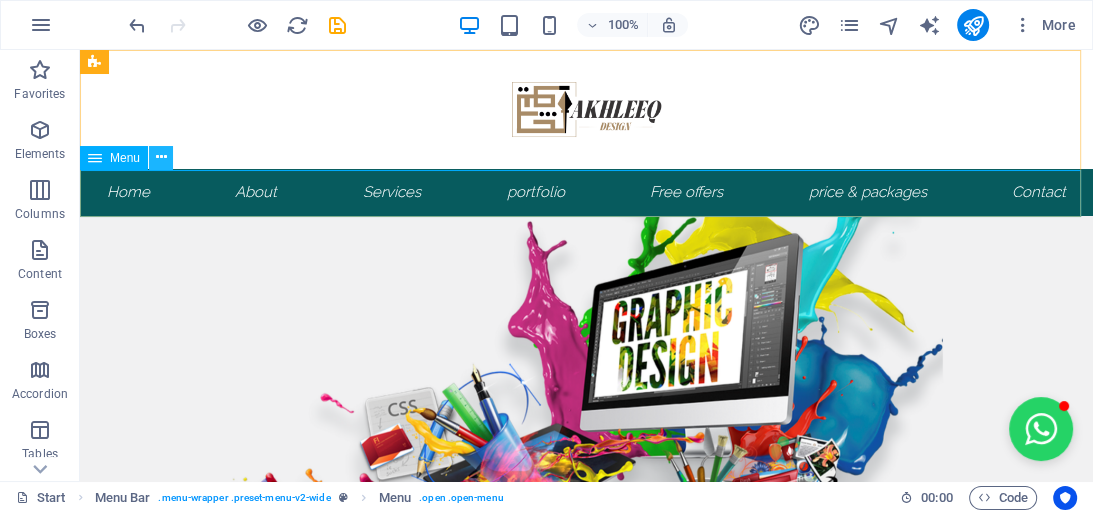 click at bounding box center (161, 157) 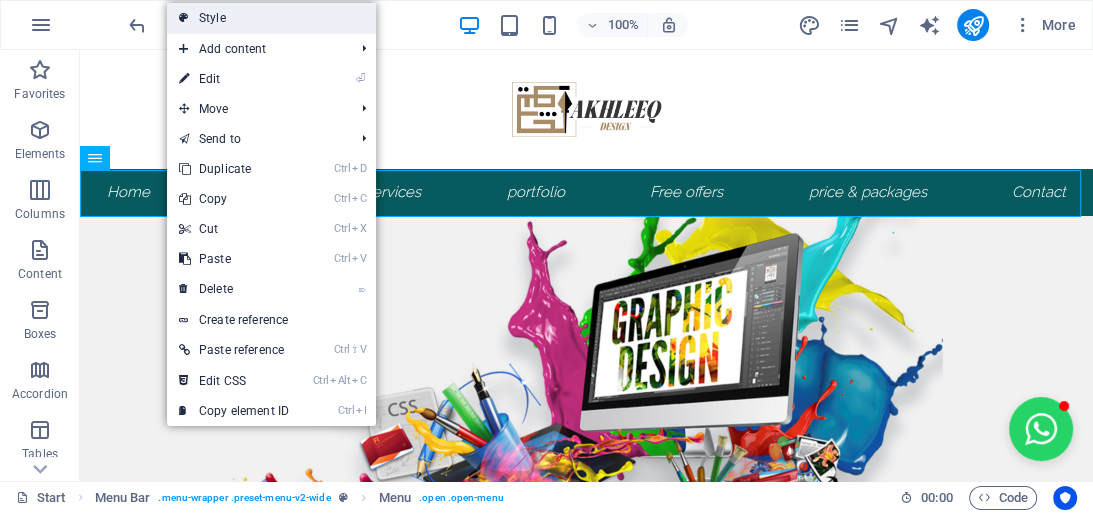 click on "Style" at bounding box center [271, 18] 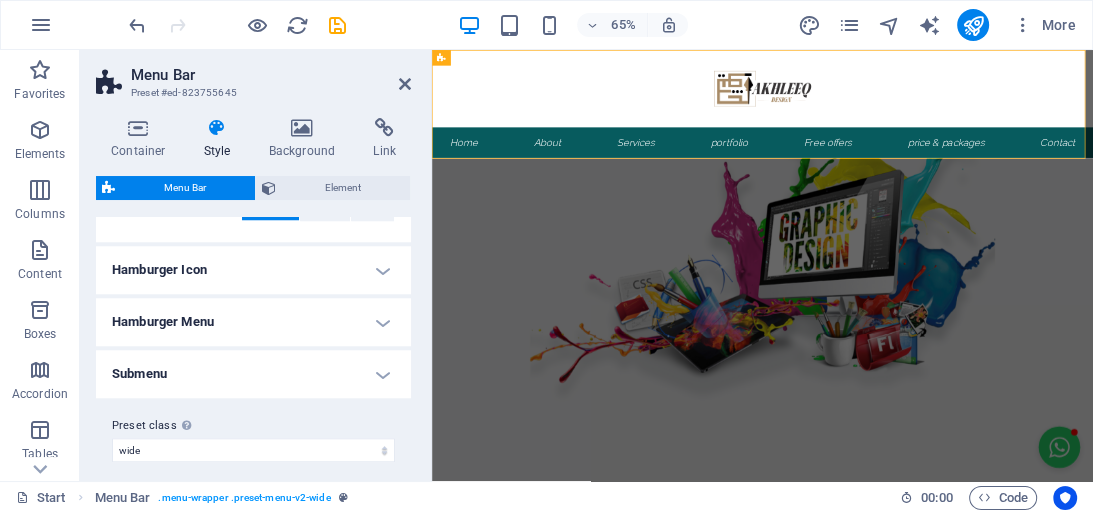 scroll, scrollTop: 1463, scrollLeft: 0, axis: vertical 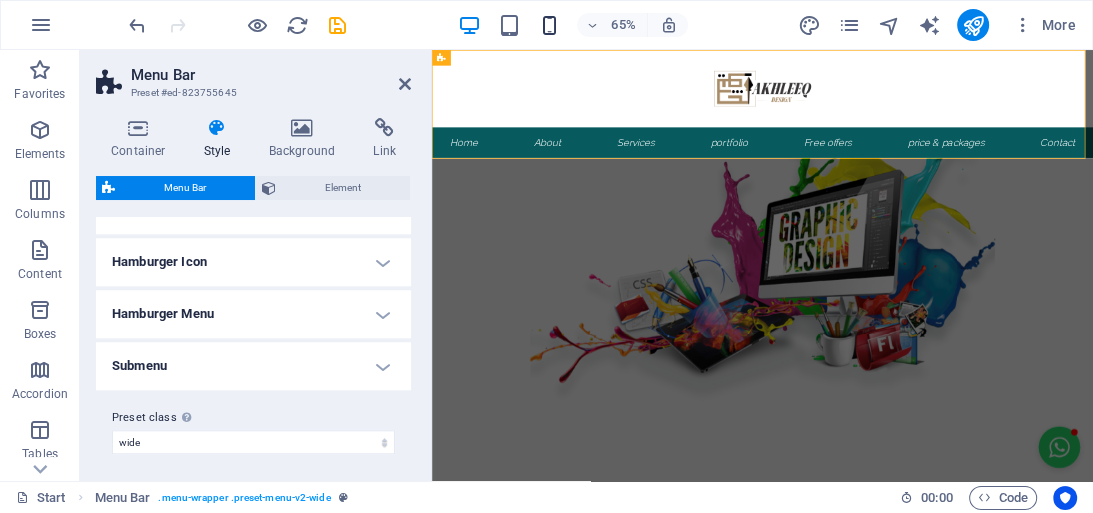 click at bounding box center [549, 25] 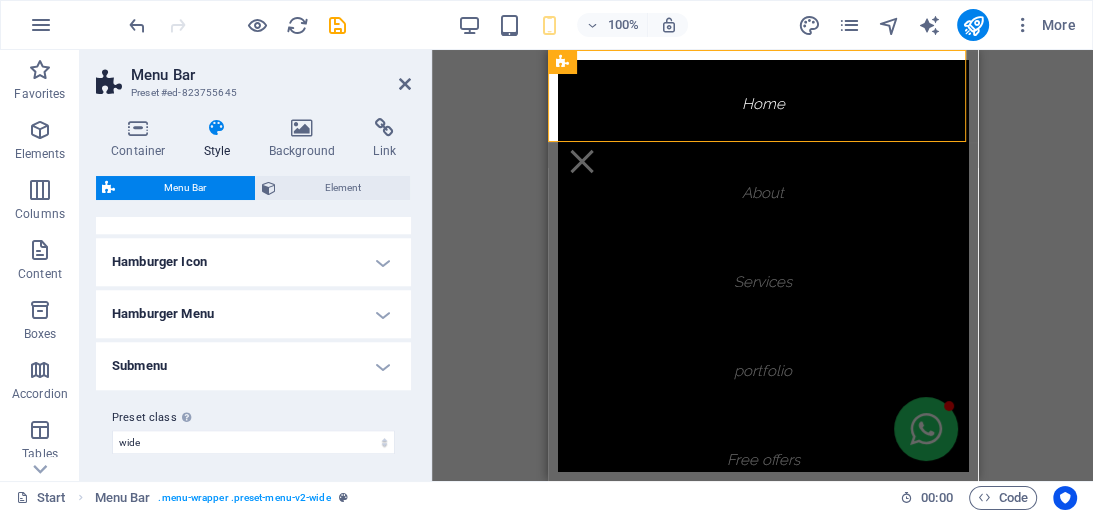 type on "1" 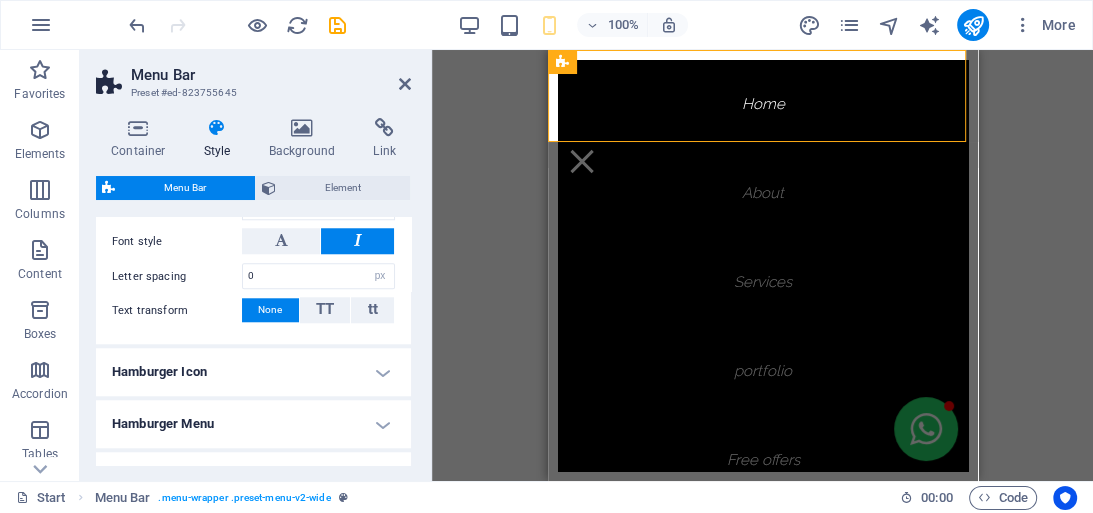 scroll, scrollTop: 1597, scrollLeft: 0, axis: vertical 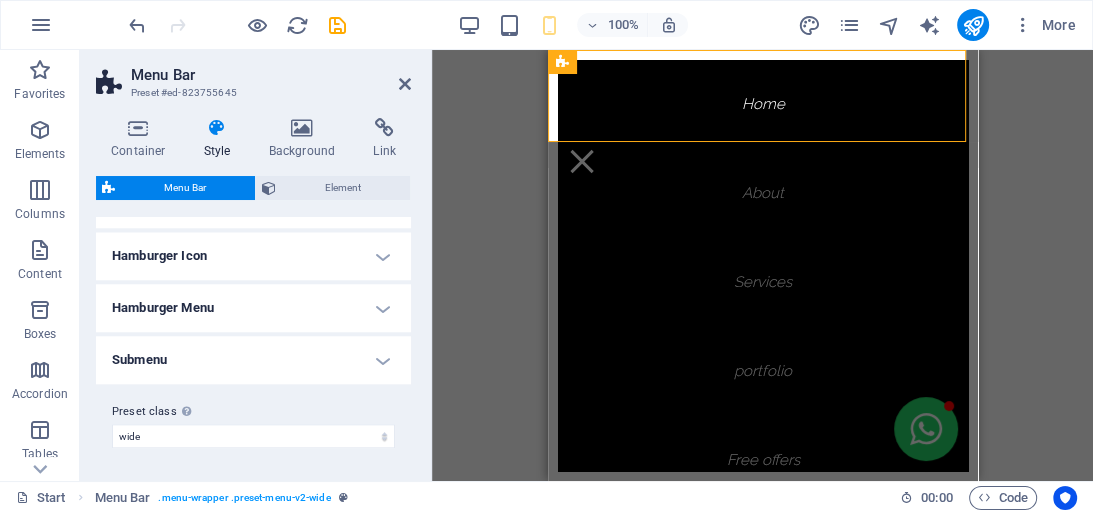 click on "Hamburger Icon" at bounding box center [253, 256] 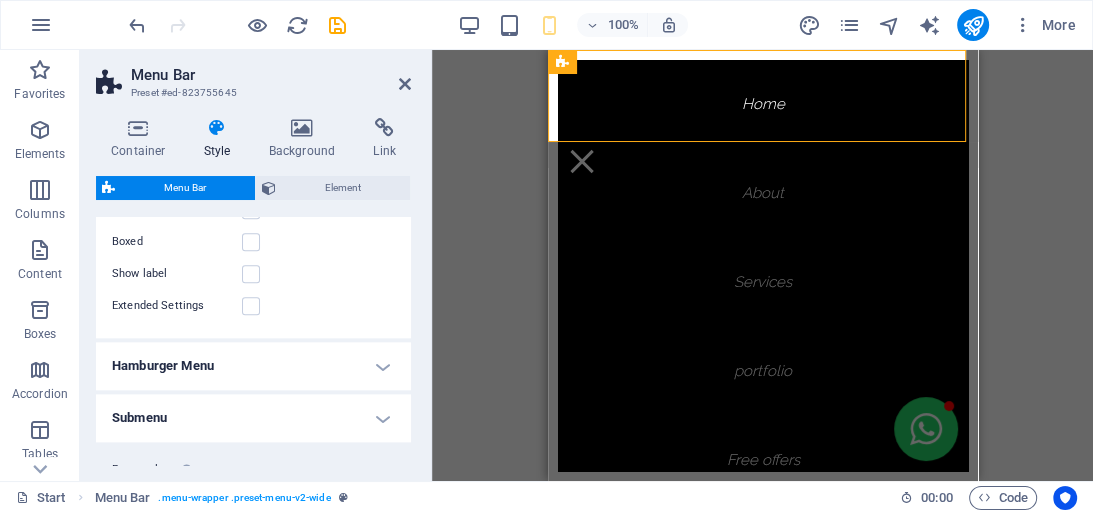 scroll, scrollTop: 1916, scrollLeft: 0, axis: vertical 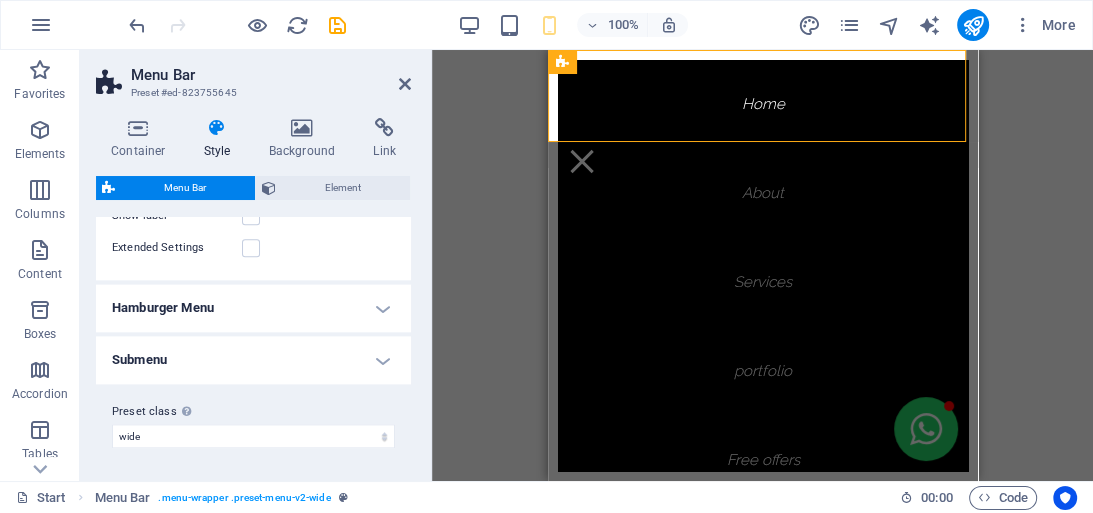 click on "Submenu" at bounding box center [253, 360] 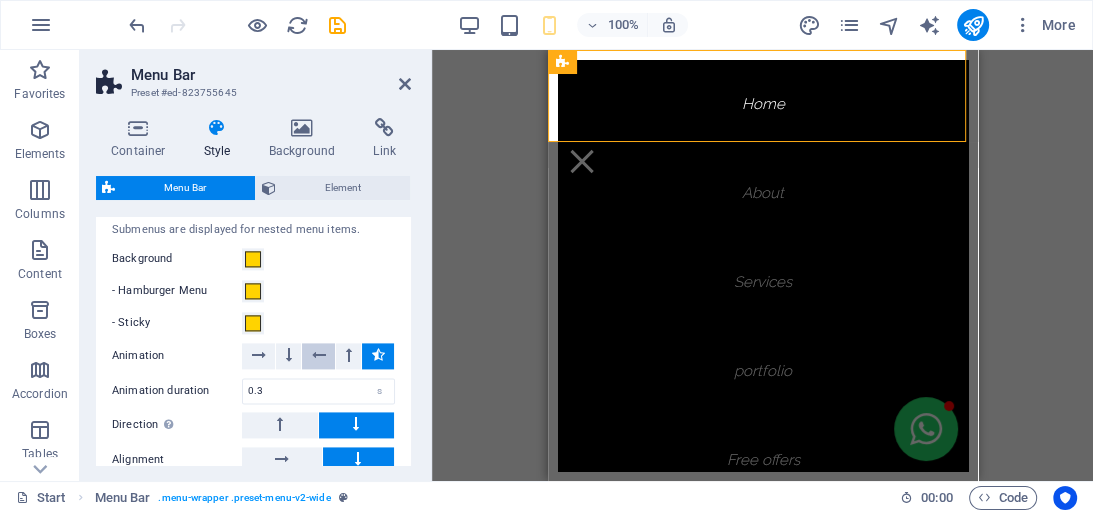 scroll, scrollTop: 2076, scrollLeft: 0, axis: vertical 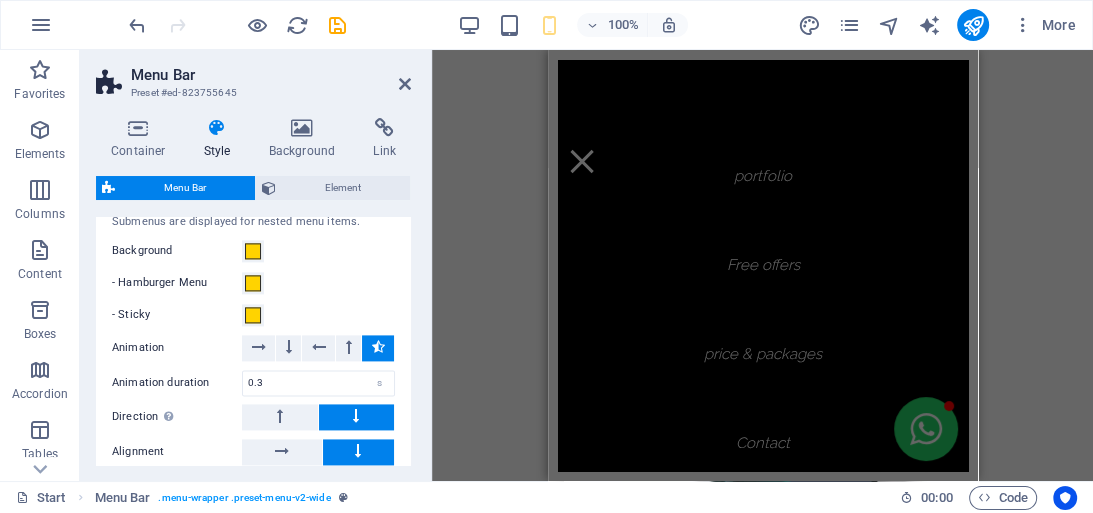 click on "Menu" at bounding box center (581, 161) 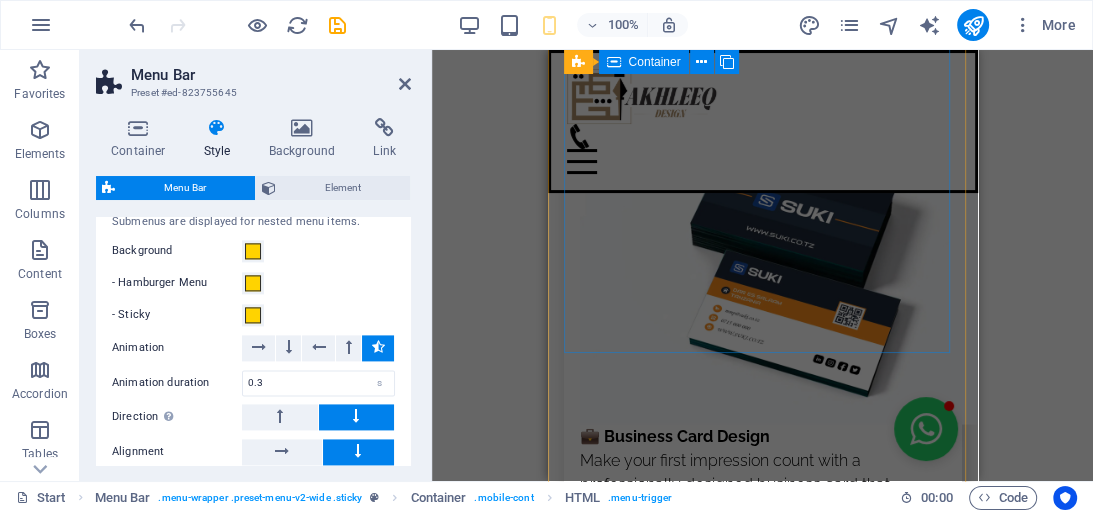 scroll, scrollTop: 3120, scrollLeft: 0, axis: vertical 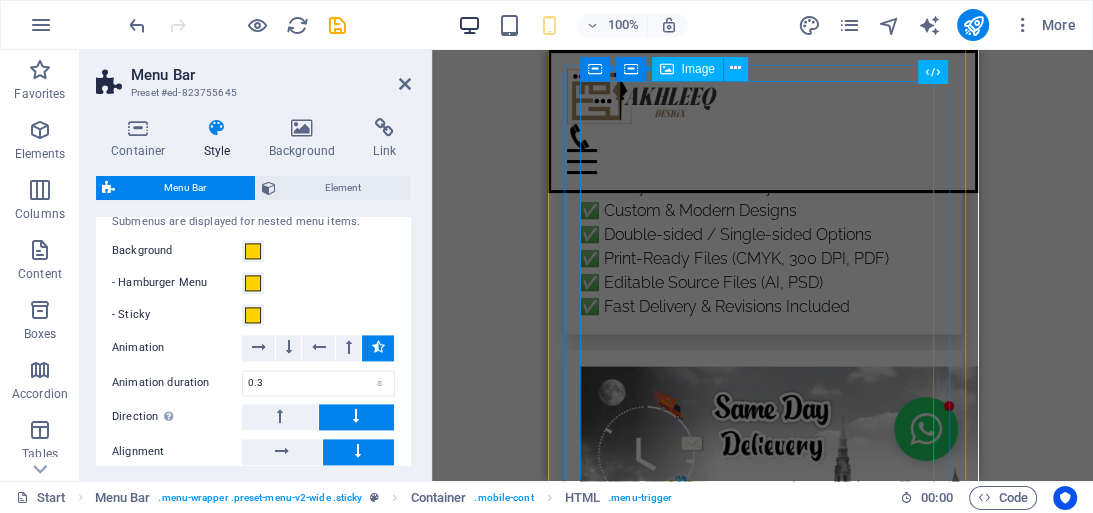 click at bounding box center [469, 25] 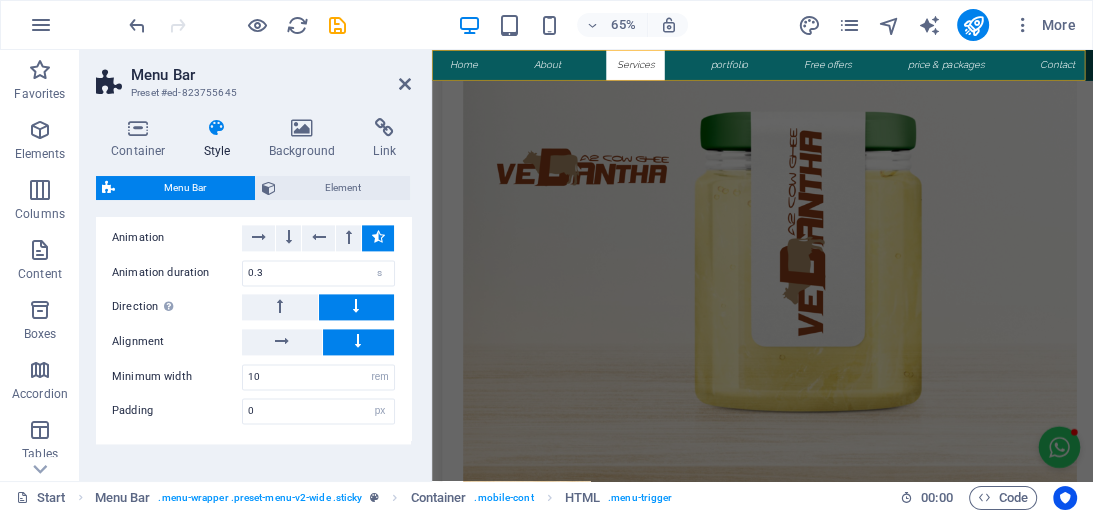 type on "0" 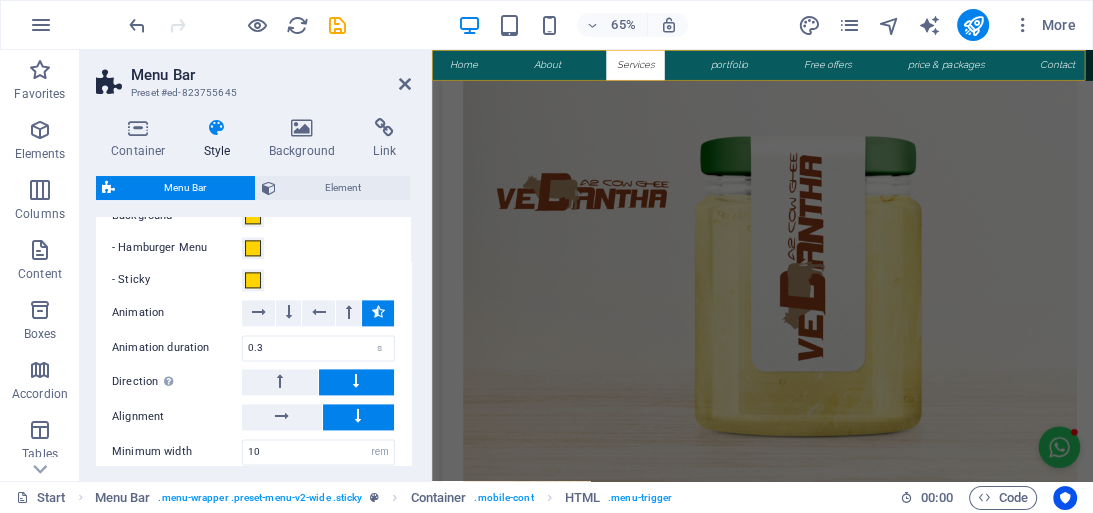scroll, scrollTop: 2102, scrollLeft: 0, axis: vertical 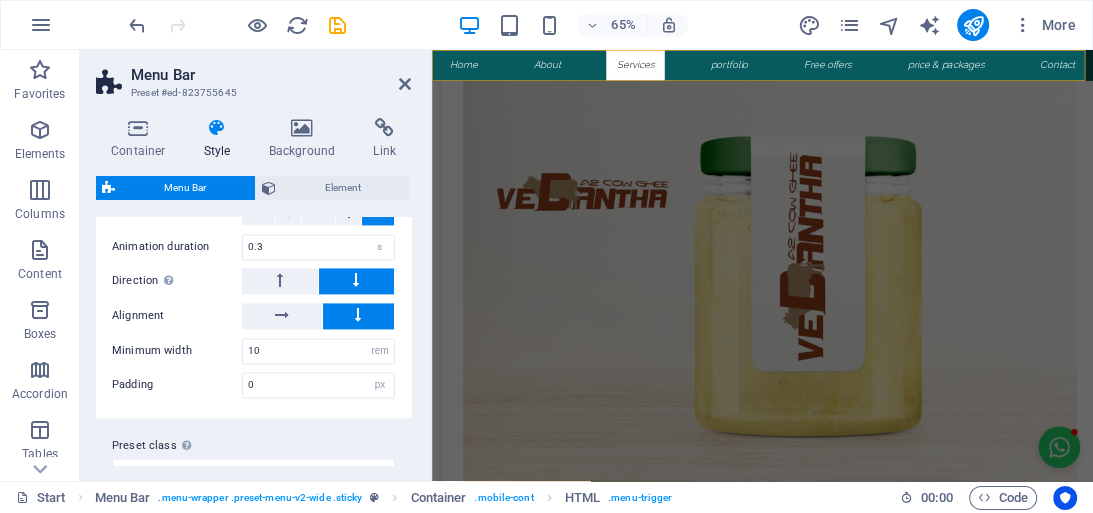 click at bounding box center (469, 25) 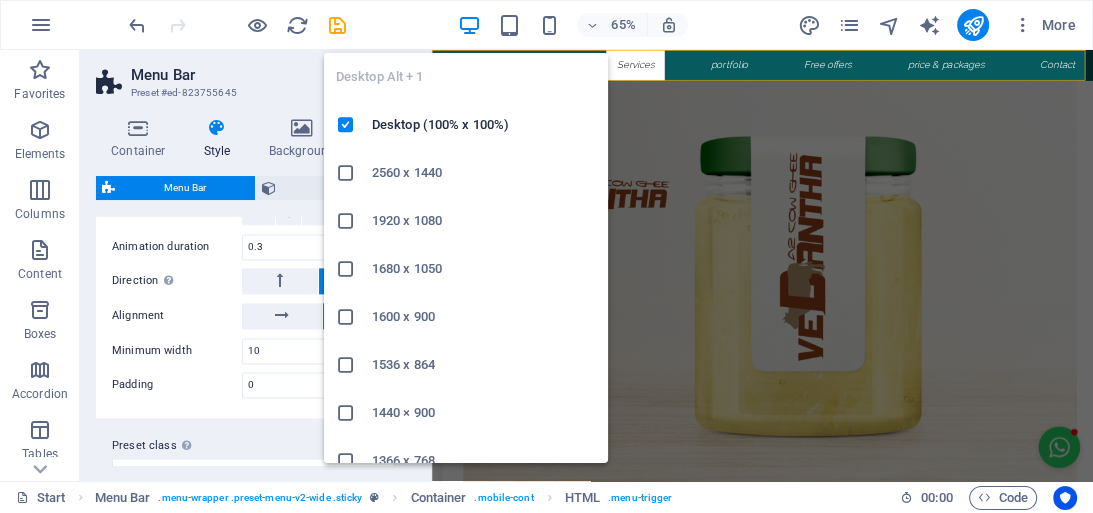 click at bounding box center [469, 25] 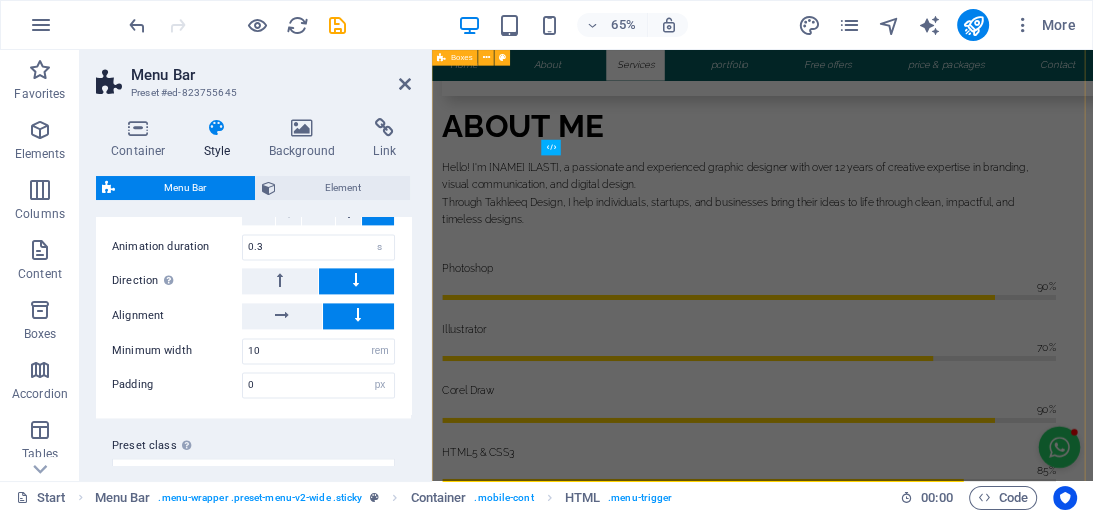 scroll, scrollTop: 2320, scrollLeft: 0, axis: vertical 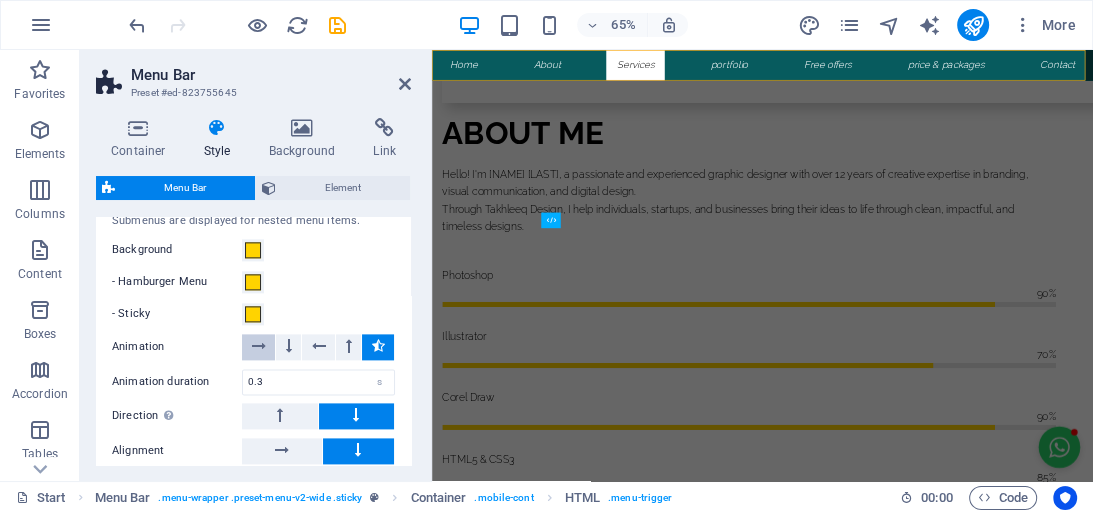 click at bounding box center (258, 347) 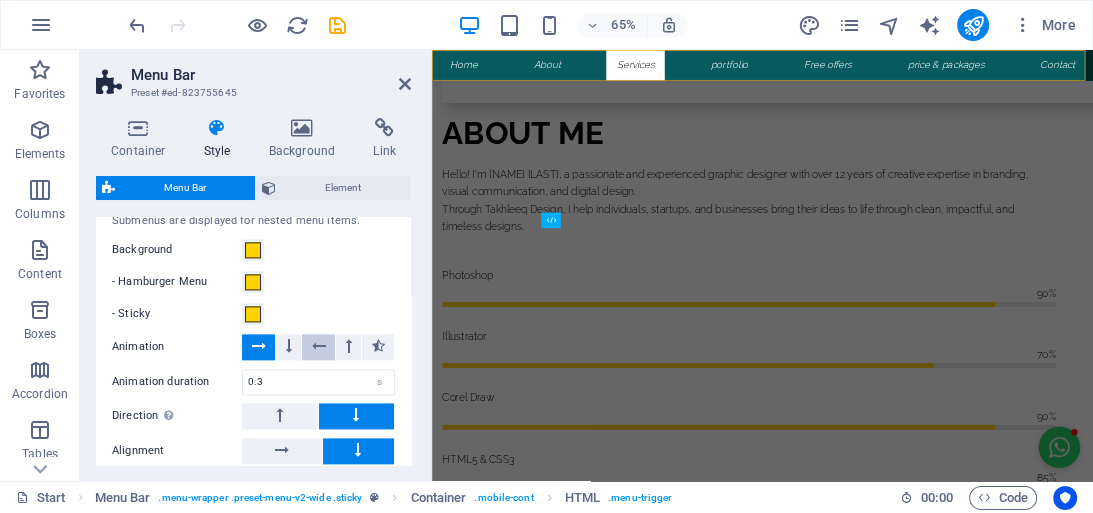 click at bounding box center (318, 347) 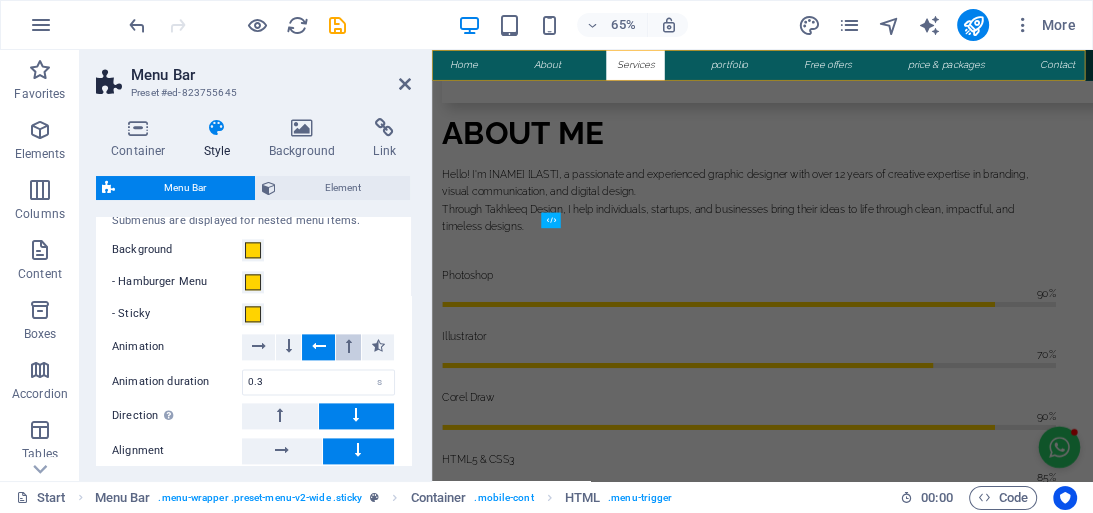 click at bounding box center (349, 346) 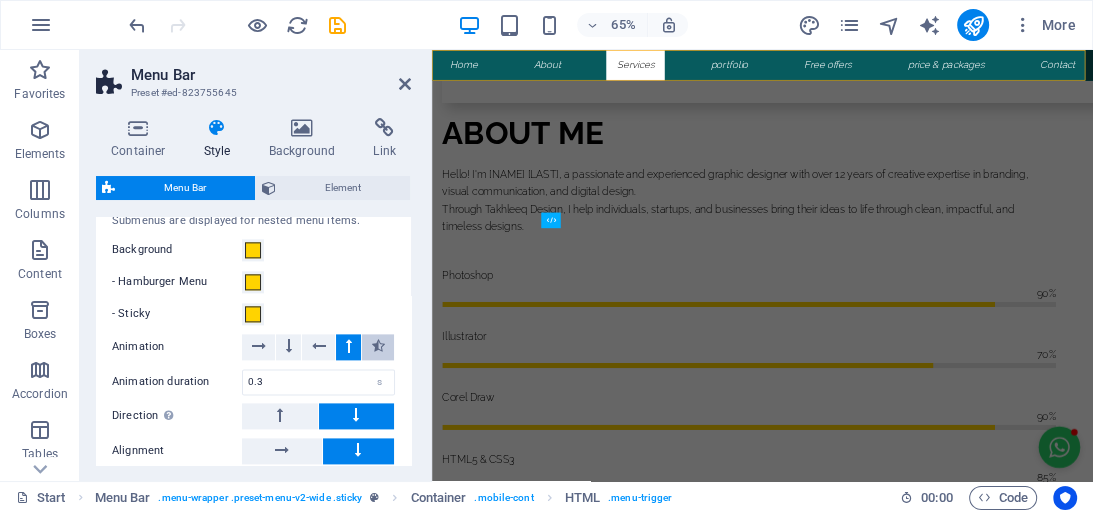 click at bounding box center (378, 346) 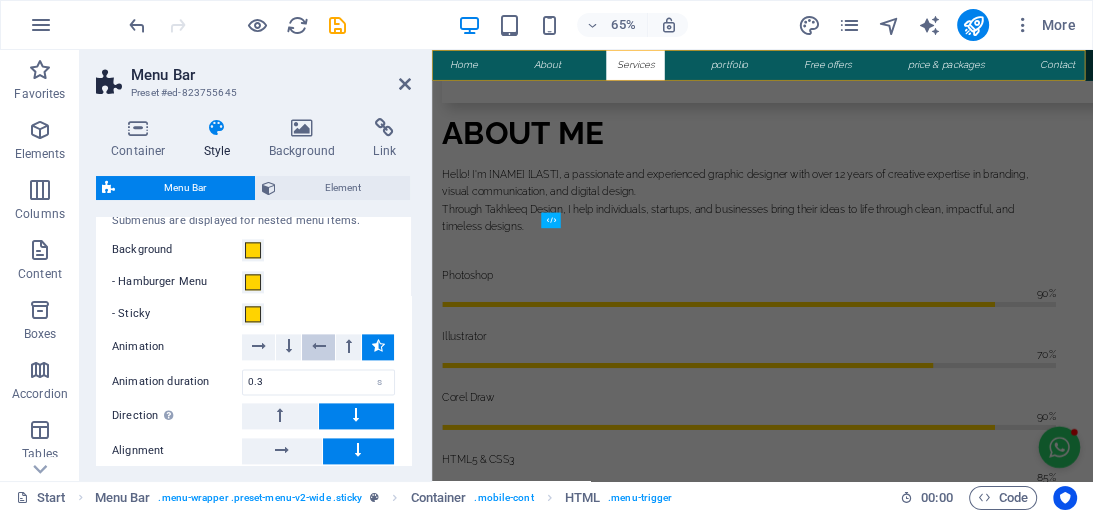 scroll, scrollTop: 1887, scrollLeft: 0, axis: vertical 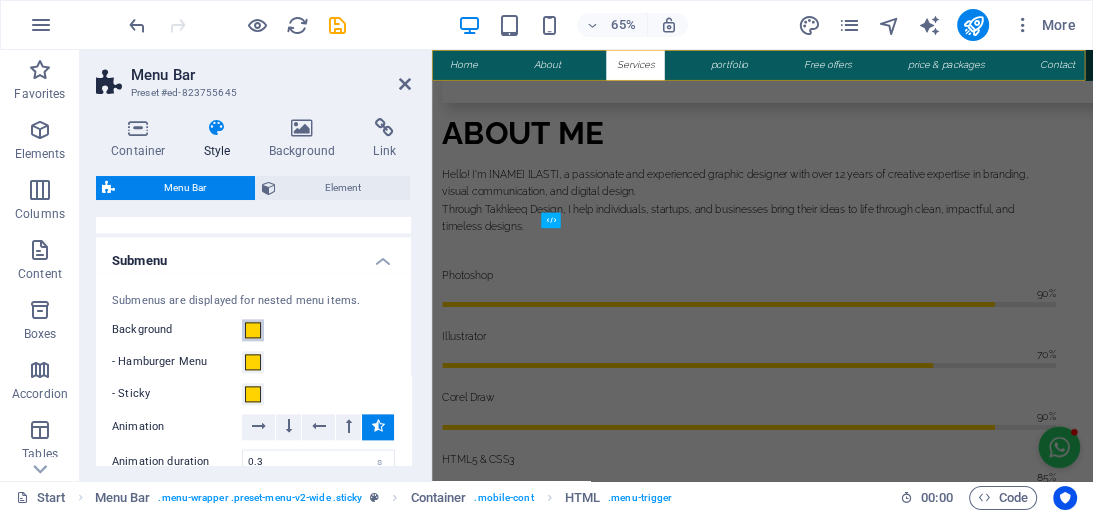 click at bounding box center (253, 330) 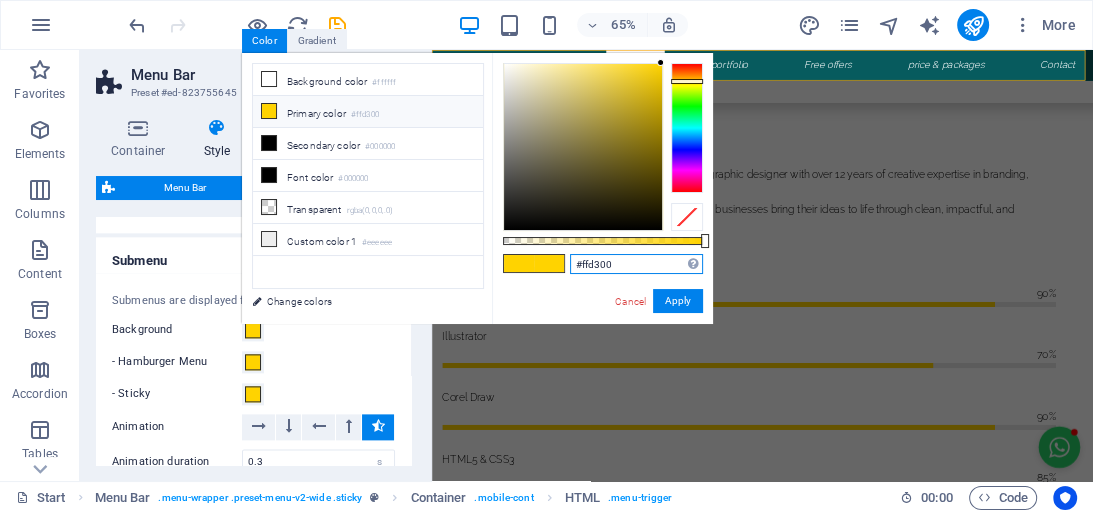 click on "#ffd300" at bounding box center (636, 264) 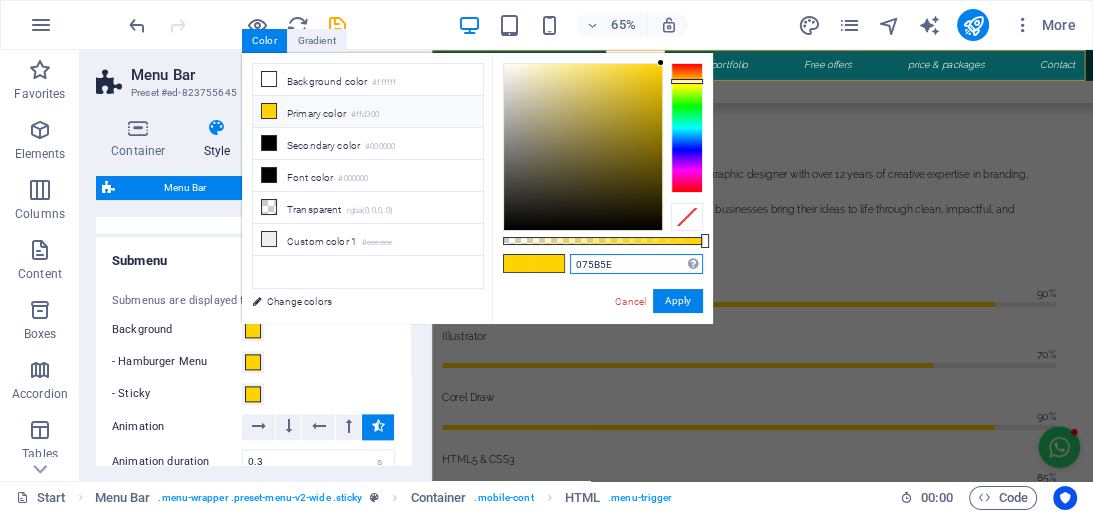 type on "#075b5e" 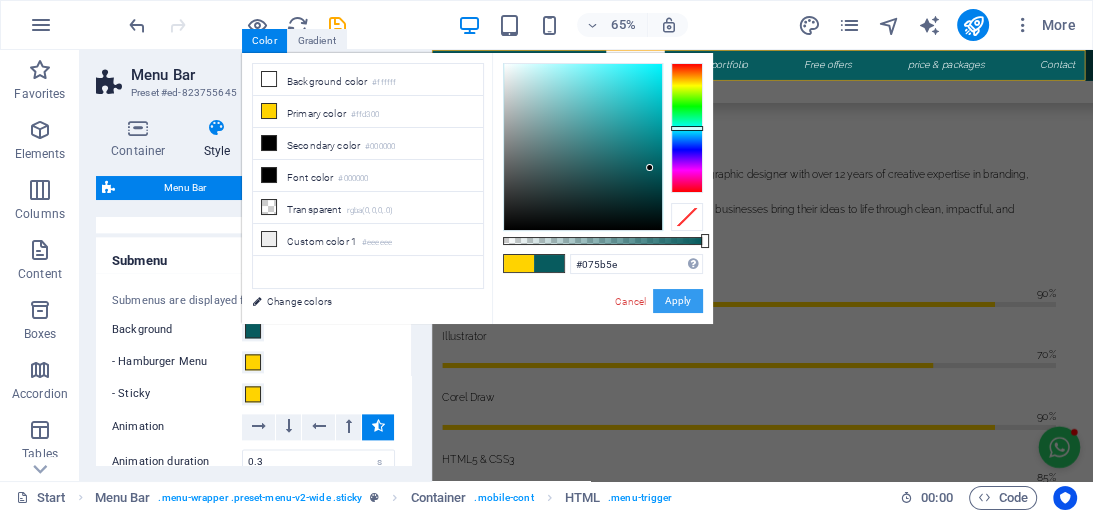 click on "Apply" at bounding box center (678, 301) 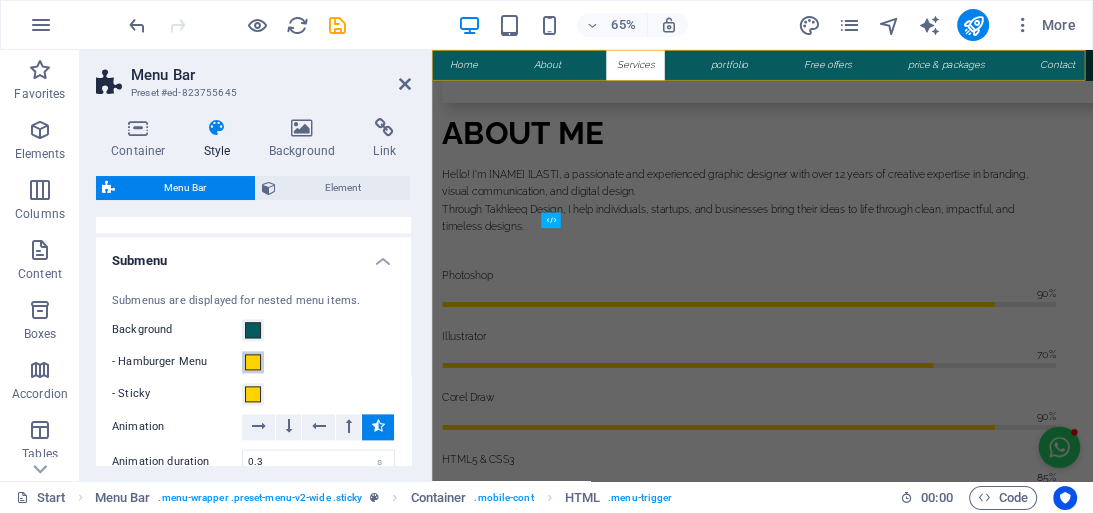 click at bounding box center (253, 362) 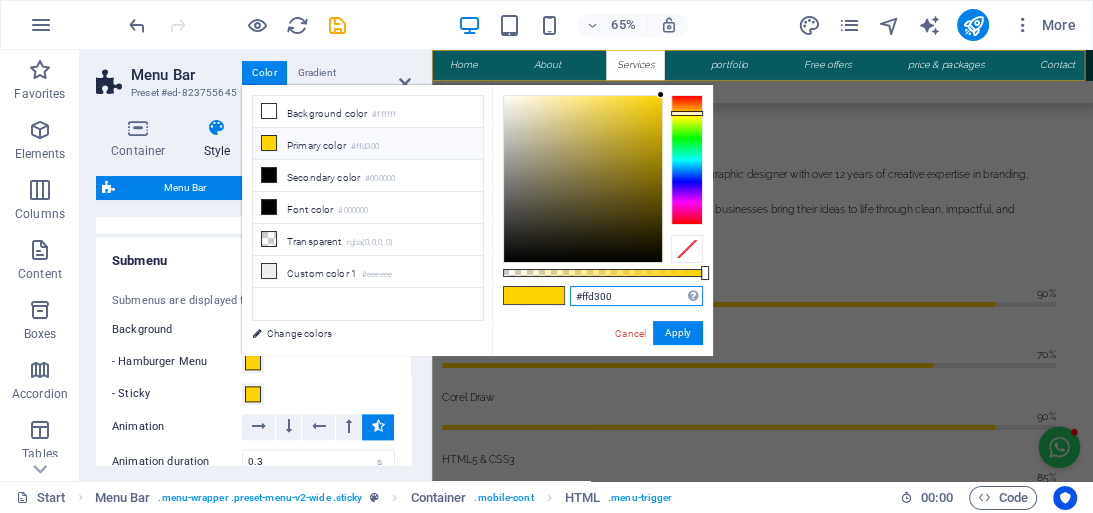 click on "#ffd300" at bounding box center [636, 296] 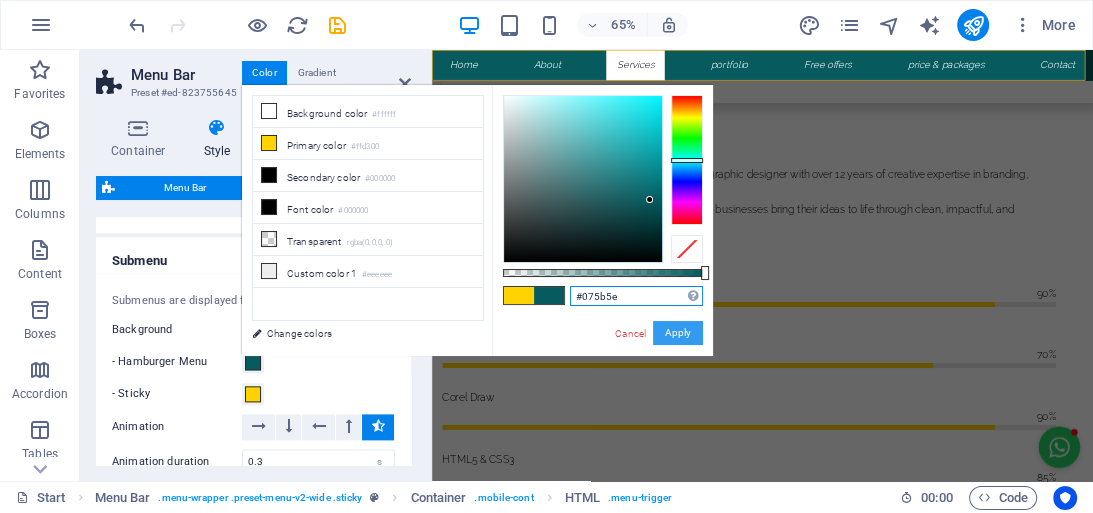 type on "#075b5e" 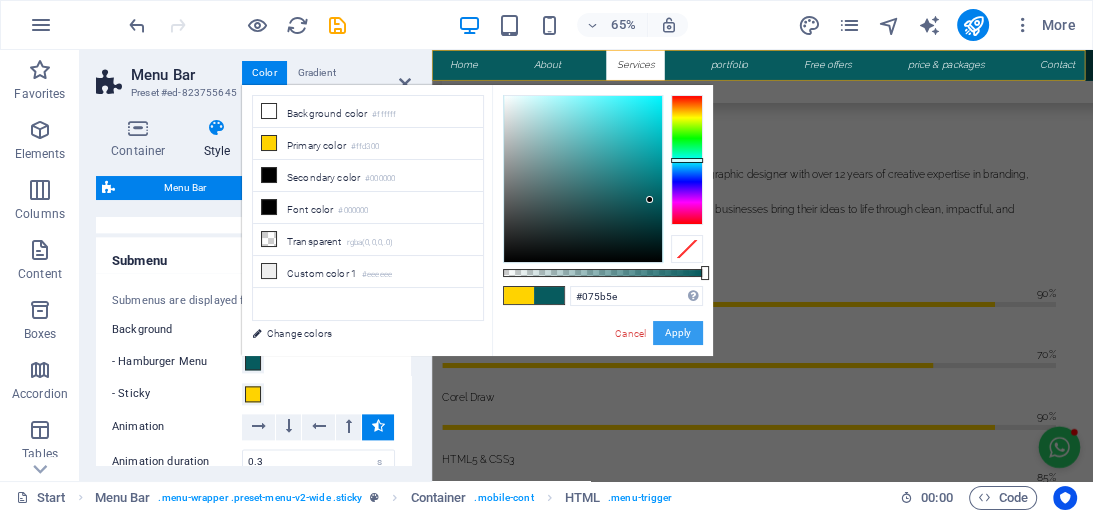 click on "Apply" at bounding box center [678, 333] 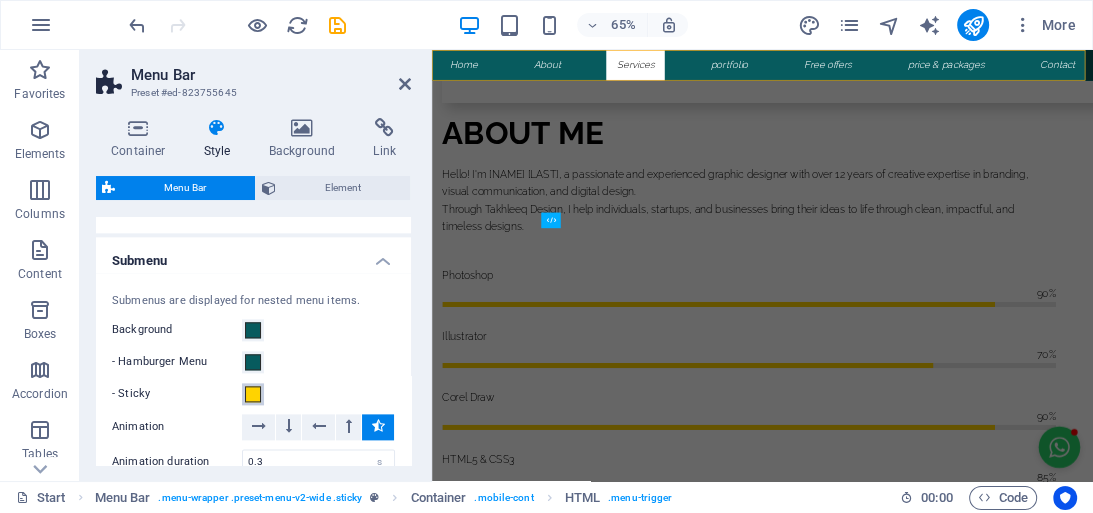 click at bounding box center (253, 394) 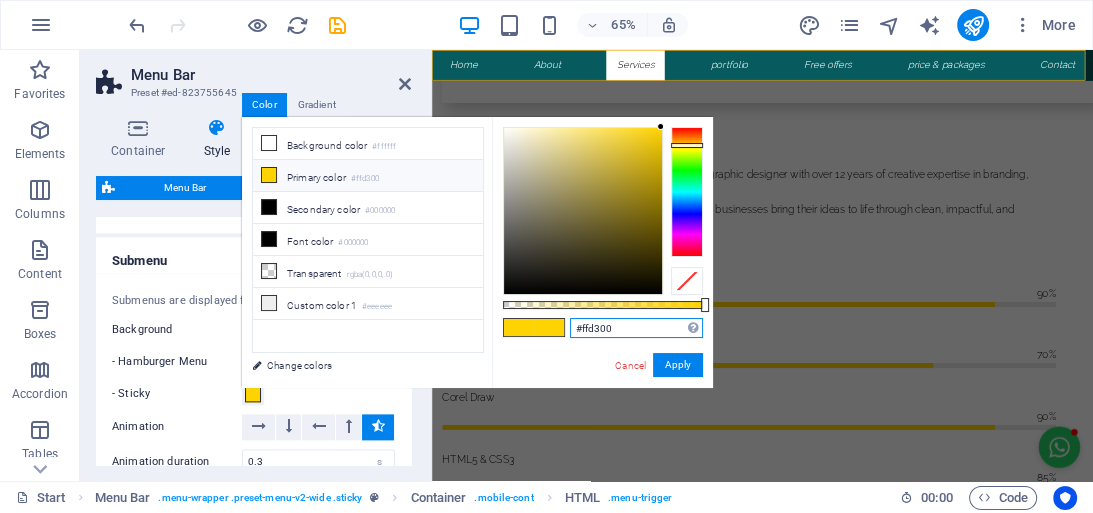 click on "#ffd300" at bounding box center [636, 328] 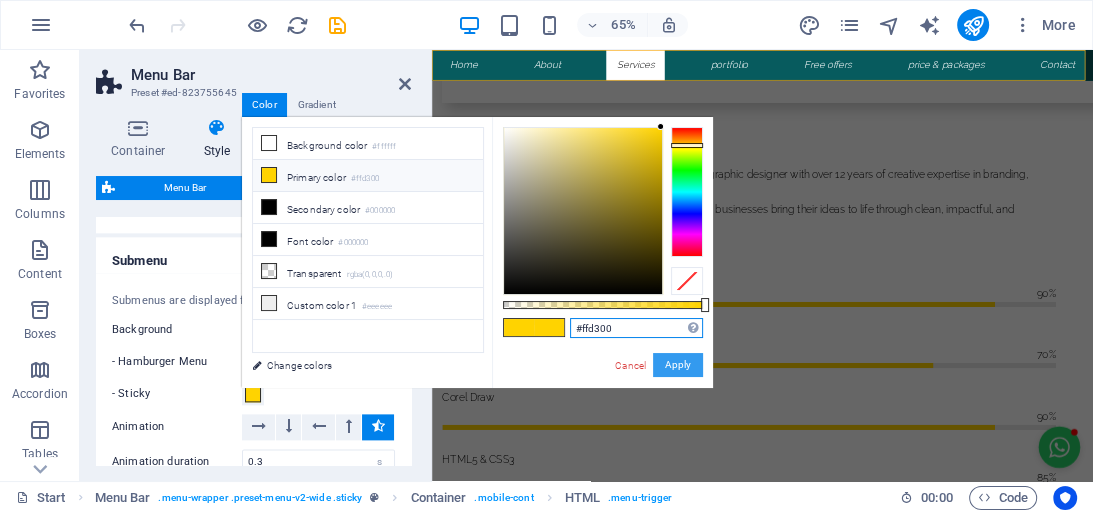 paste on "075B5E" 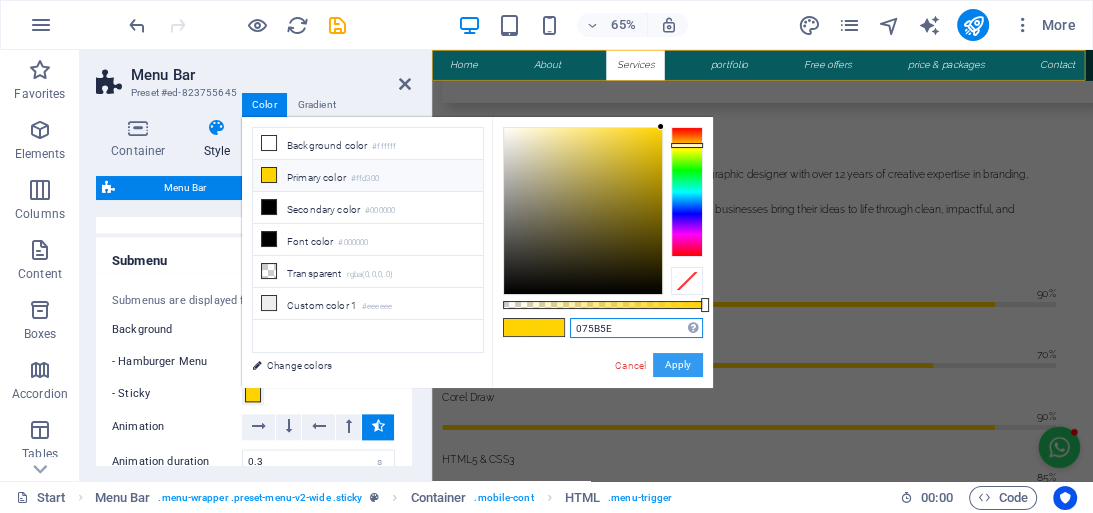 type on "#075b5e" 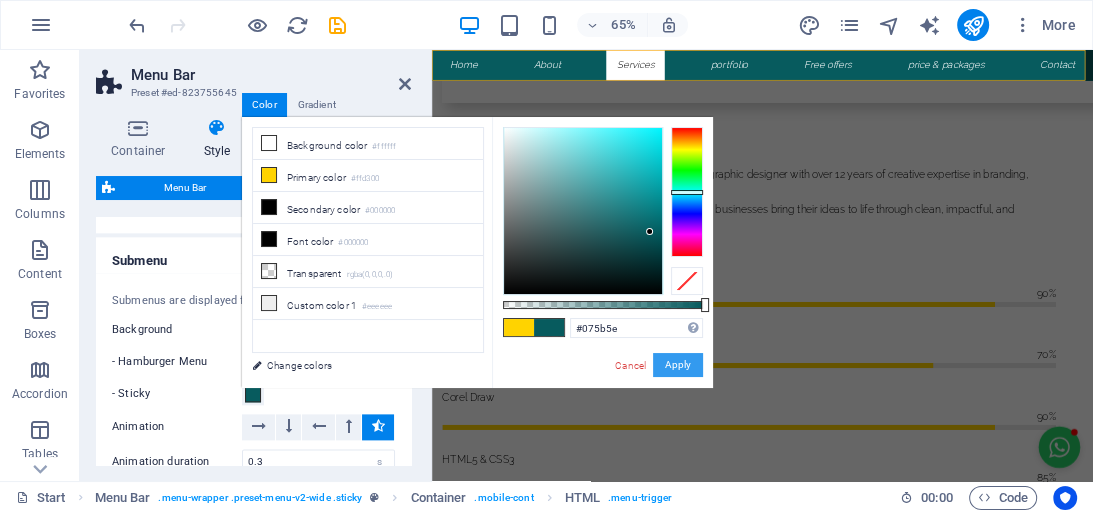 click on "Apply" at bounding box center (678, 365) 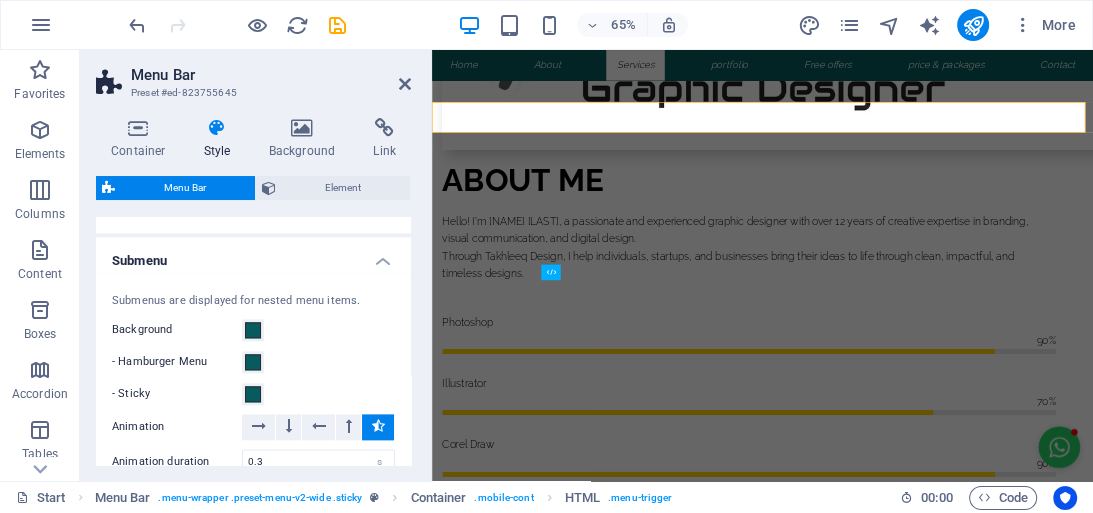 scroll, scrollTop: 2240, scrollLeft: 0, axis: vertical 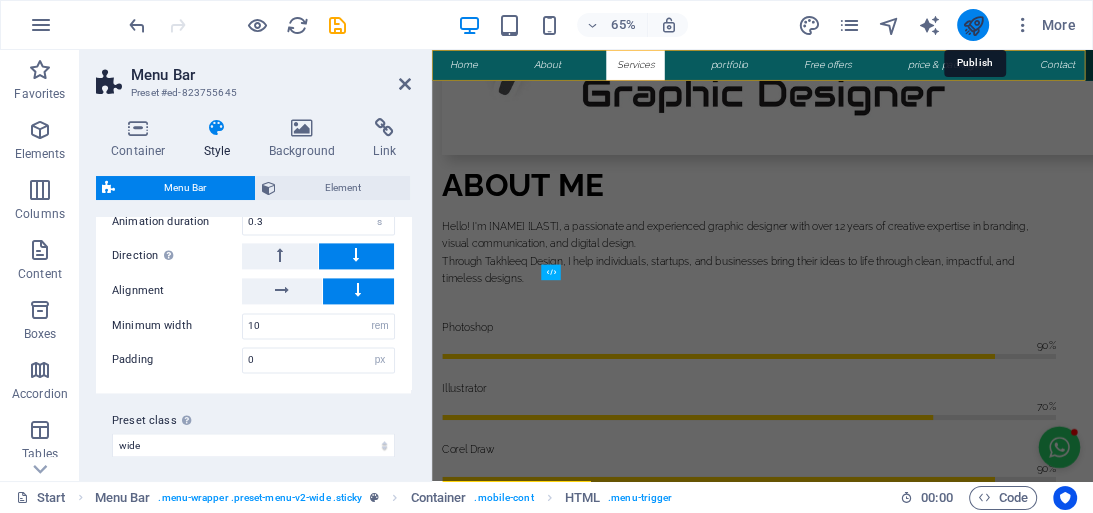 click at bounding box center [972, 25] 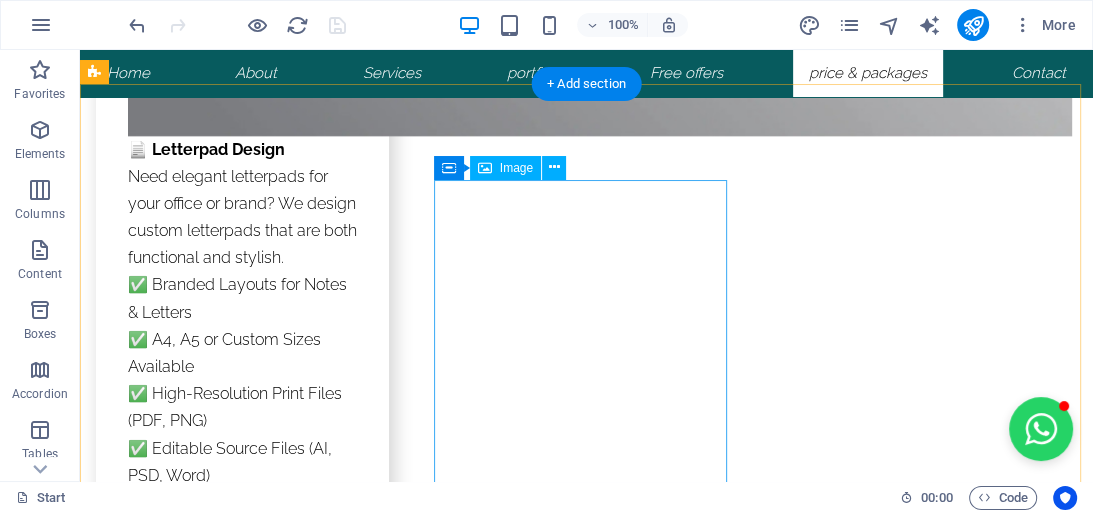 scroll, scrollTop: 7605, scrollLeft: 0, axis: vertical 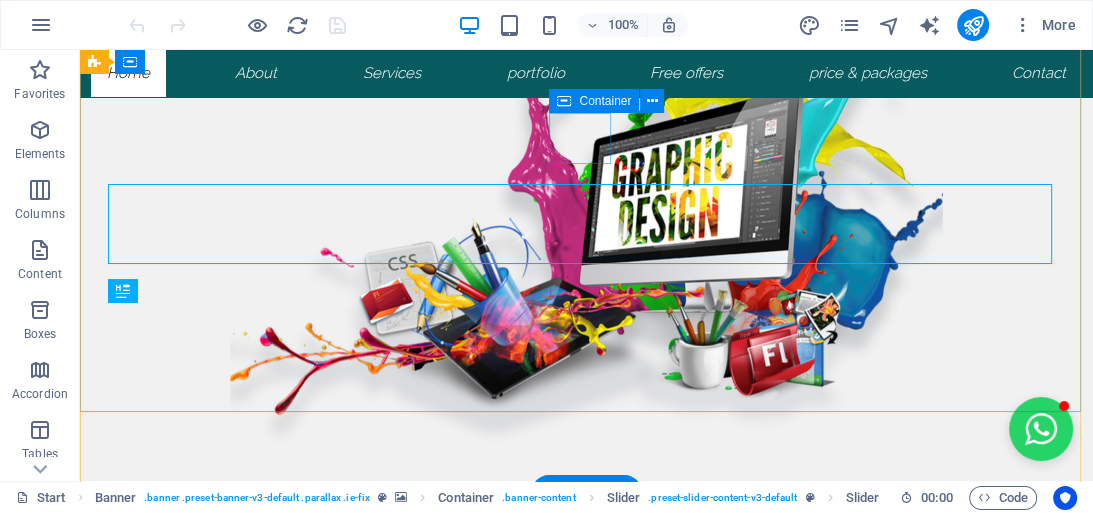 click on "I'm" at bounding box center (587, 592) 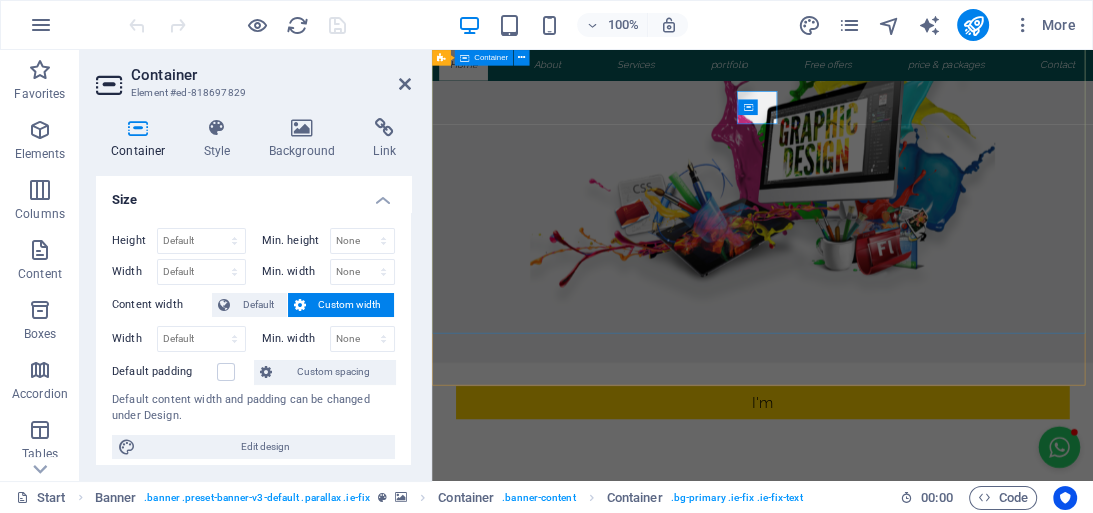 click on "I'm    GRAPHIC DESIGNER  web Developer Typist" at bounding box center (940, 728) 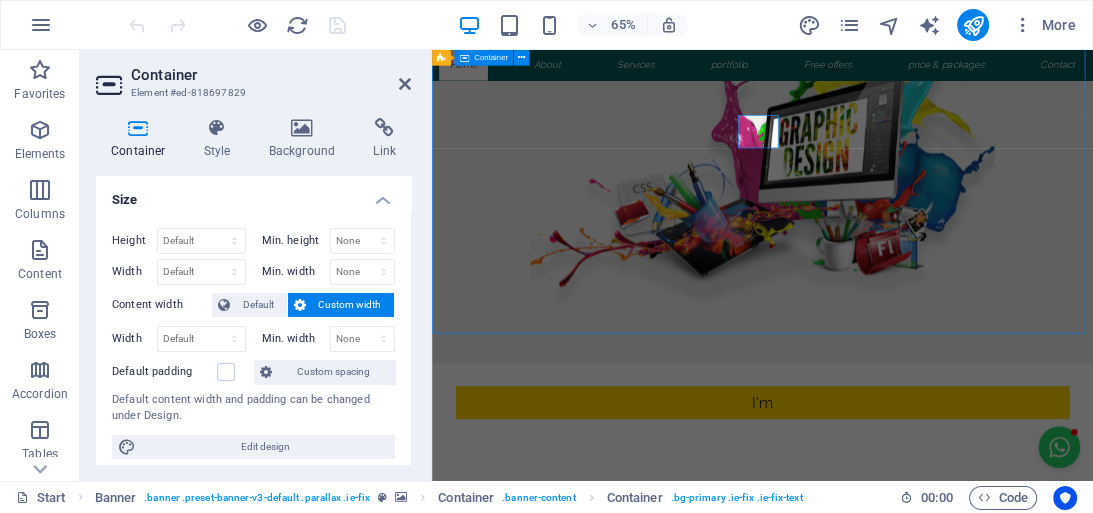 click on "I'm" at bounding box center [941, 592] 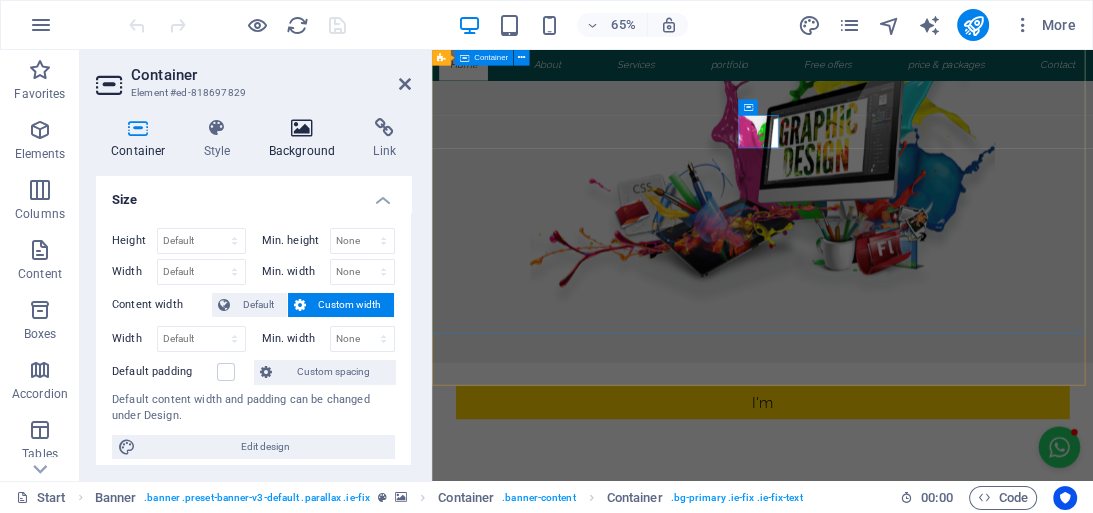 click on "Style" at bounding box center [221, 139] 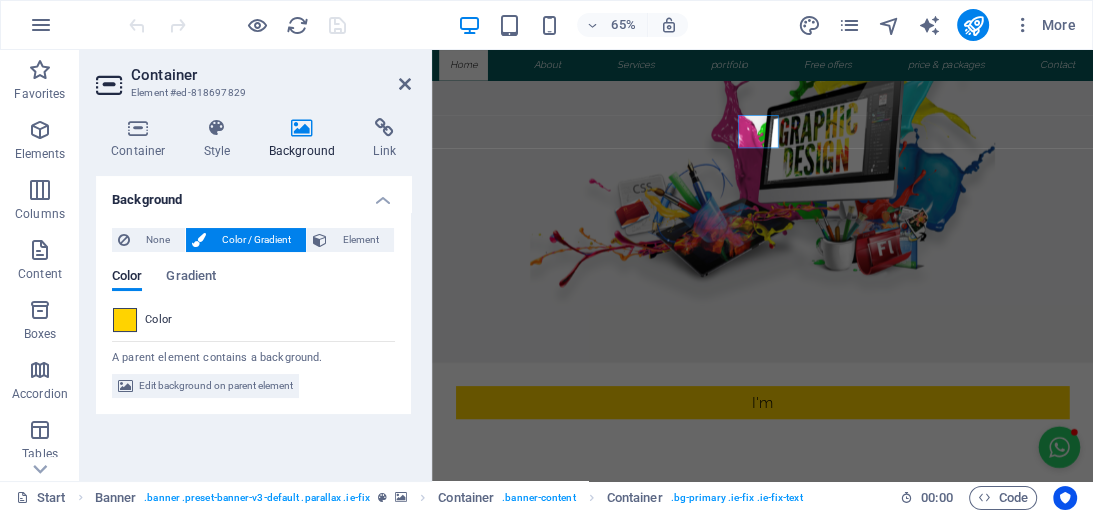 click at bounding box center [125, 320] 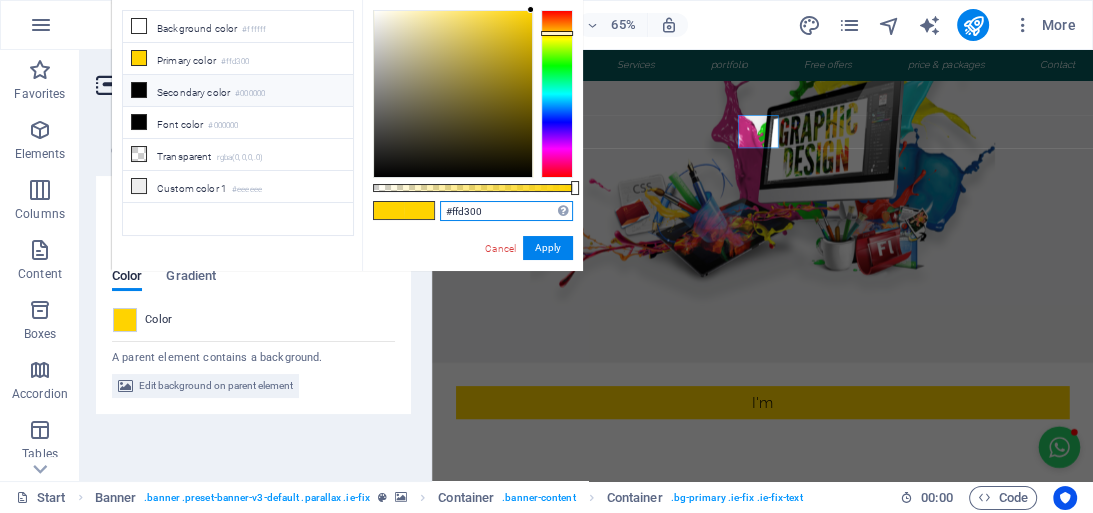 click on "#ffd300" at bounding box center (506, 211) 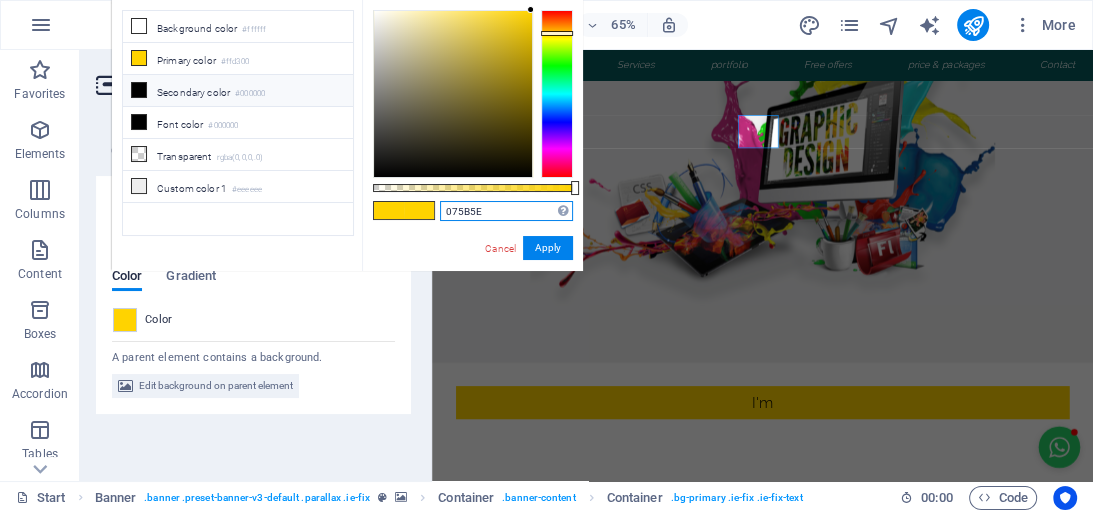 type on "#075b5e" 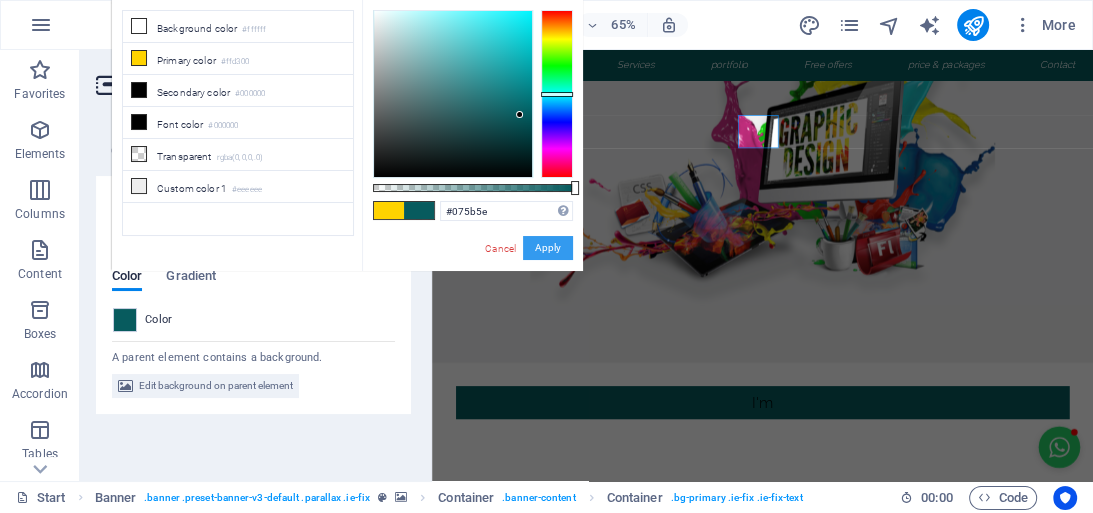click on "Apply" at bounding box center (548, 248) 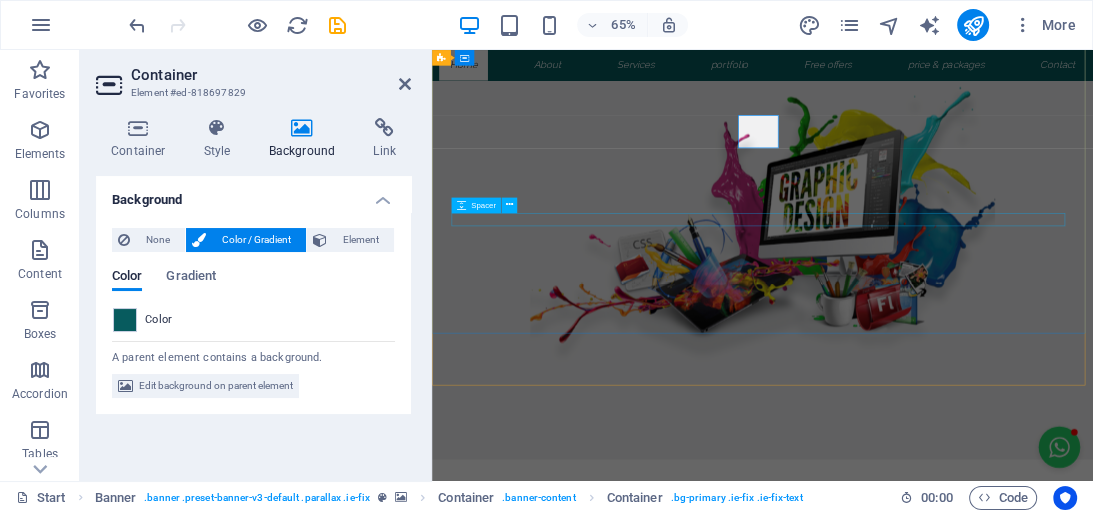 click on "I'm" at bounding box center [941, 784] 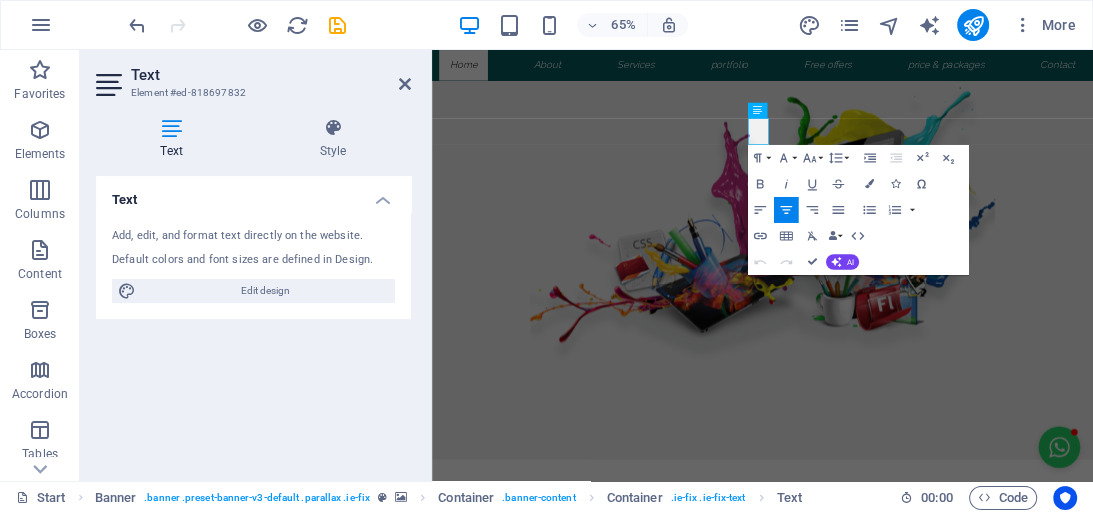 click on "Text Add, edit, and format text directly on the website. Default colors and font sizes are defined in Design. Edit design Alignment Left aligned Centered Right aligned" at bounding box center [253, 320] 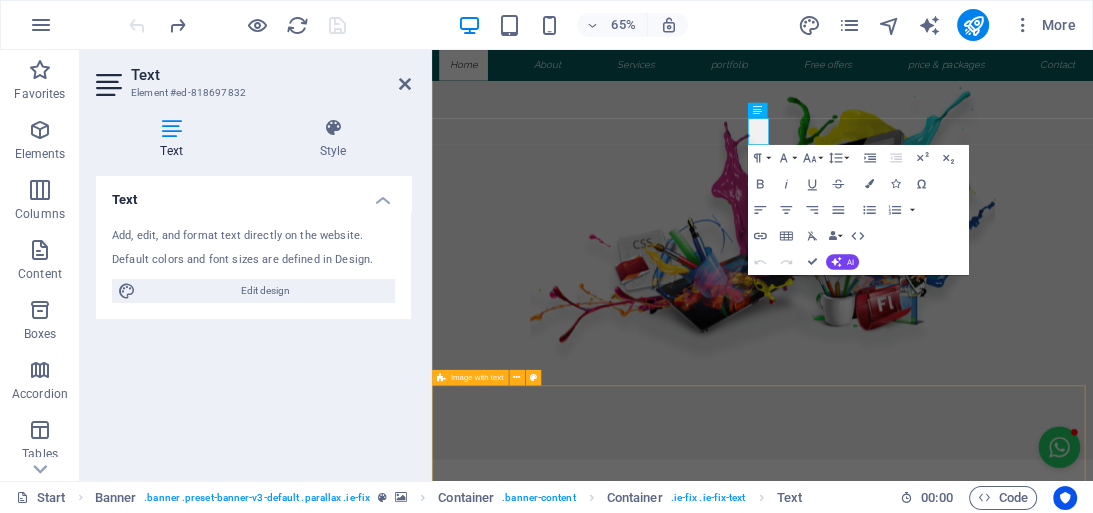 click on "About me Hello! I'm Khalid Mehmood, a passionate and experienced graphic designer with over 12 years of creative expertise in branding, visual communication, and digital design. Through Takhleeq Design, I help individuals, startups, and businesses bring their ideas to life through clean, impactful, and timeless designs. Photoshop 90%
Illustrator 70%
Corel Draw 90%
HTML5 & CSS3 85%" at bounding box center [940, 2161] 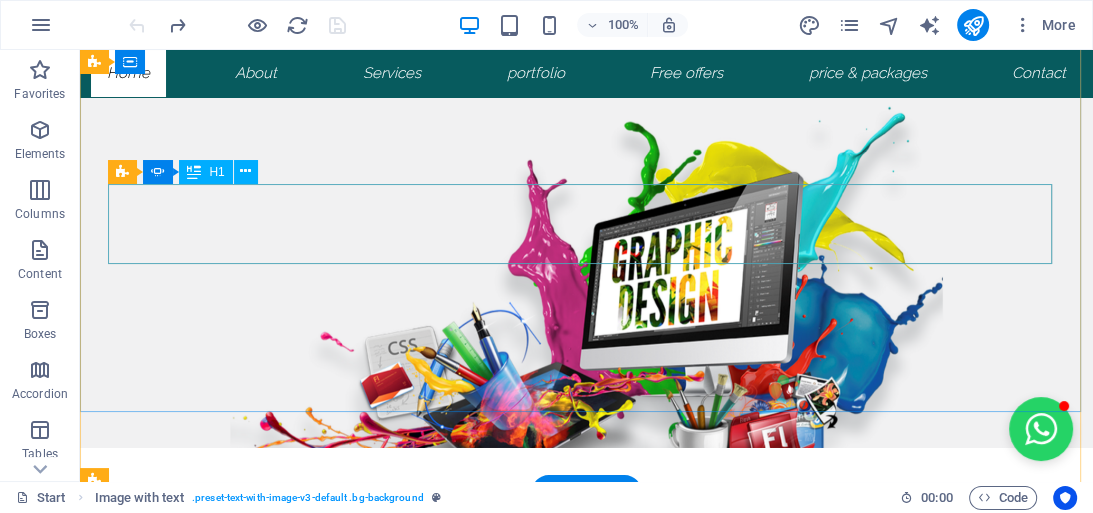 click on "web Developer" at bounding box center (-357, 950) 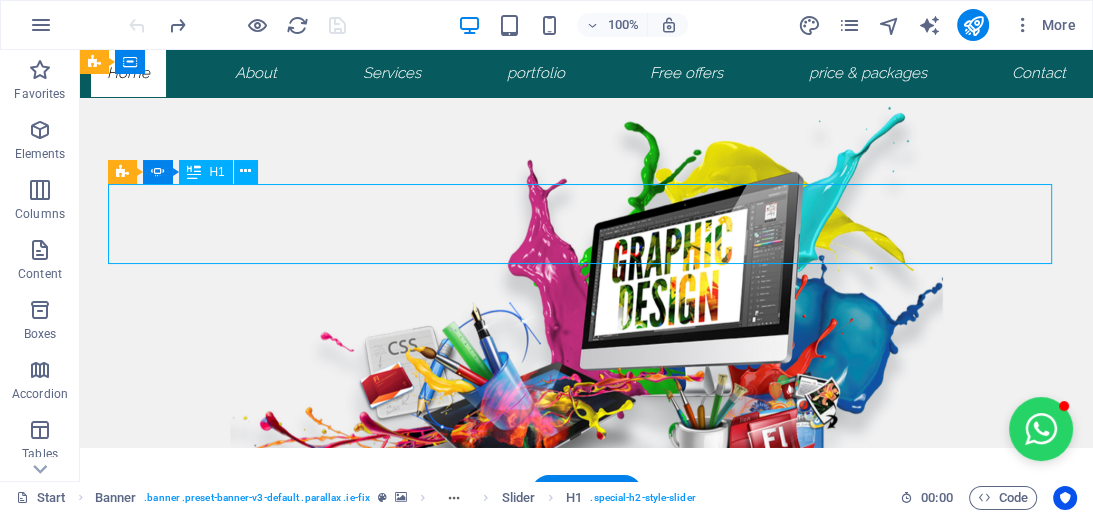 click at bounding box center (587, 946) 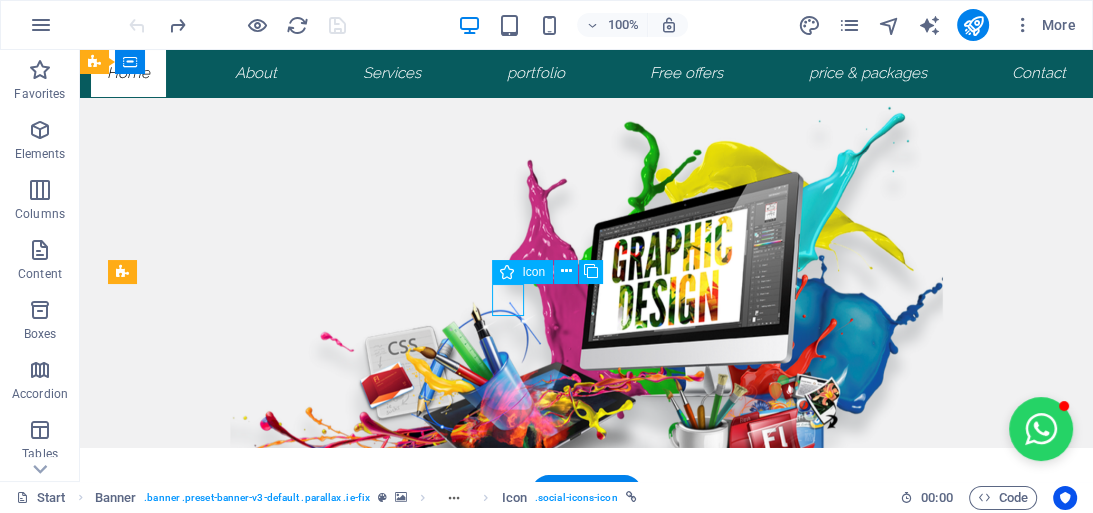 click at bounding box center (587, 946) 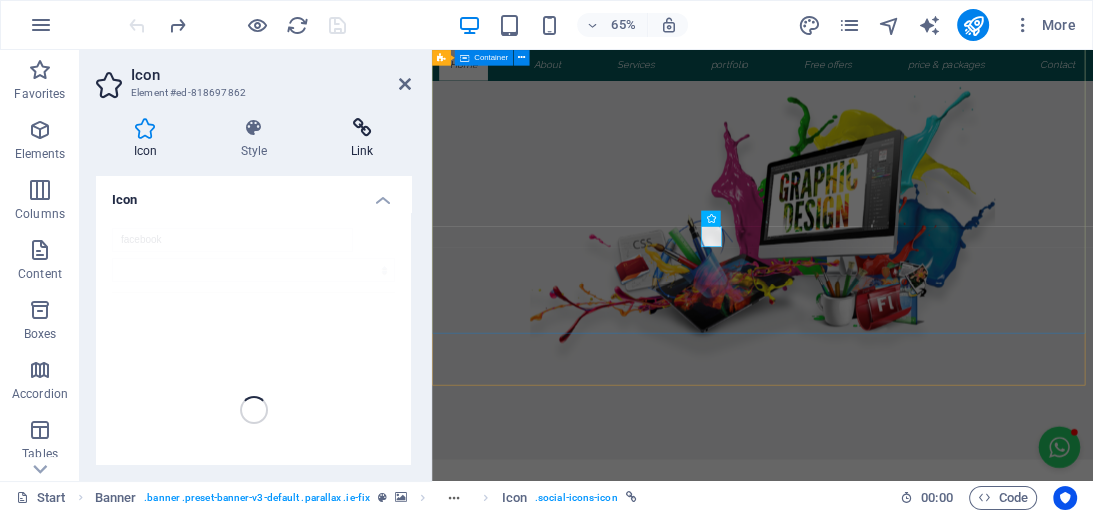 click at bounding box center (362, 128) 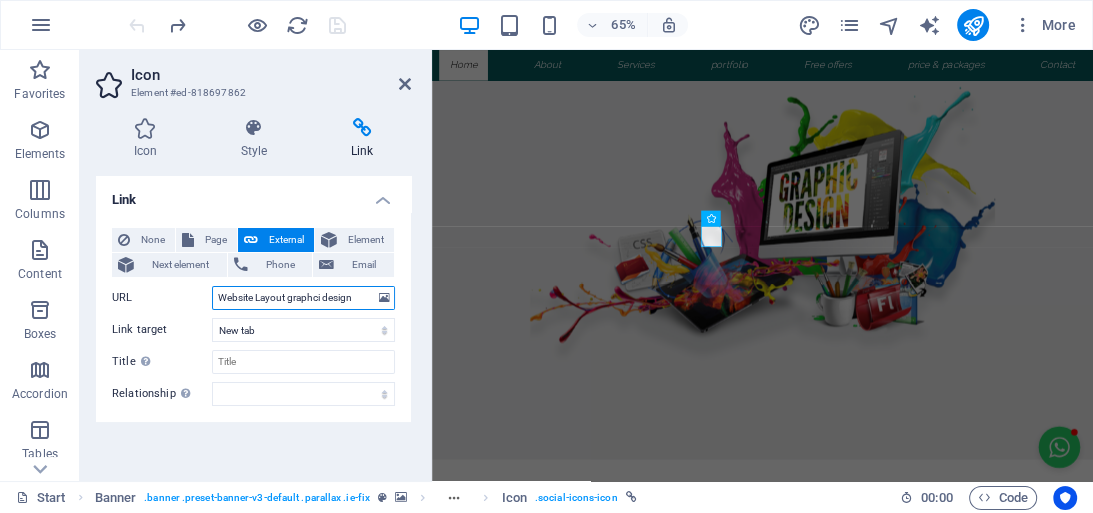 click on "Website Layout graphci design" at bounding box center (303, 298) 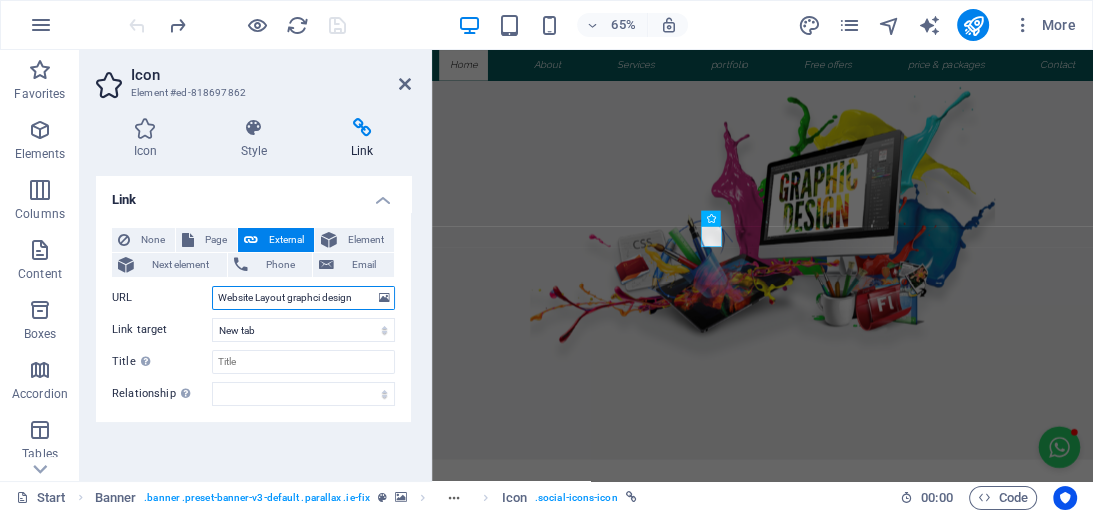 click on "Website Layout graphci design" at bounding box center (303, 298) 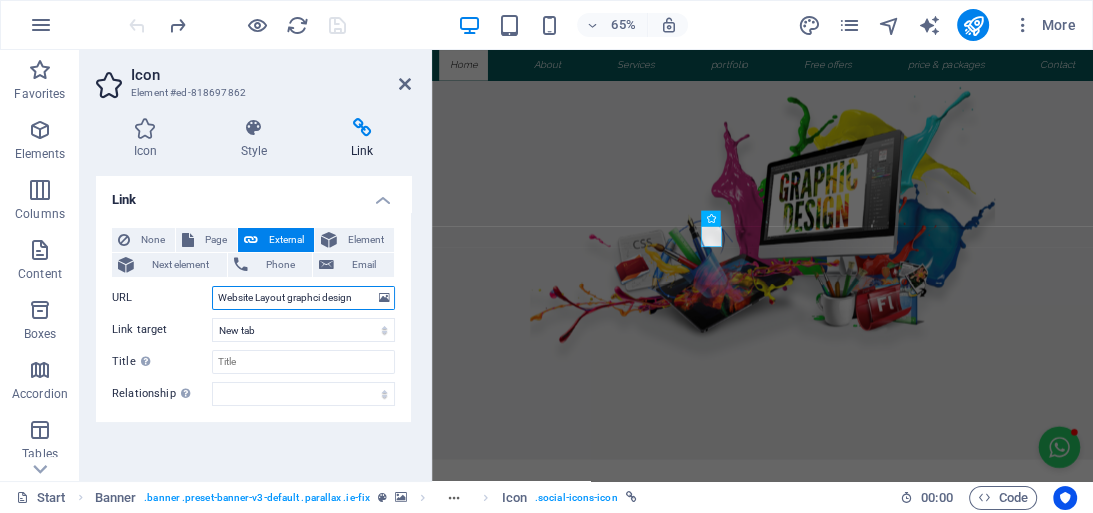 paste on "https://www.facebook.com/share/1Ao86aa5b2/" 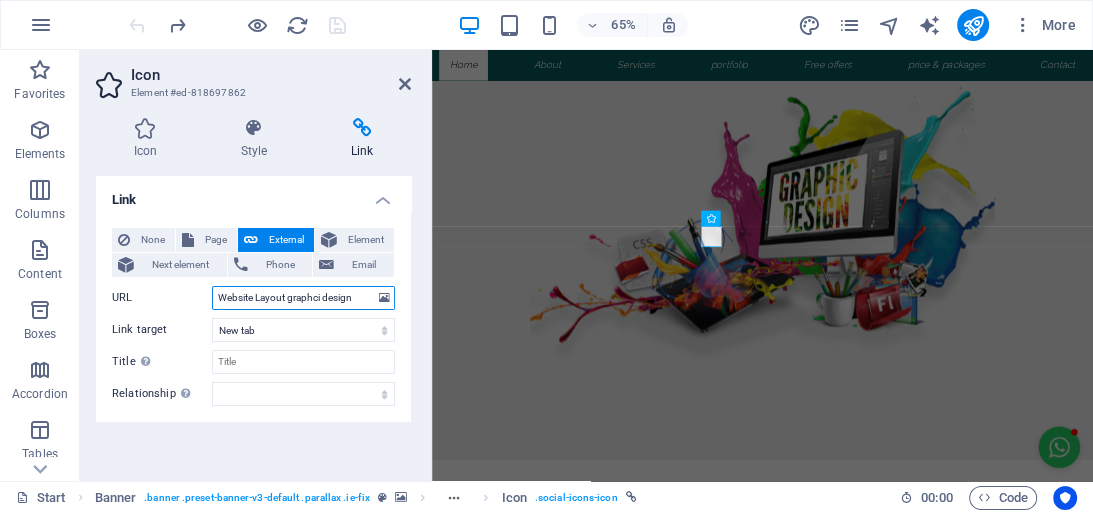type on "https://www.facebook.com/share/1Ao86aa5b2/" 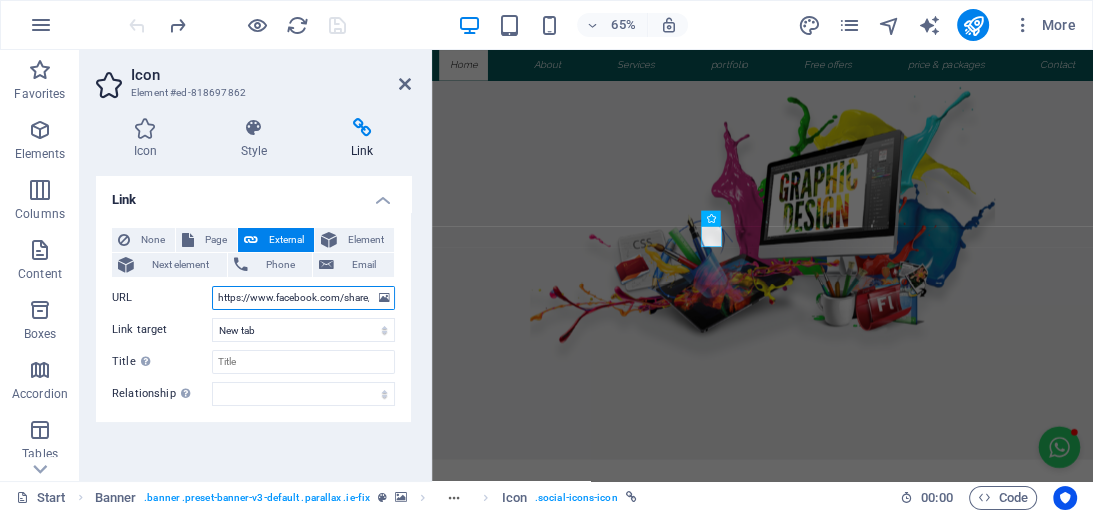 scroll, scrollTop: 0, scrollLeft: 64, axis: horizontal 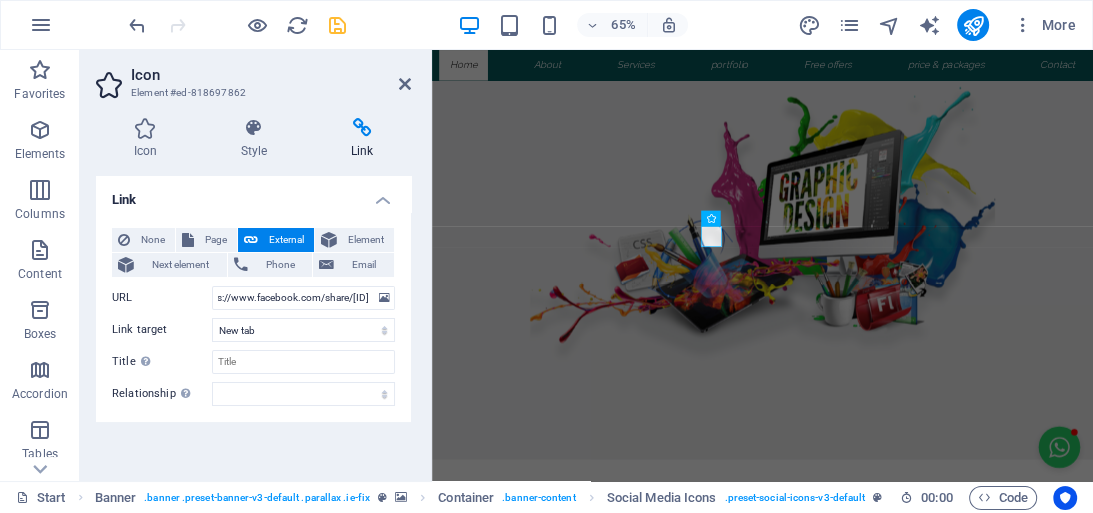click at bounding box center (337, 25) 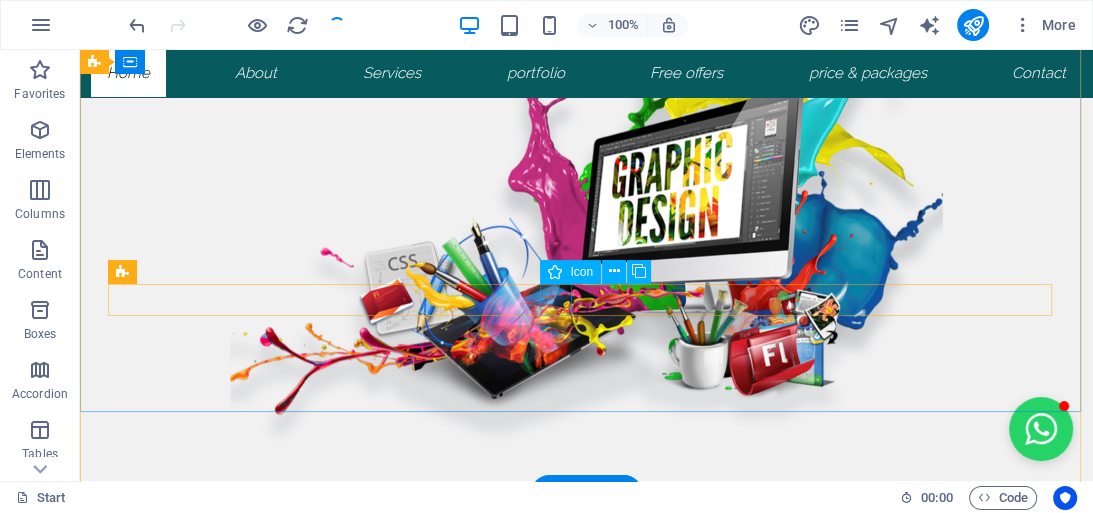 click at bounding box center [587, 794] 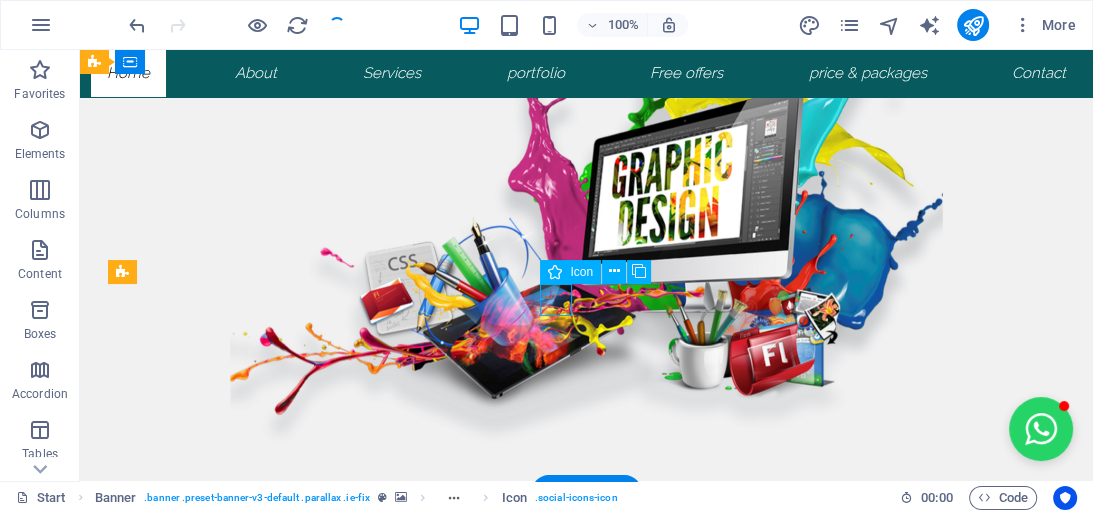 click at bounding box center (587, 794) 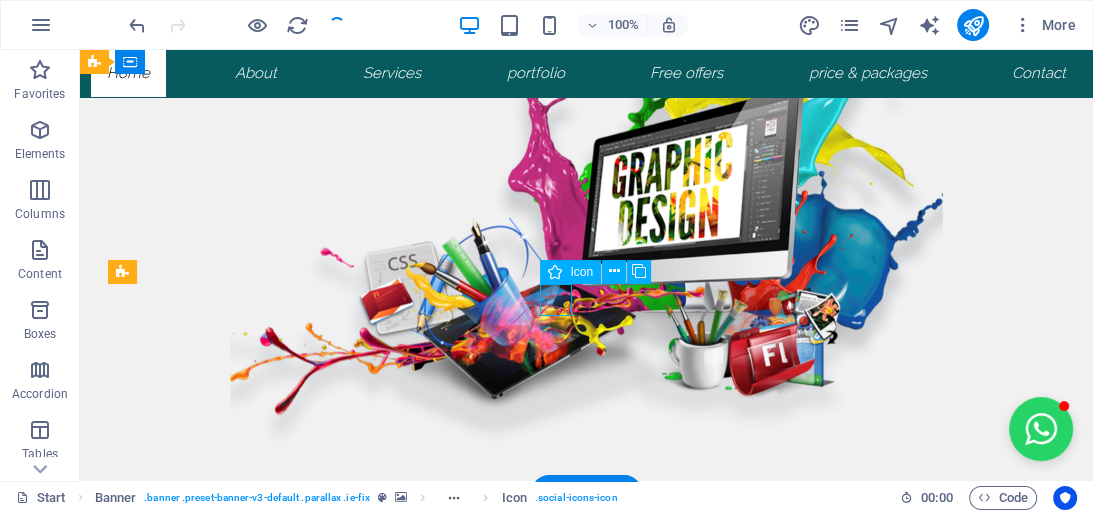 select on "xMidYMid" 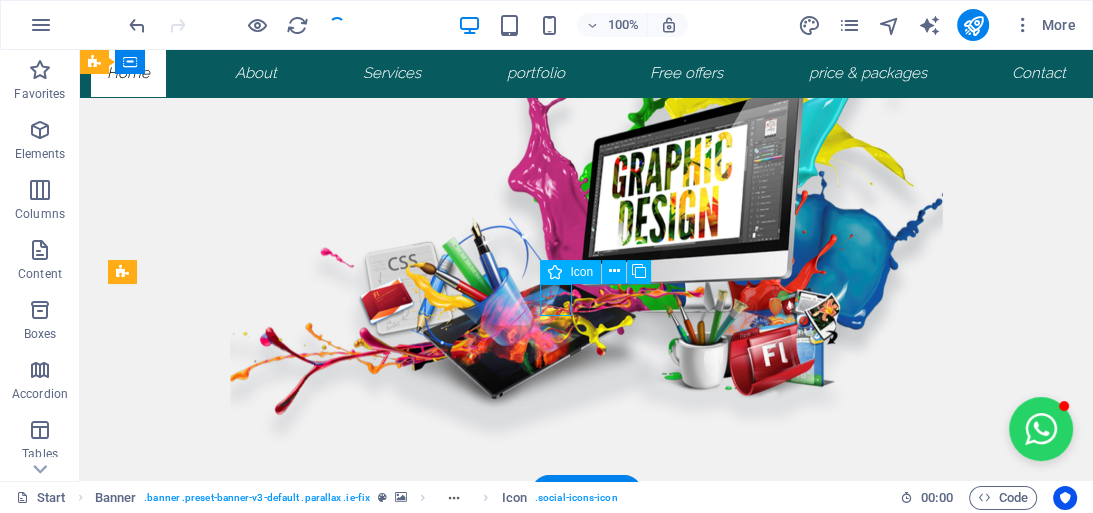 select on "px" 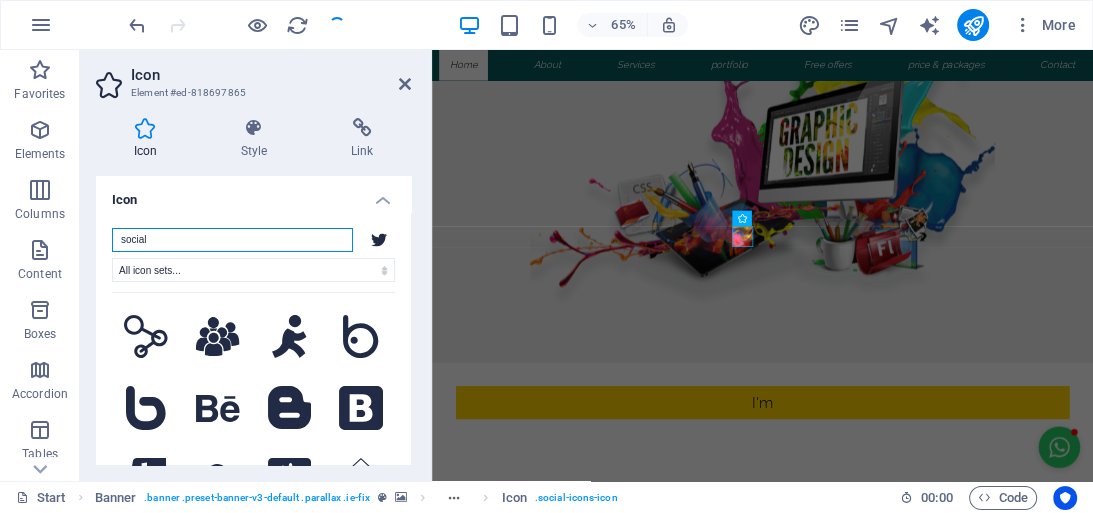 click on "social" at bounding box center (232, 240) 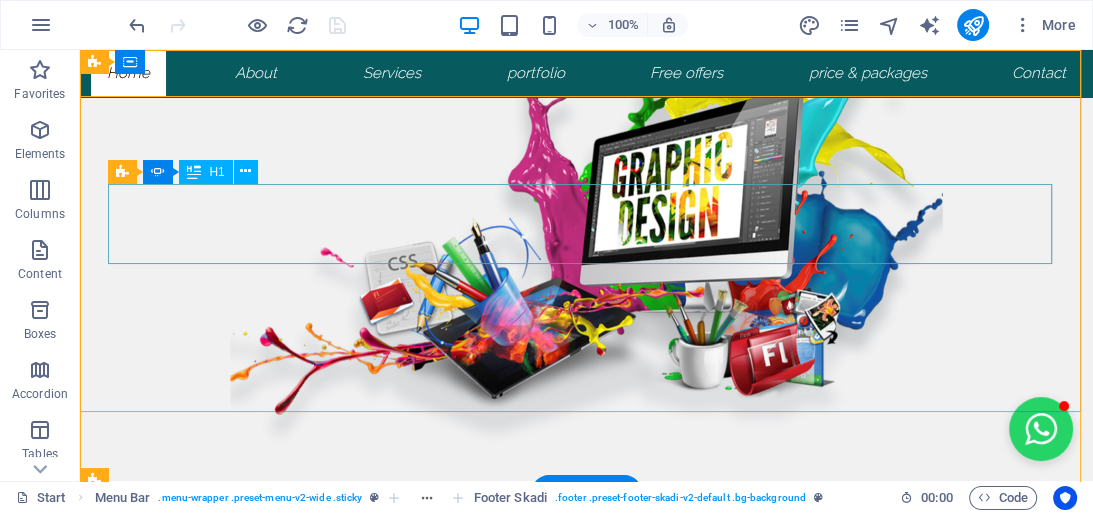 click at bounding box center (587, 794) 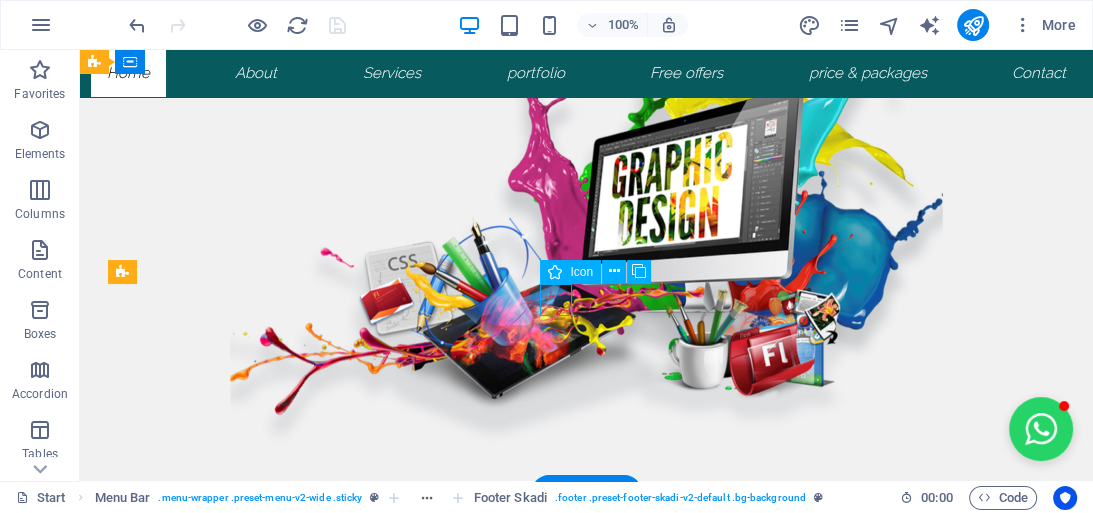 click at bounding box center (587, 794) 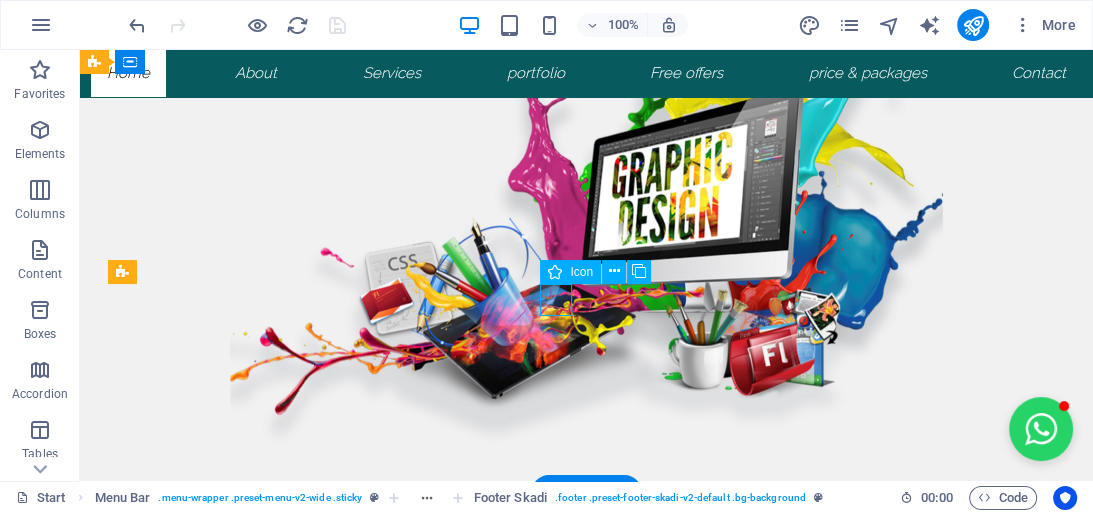 select on "xMidYMid" 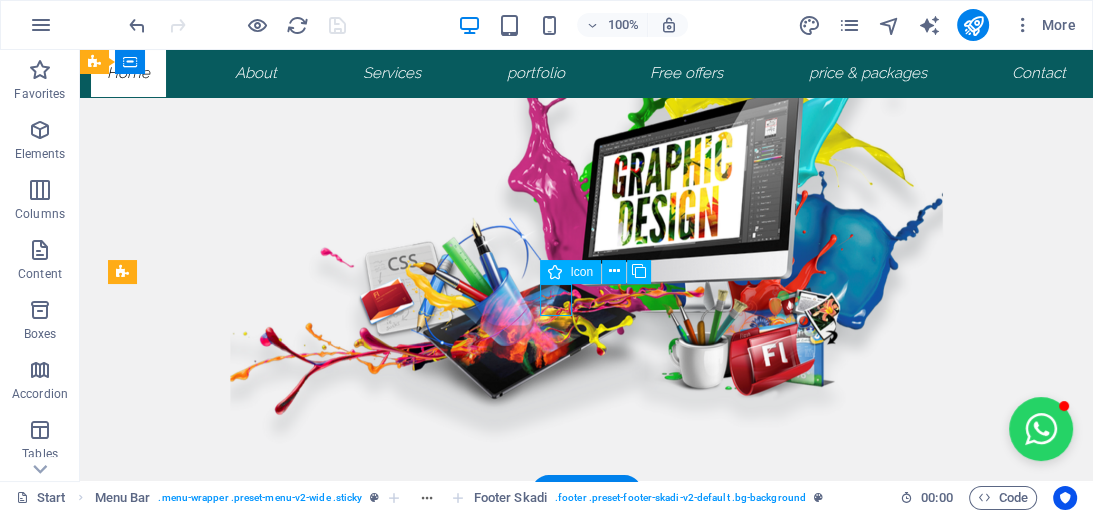 select on "px" 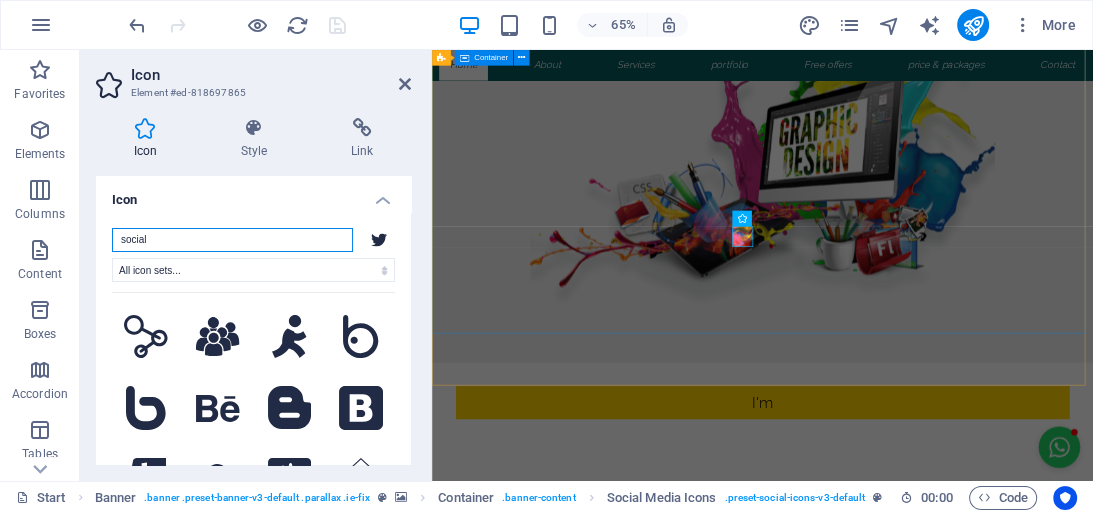 click on "social" at bounding box center [232, 240] 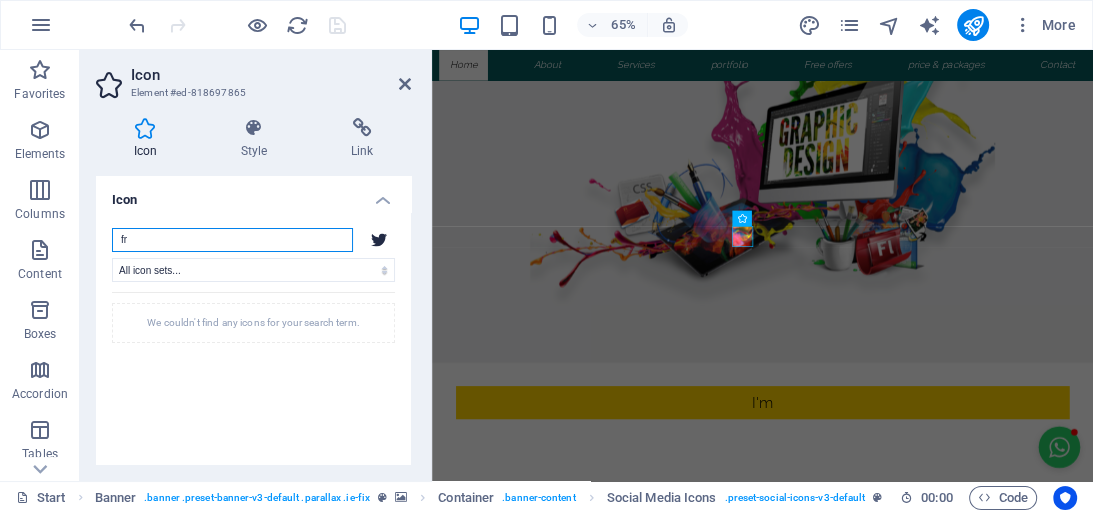 type on "f" 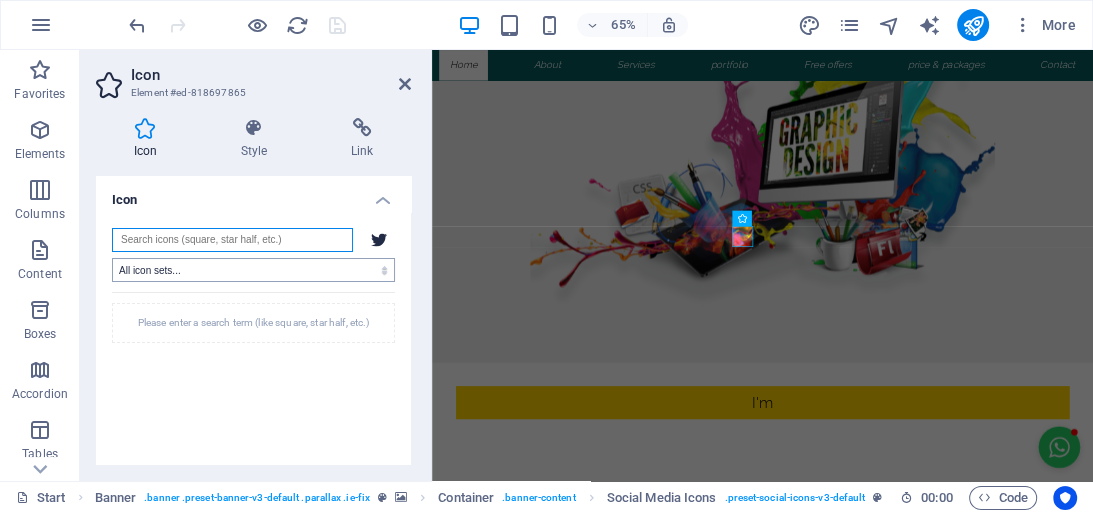 type 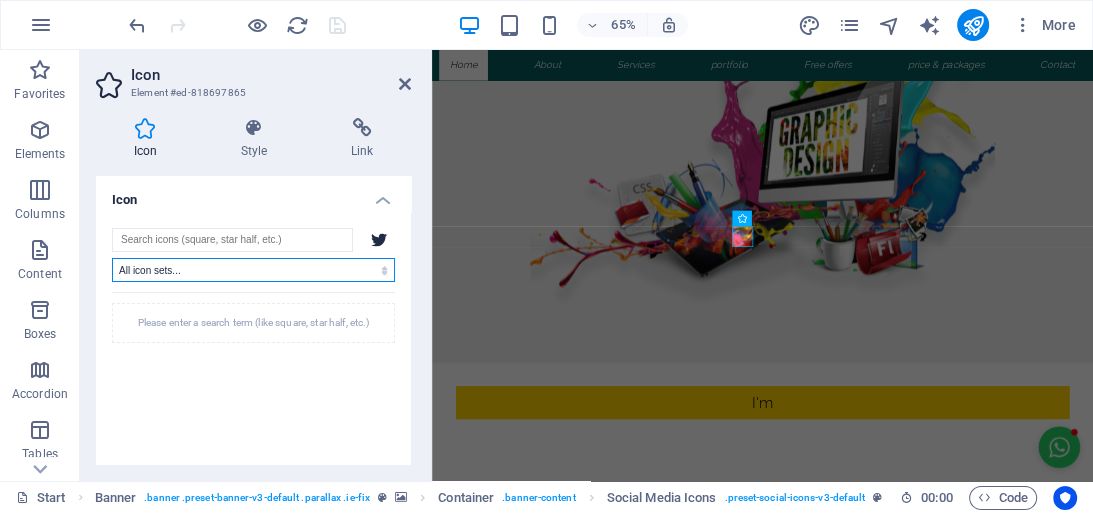 click on "All icon sets... IcoFont Ionicons FontAwesome Brands FontAwesome Duotone FontAwesome Solid FontAwesome Regular FontAwesome Light FontAwesome Thin FontAwesome Sharp Solid FontAwesome Sharp Regular FontAwesome Sharp Light FontAwesome Sharp Thin" at bounding box center (253, 270) 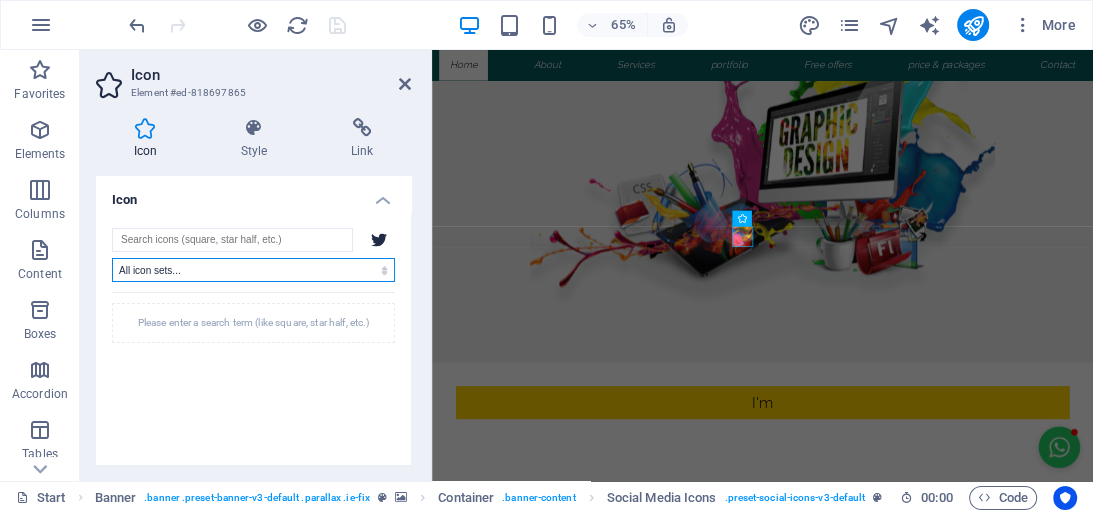 select on "ionicons" 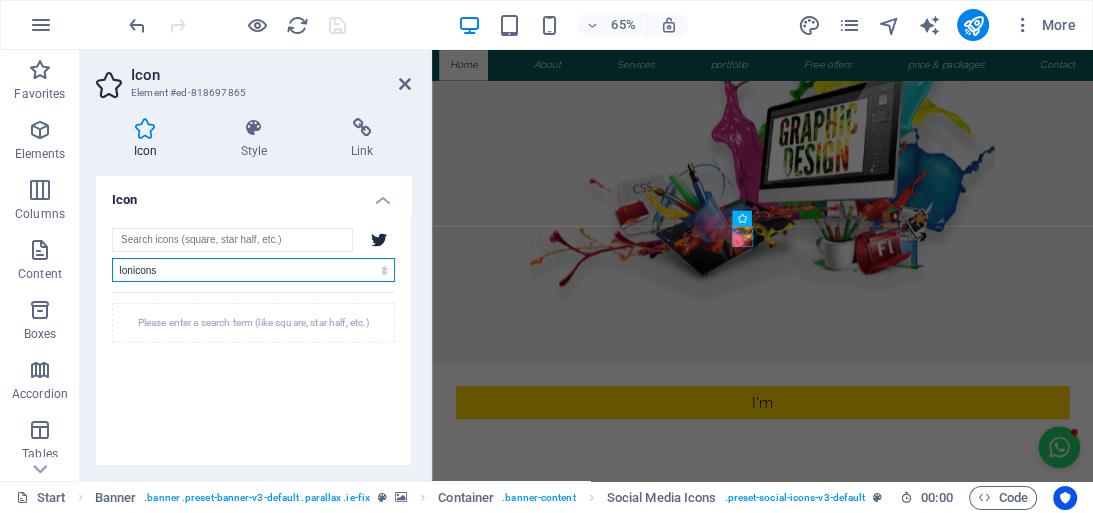 click on "All icon sets... IcoFont Ionicons FontAwesome Brands FontAwesome Duotone FontAwesome Solid FontAwesome Regular FontAwesome Light FontAwesome Thin FontAwesome Sharp Solid FontAwesome Sharp Regular FontAwesome Sharp Light FontAwesome Sharp Thin" at bounding box center [253, 270] 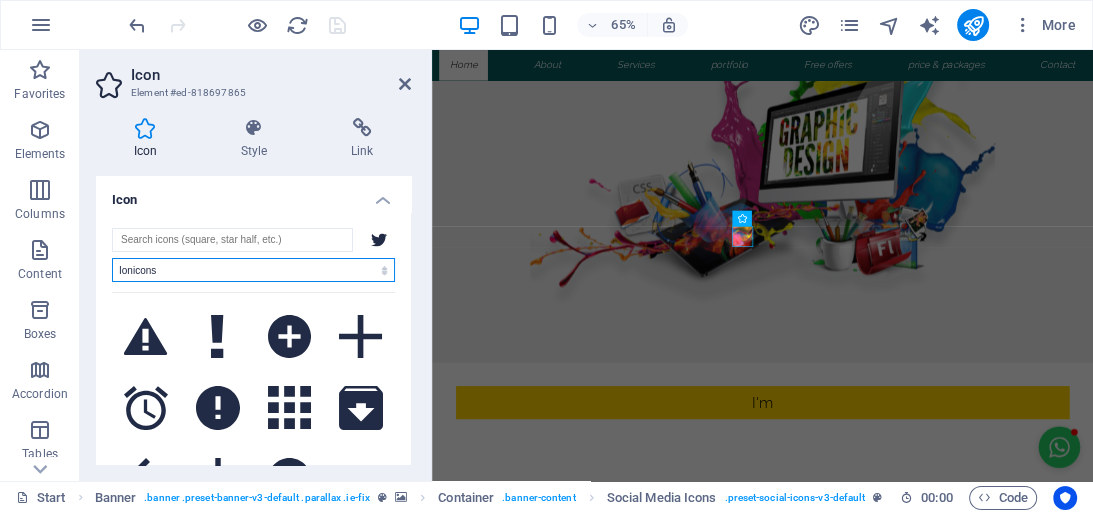click on "All icon sets... IcoFont Ionicons FontAwesome Brands FontAwesome Duotone FontAwesome Solid FontAwesome Regular FontAwesome Light FontAwesome Thin FontAwesome Sharp Solid FontAwesome Sharp Regular FontAwesome Sharp Light FontAwesome Sharp Thin" at bounding box center (253, 270) 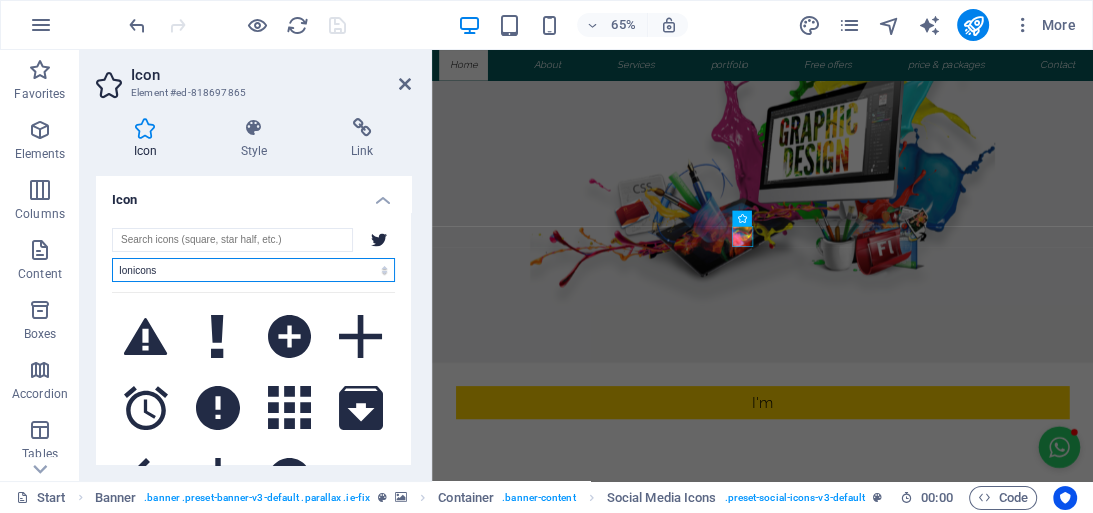 select 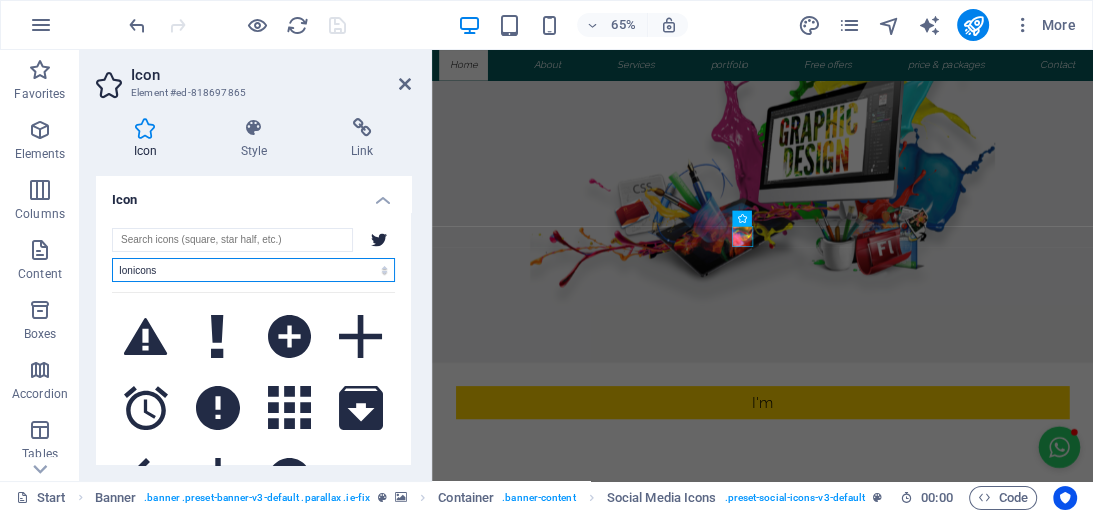 click on "All icon sets... IcoFont Ionicons FontAwesome Brands FontAwesome Duotone FontAwesome Solid FontAwesome Regular FontAwesome Light FontAwesome Thin FontAwesome Sharp Solid FontAwesome Sharp Regular FontAwesome Sharp Light FontAwesome Sharp Thin" at bounding box center [253, 270] 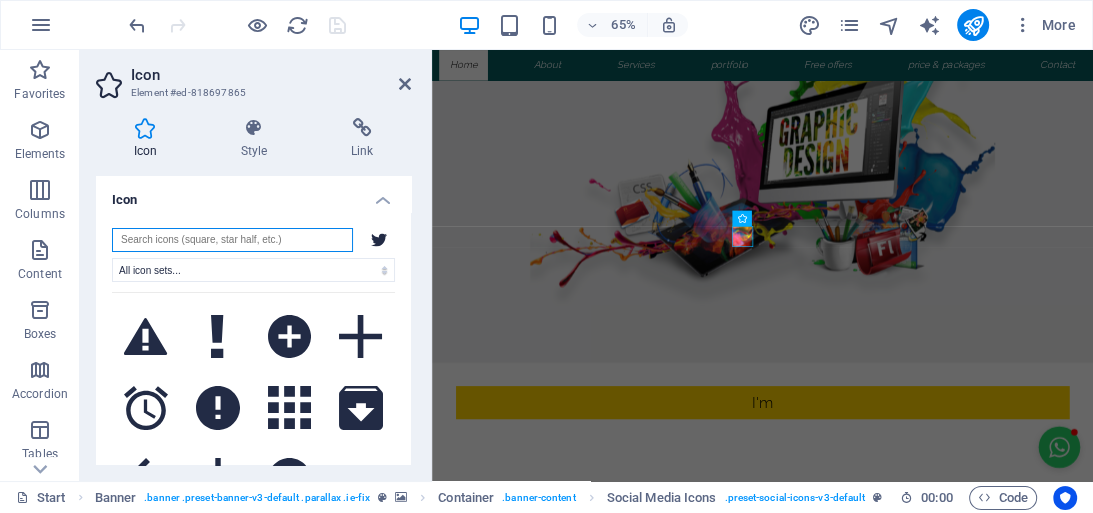 click at bounding box center [232, 240] 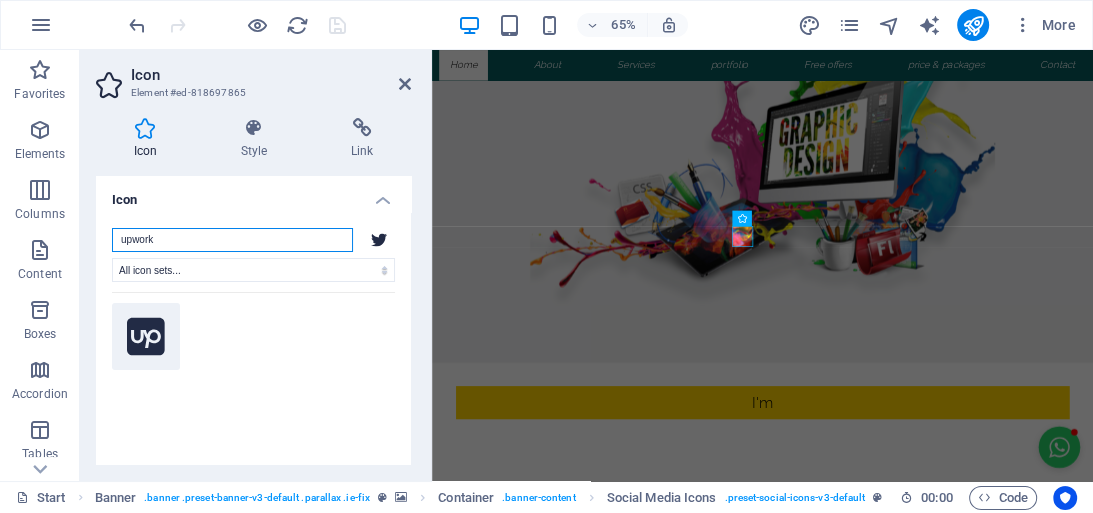type on "upwork" 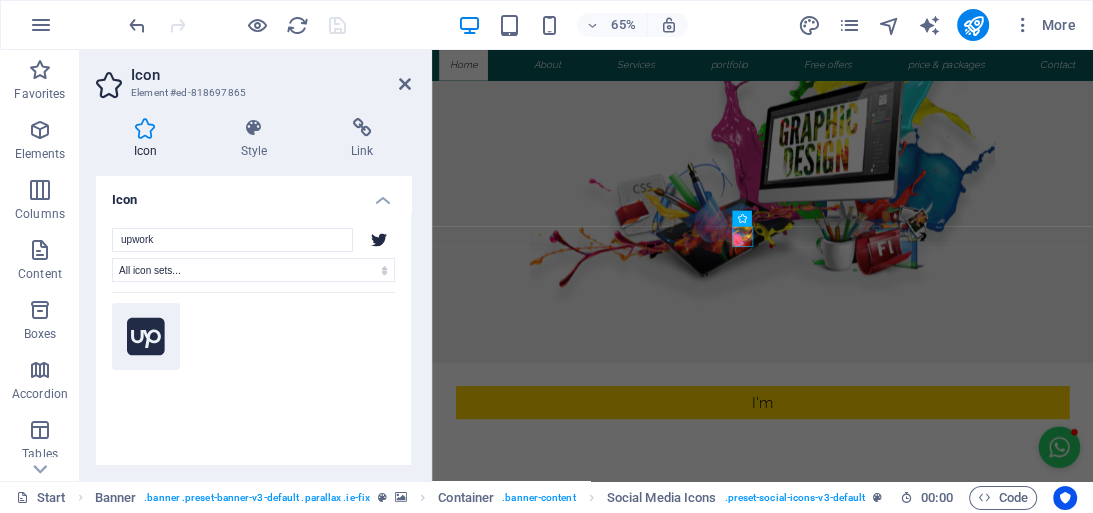 click at bounding box center [146, 337] 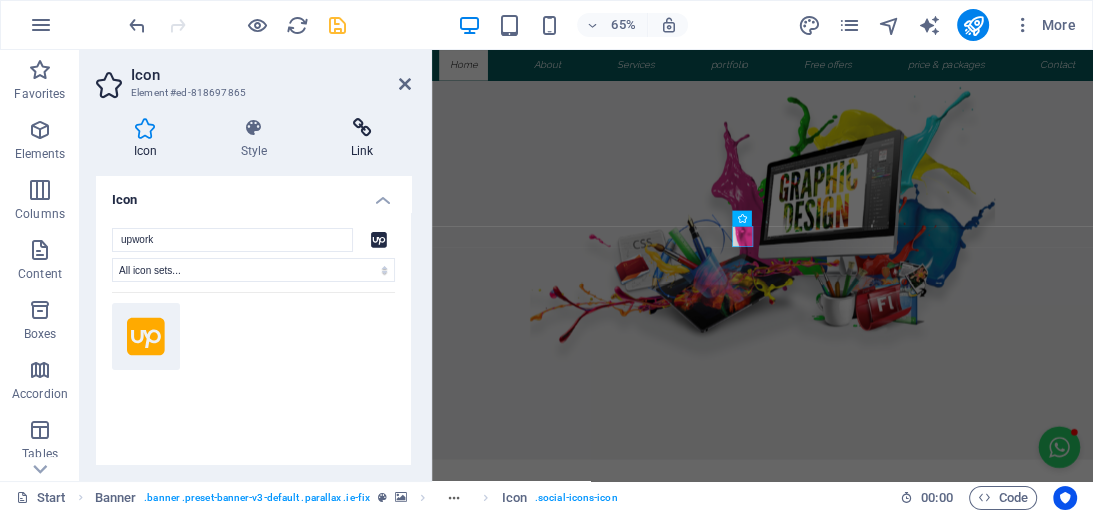 click on "Link" at bounding box center (362, 139) 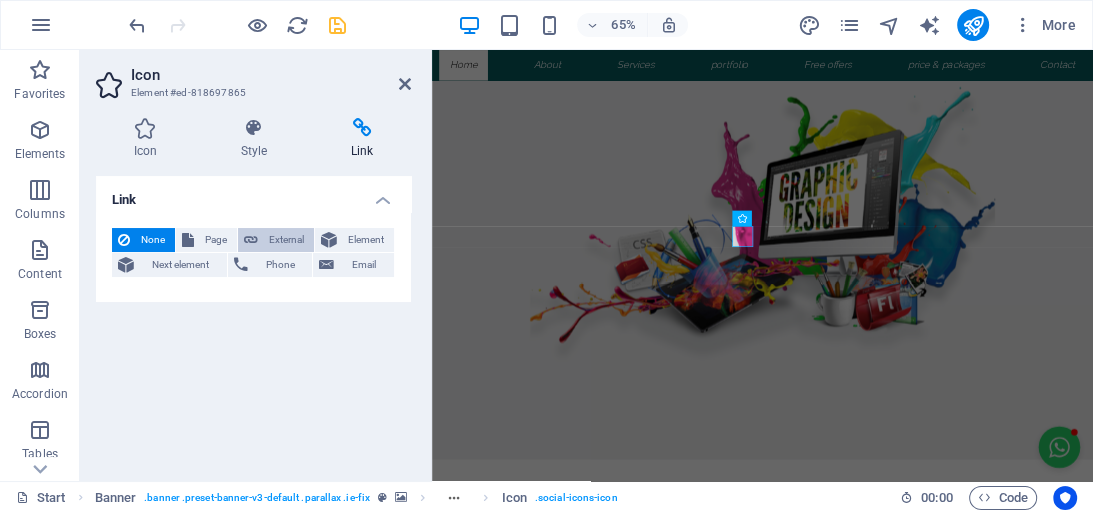 click on "External" at bounding box center [286, 240] 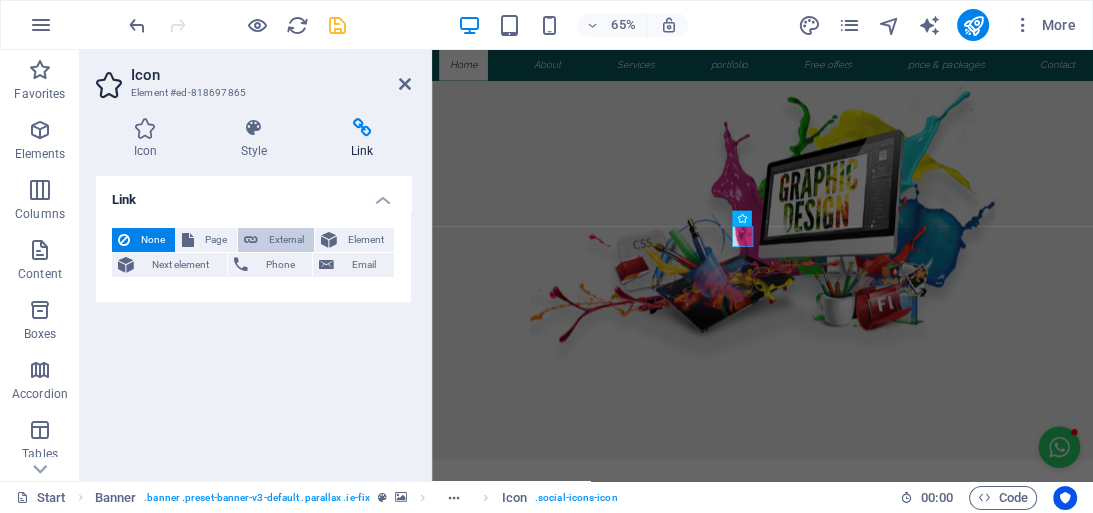 select on "blank" 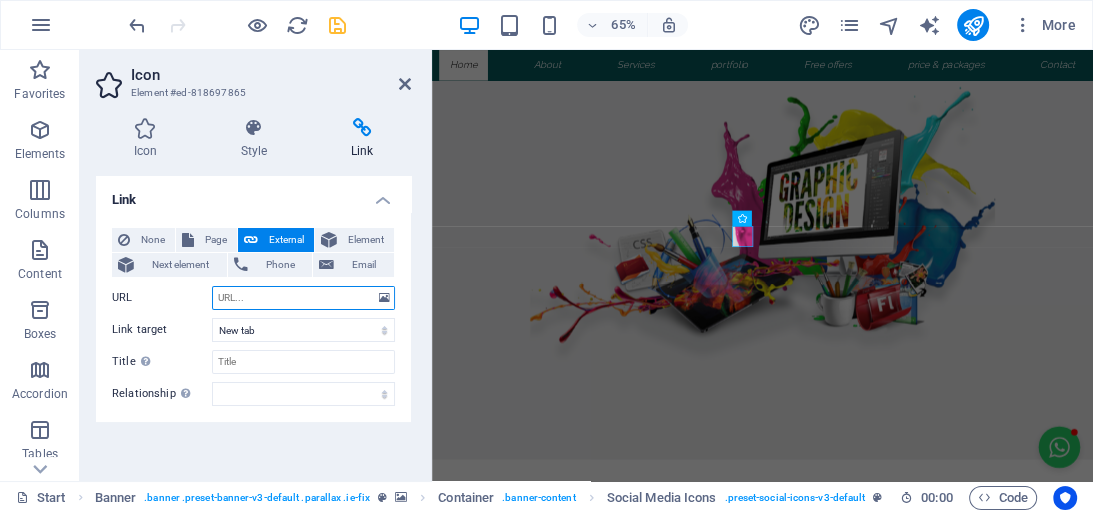 click on "URL" at bounding box center (303, 298) 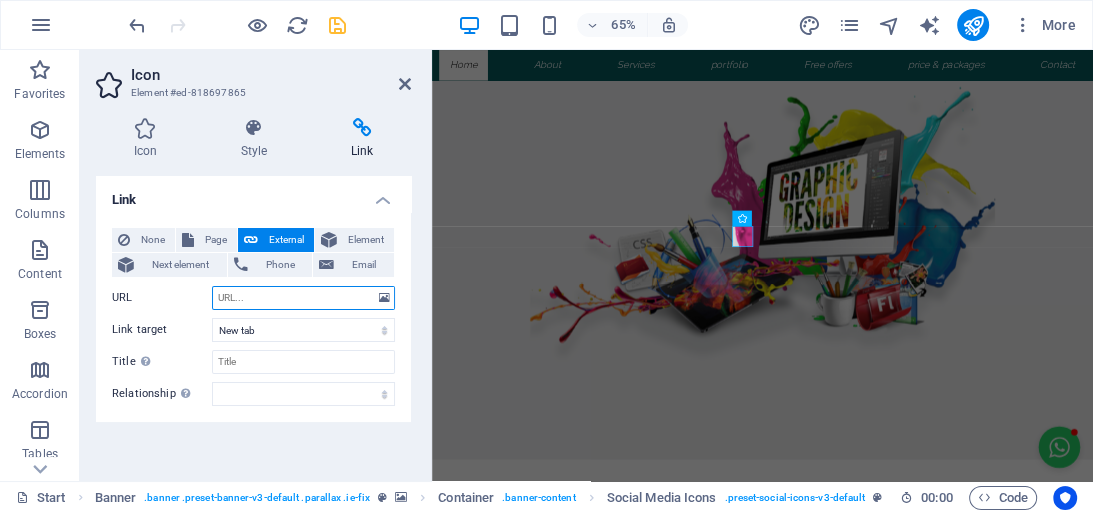 paste on "https://www.upwork.com/freelancers/~01969be091a5435c27" 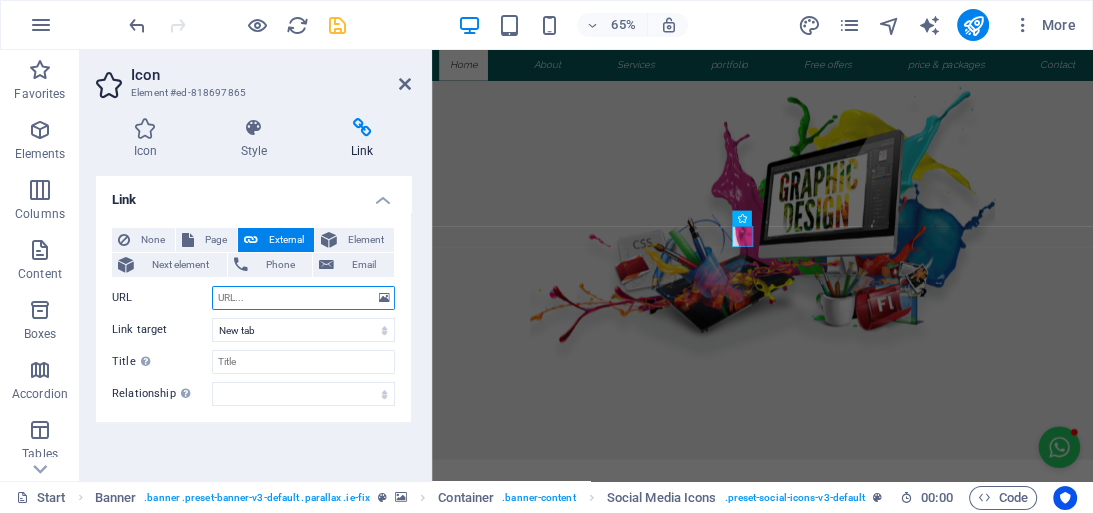 type on "https://www.upwork.com/freelancers/~01969be091a5435c27" 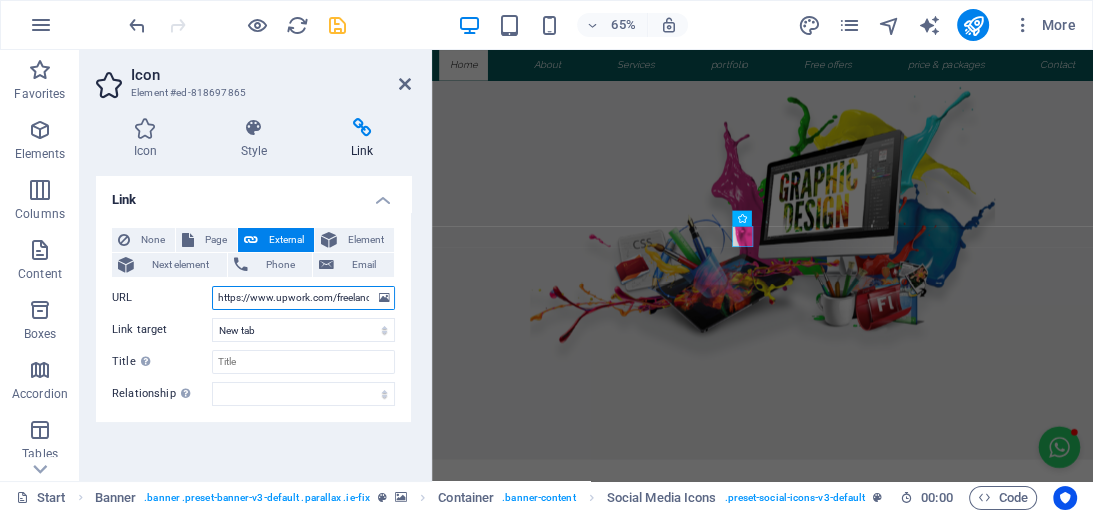 scroll, scrollTop: 0, scrollLeft: 128, axis: horizontal 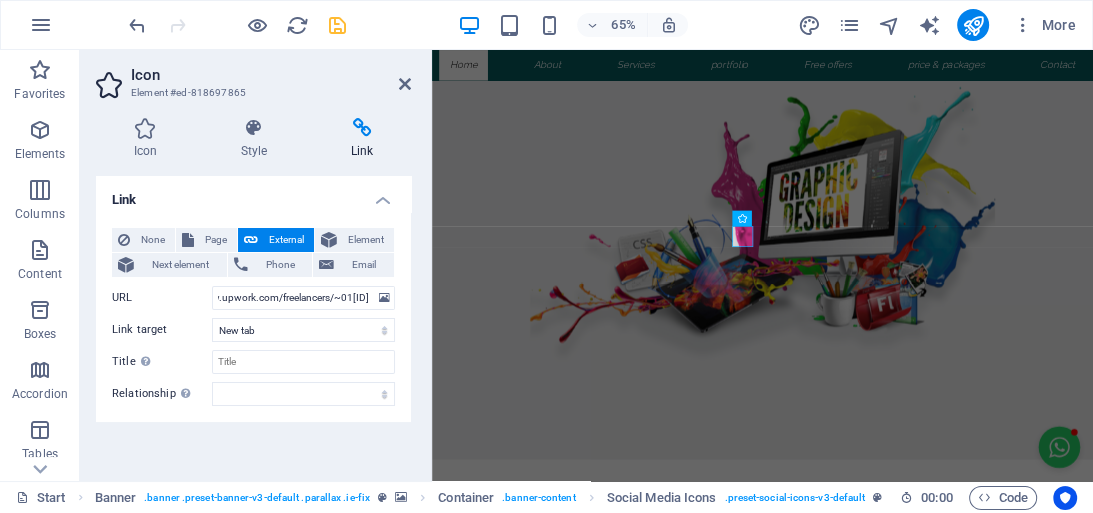 click at bounding box center (337, 25) 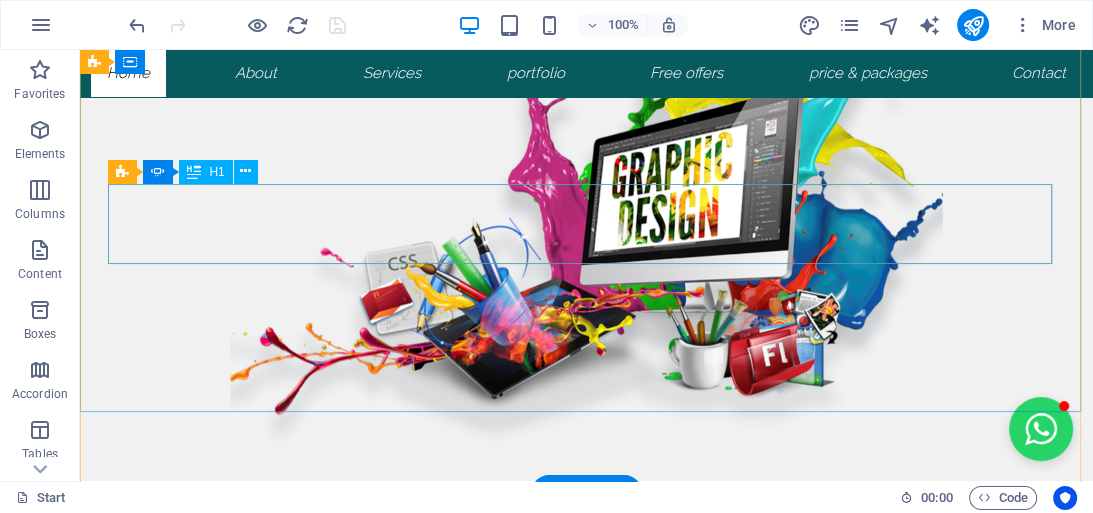 click at bounding box center [587, 834] 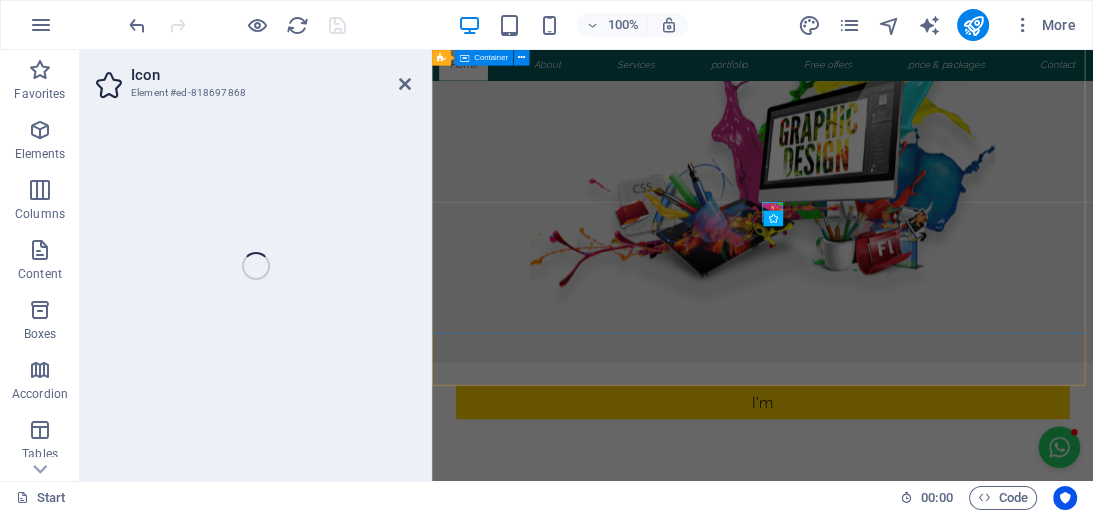 select on "xMidYMid" 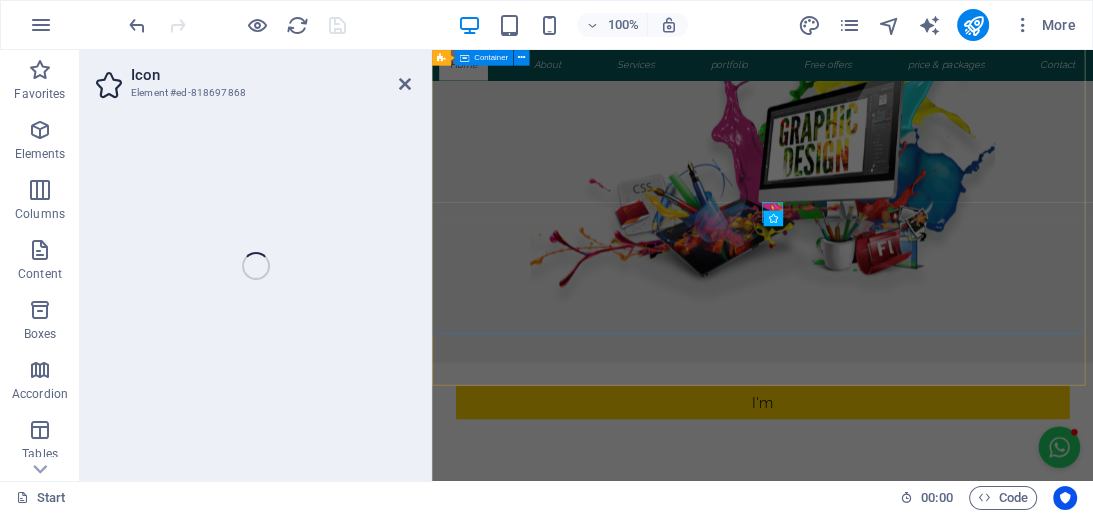 select on "px" 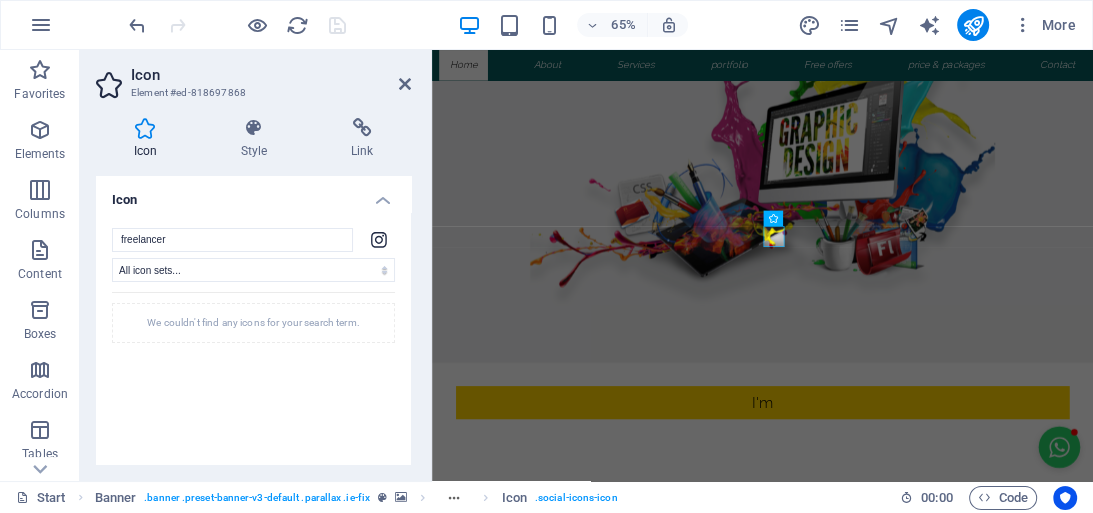 click on "We couldn't find any icons for your search term." at bounding box center [253, 323] 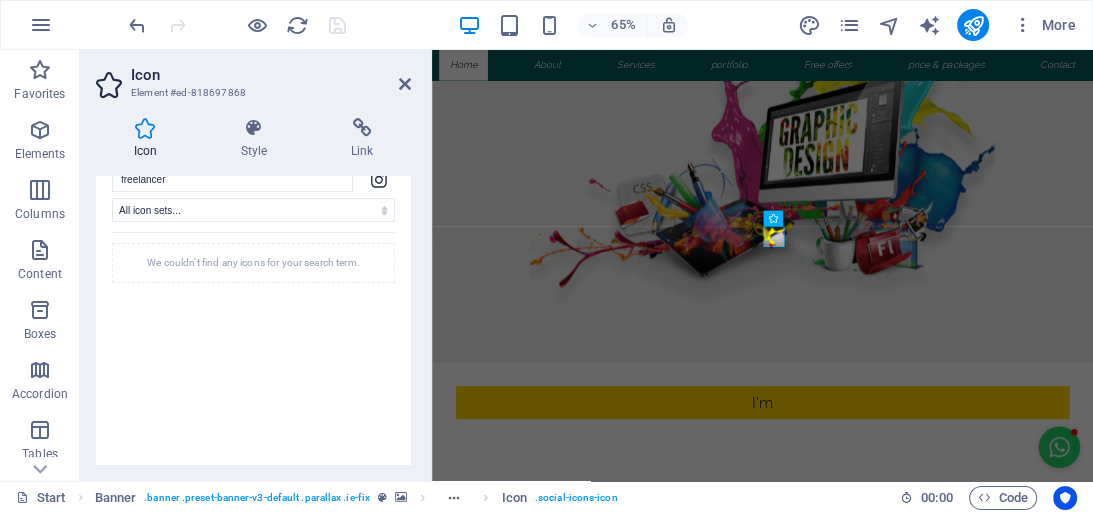 scroll, scrollTop: 0, scrollLeft: 0, axis: both 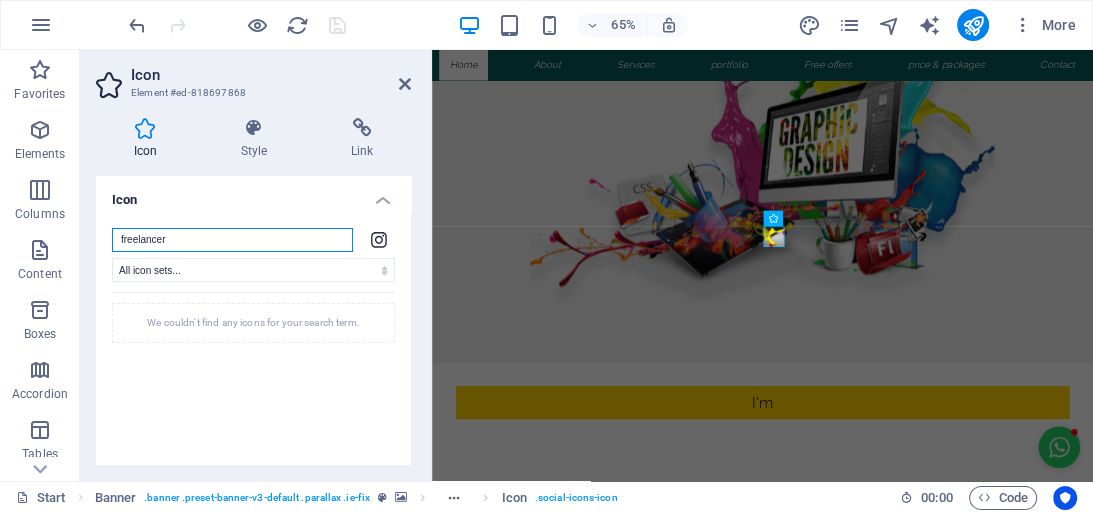 drag, startPoint x: 195, startPoint y: 242, endPoint x: 95, endPoint y: 242, distance: 100 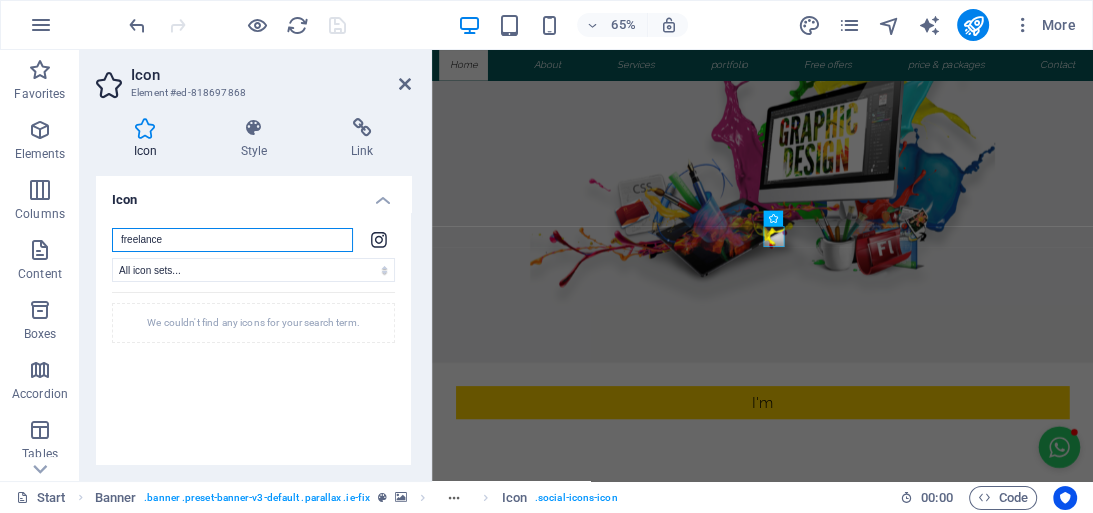 type on "freelance" 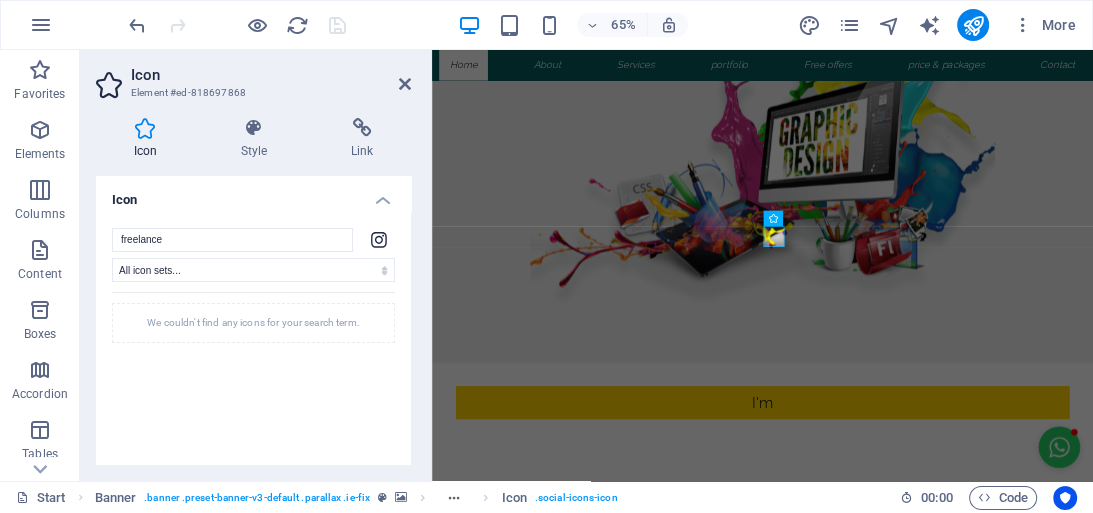 click on "We couldn't find any icons for your search term." at bounding box center [253, 437] 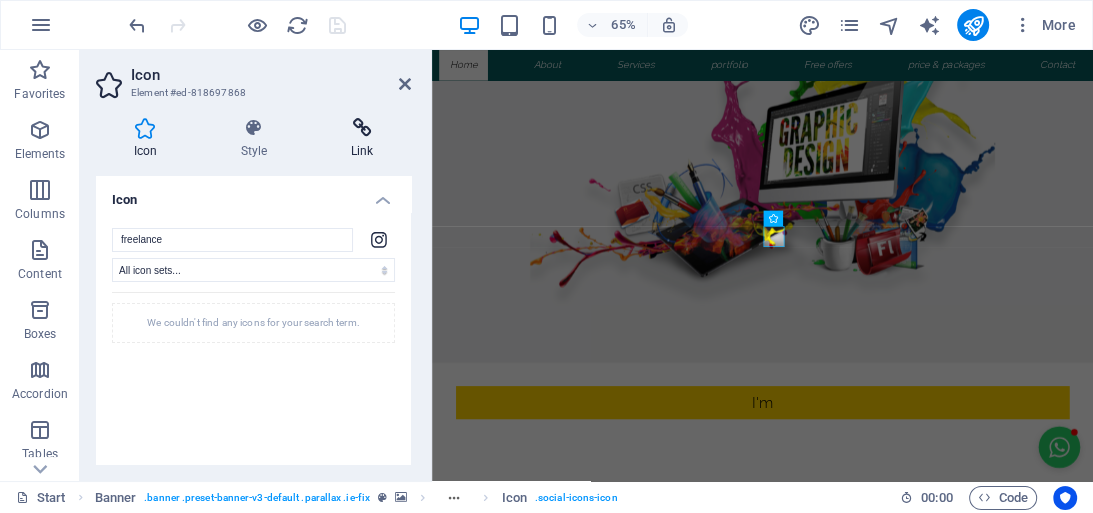 click on "Link" at bounding box center (362, 139) 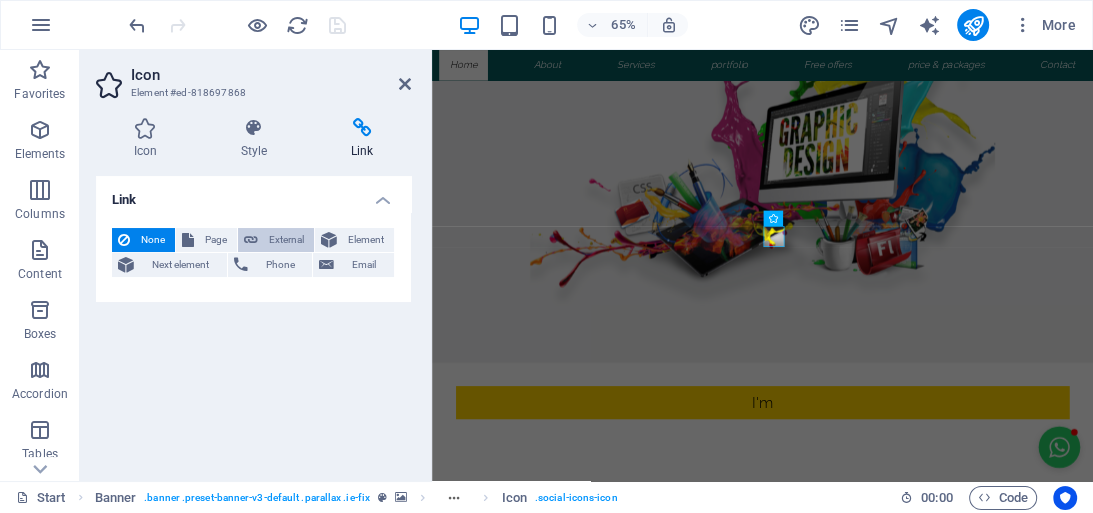 click on "External" at bounding box center (286, 240) 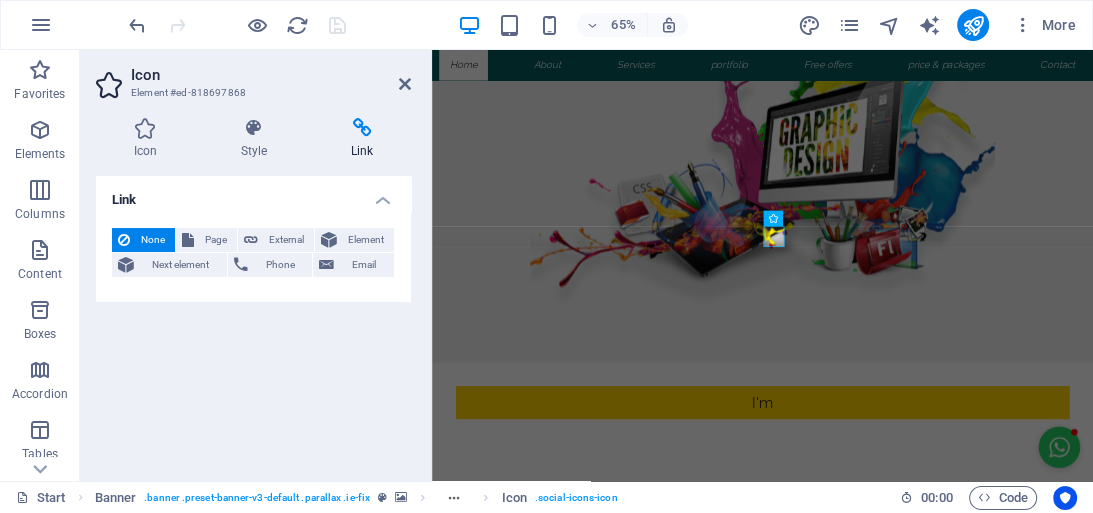 select on "blank" 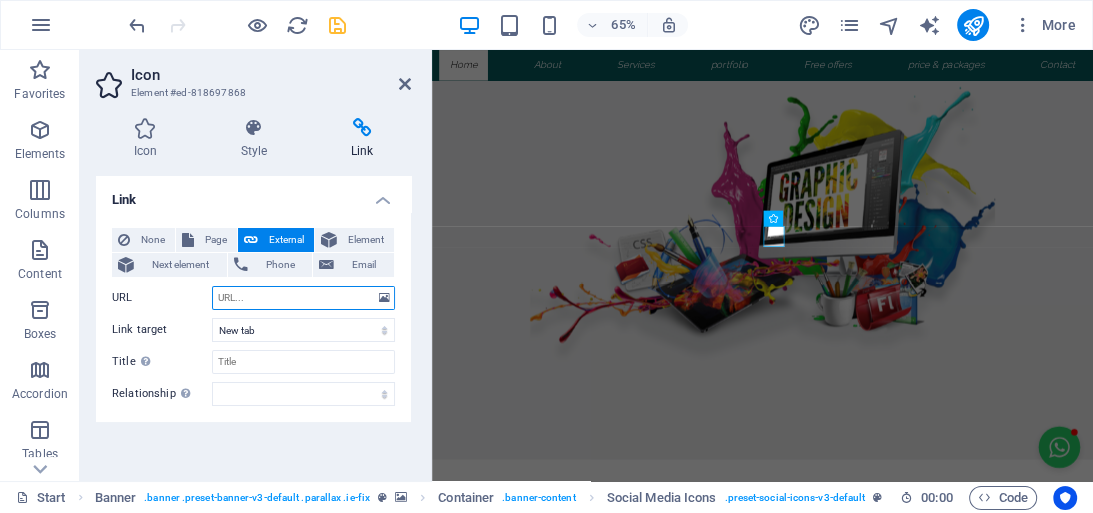 click on "URL" at bounding box center [303, 298] 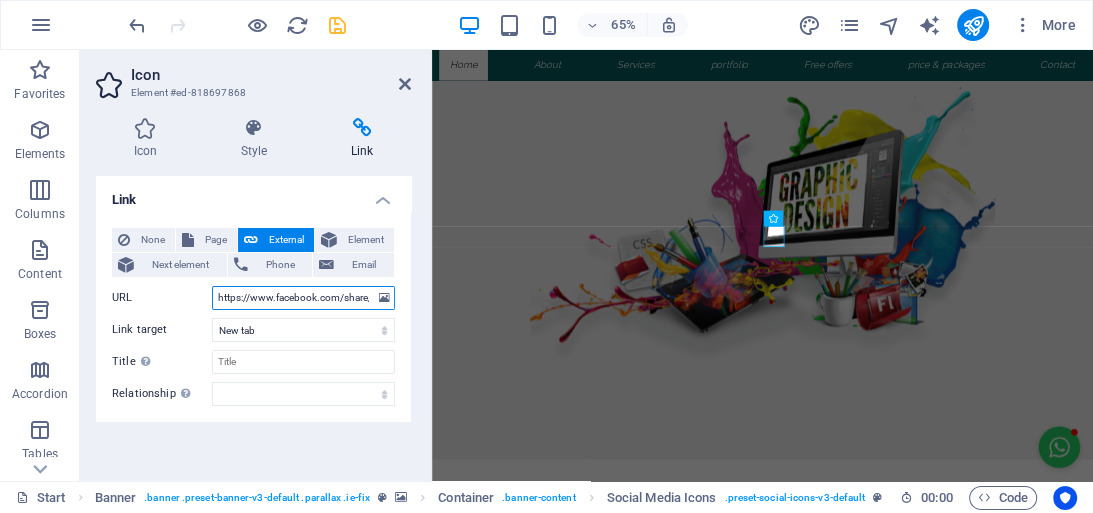 scroll, scrollTop: 0, scrollLeft: 64, axis: horizontal 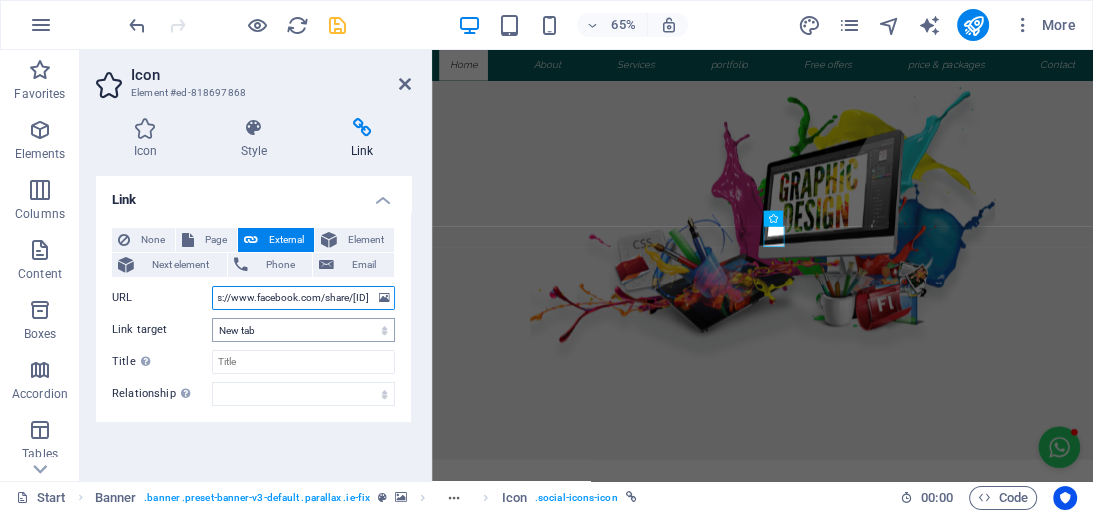 type on "https://www.facebook.com/share/1Ao86aa5b2/" 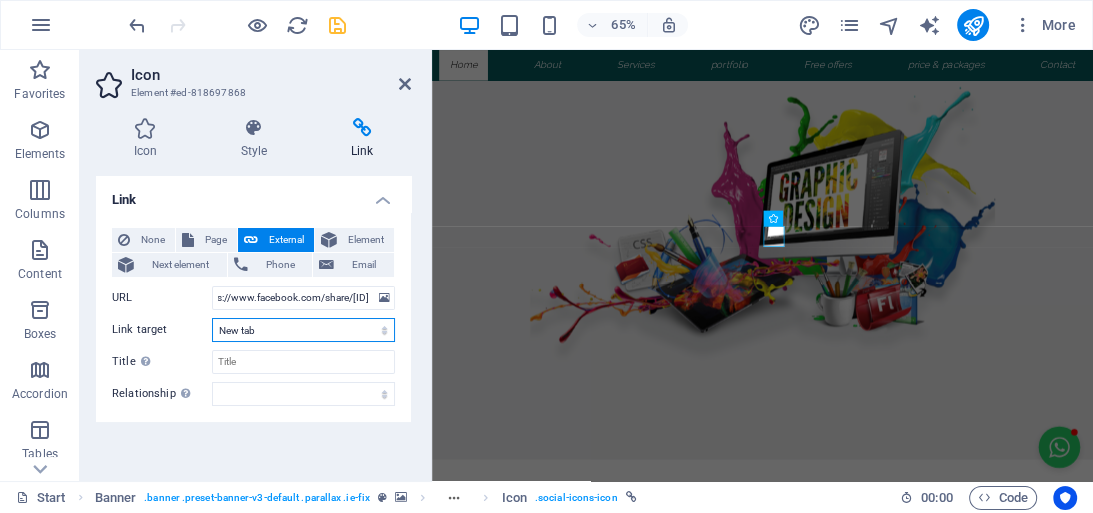scroll, scrollTop: 0, scrollLeft: 0, axis: both 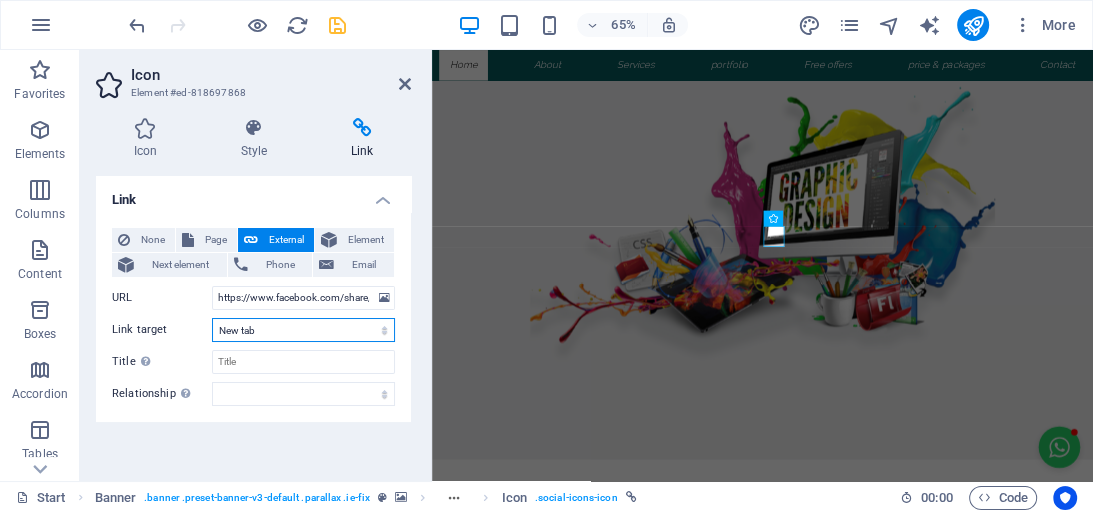 click on "New tab Same tab Overlay" at bounding box center (303, 330) 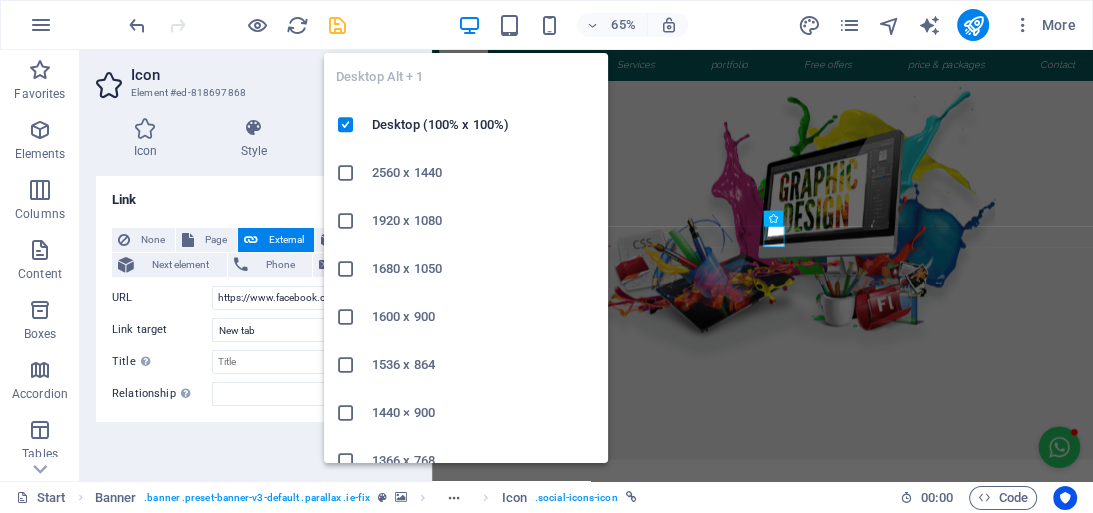 click at bounding box center [337, 25] 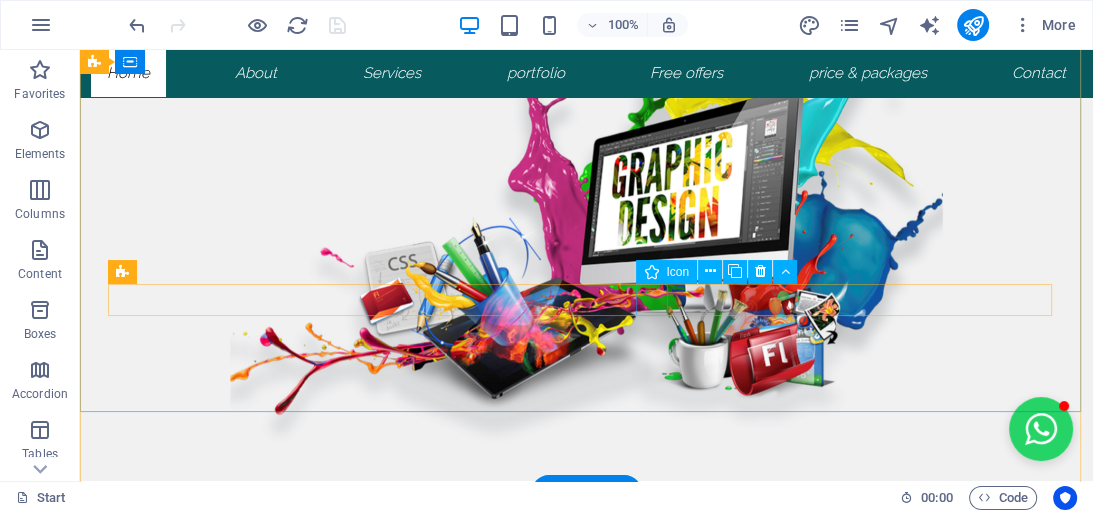 click at bounding box center (587, 874) 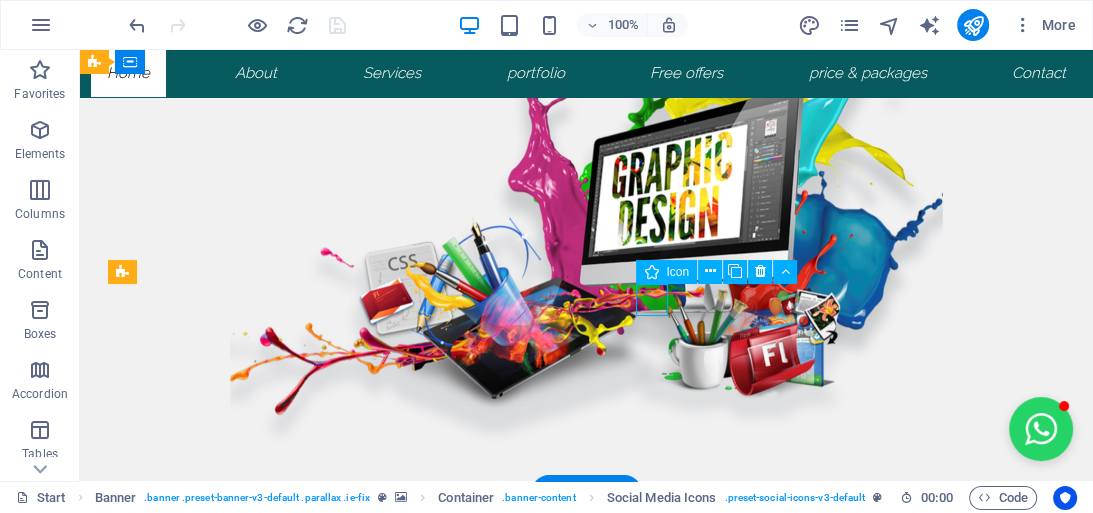 click at bounding box center (587, 874) 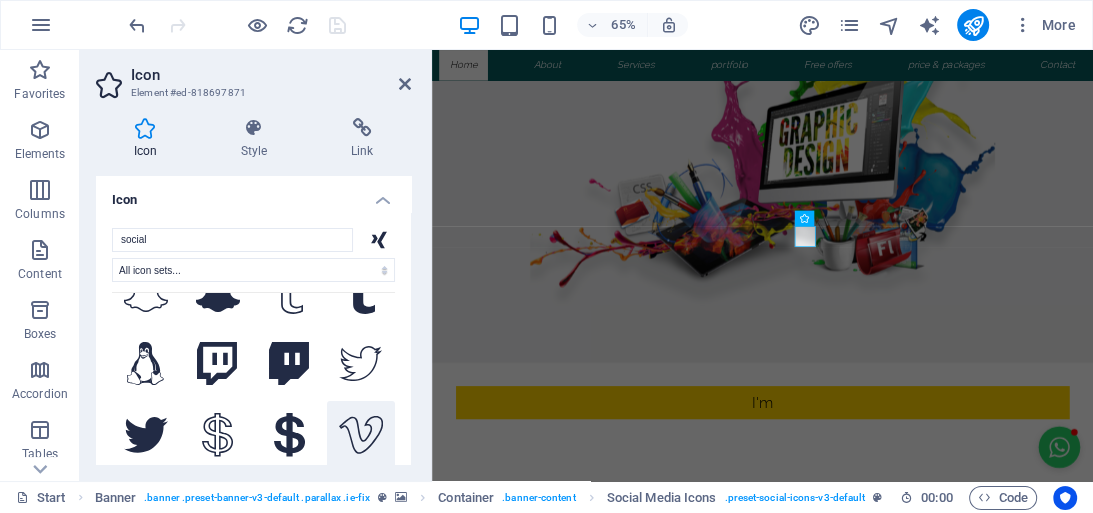 scroll, scrollTop: 3200, scrollLeft: 0, axis: vertical 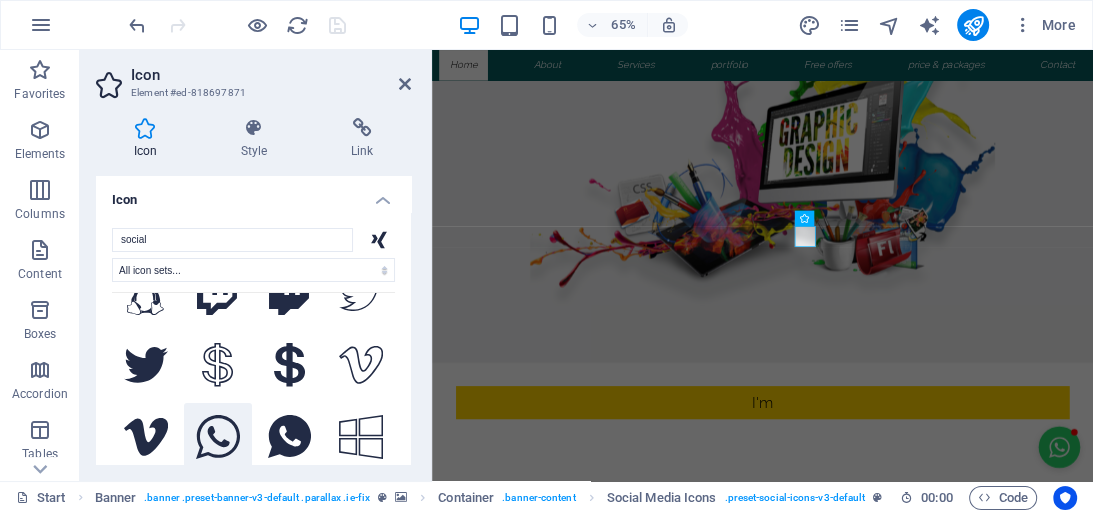 click 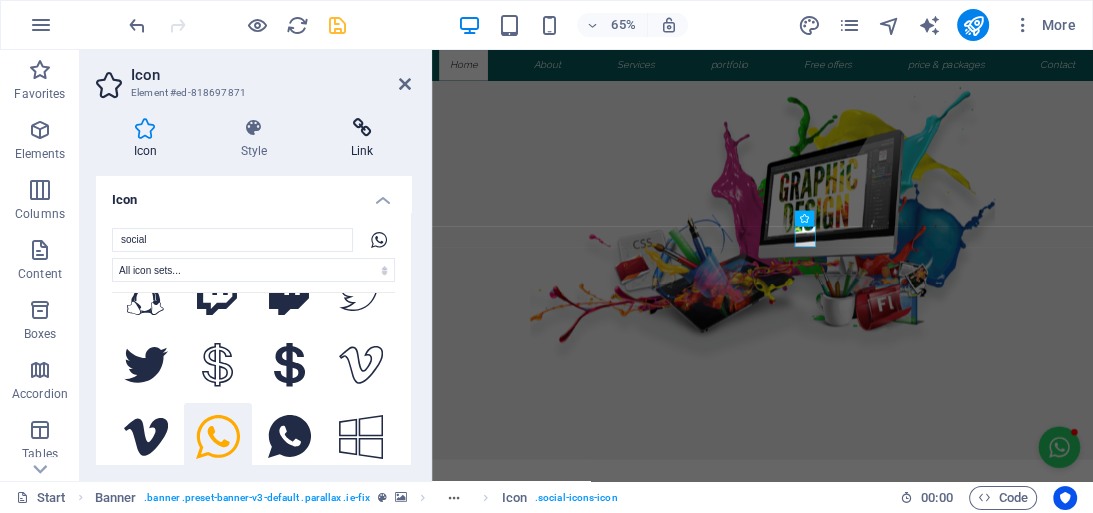 click on "Link" at bounding box center (362, 139) 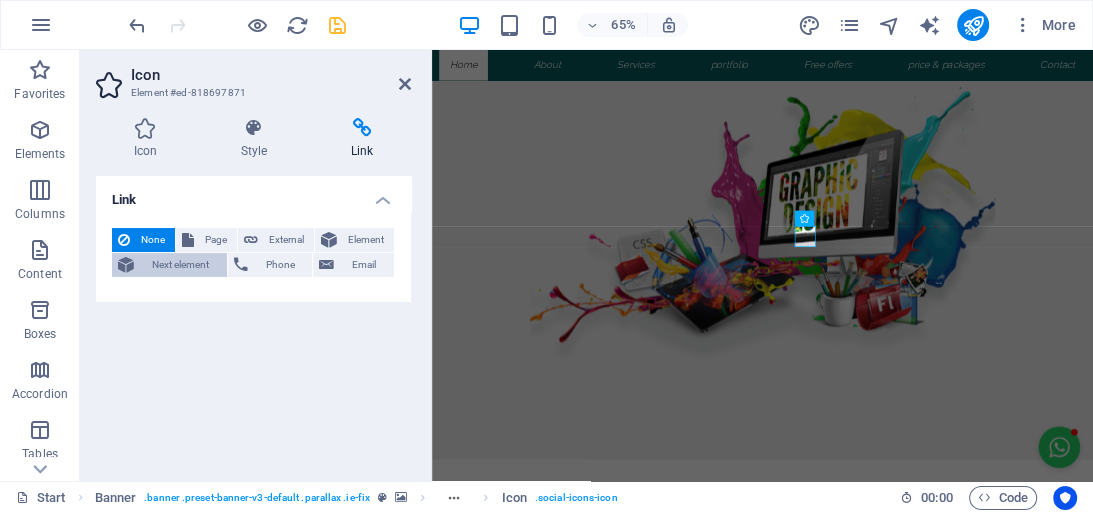 click on "Next element" at bounding box center (180, 265) 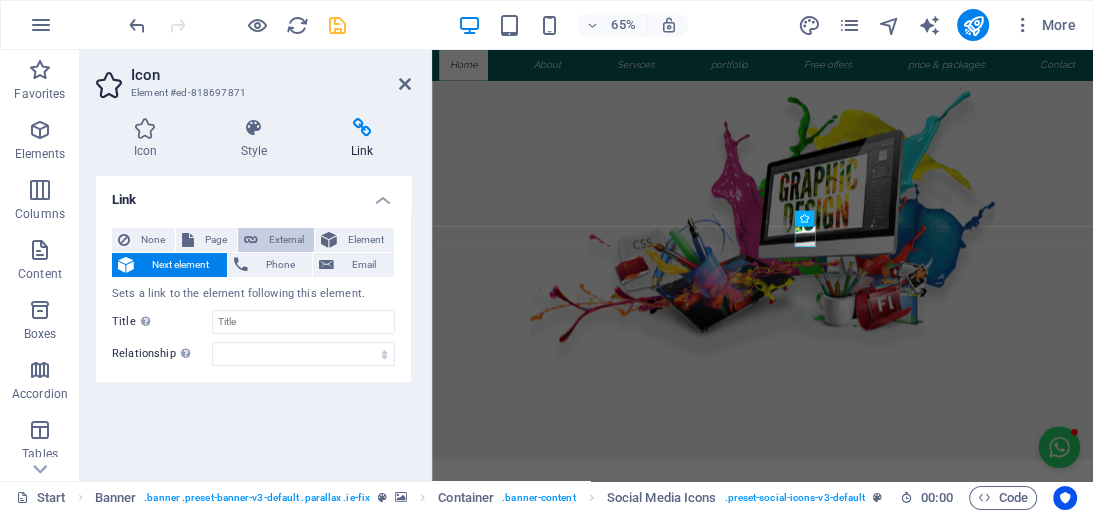 click on "External" at bounding box center [276, 240] 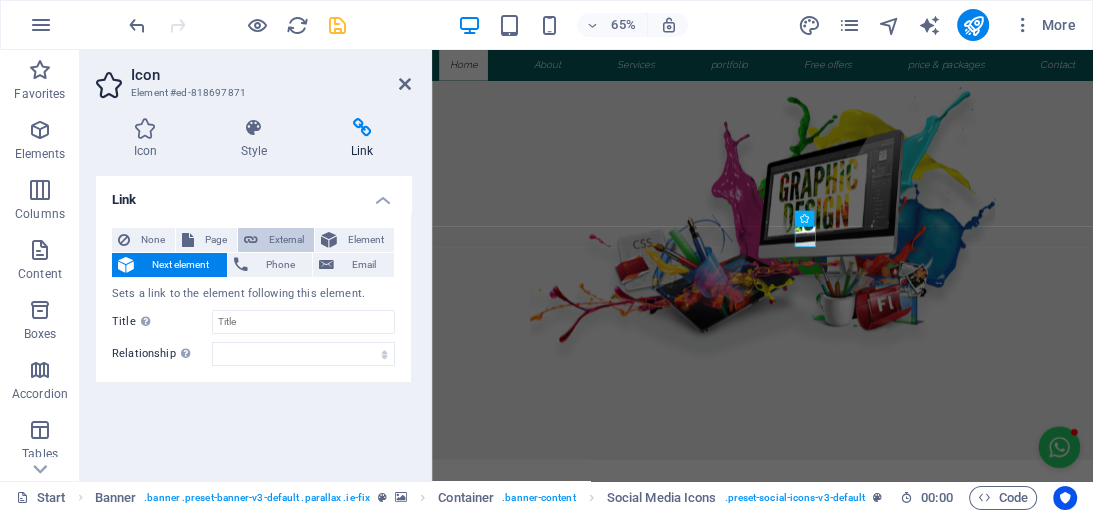 select on "blank" 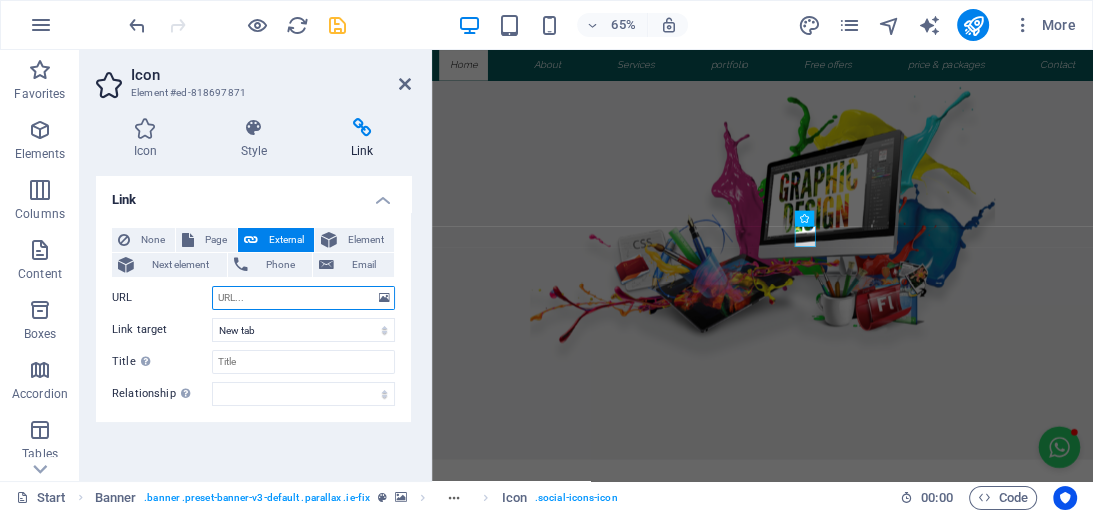 click on "URL" at bounding box center (303, 298) 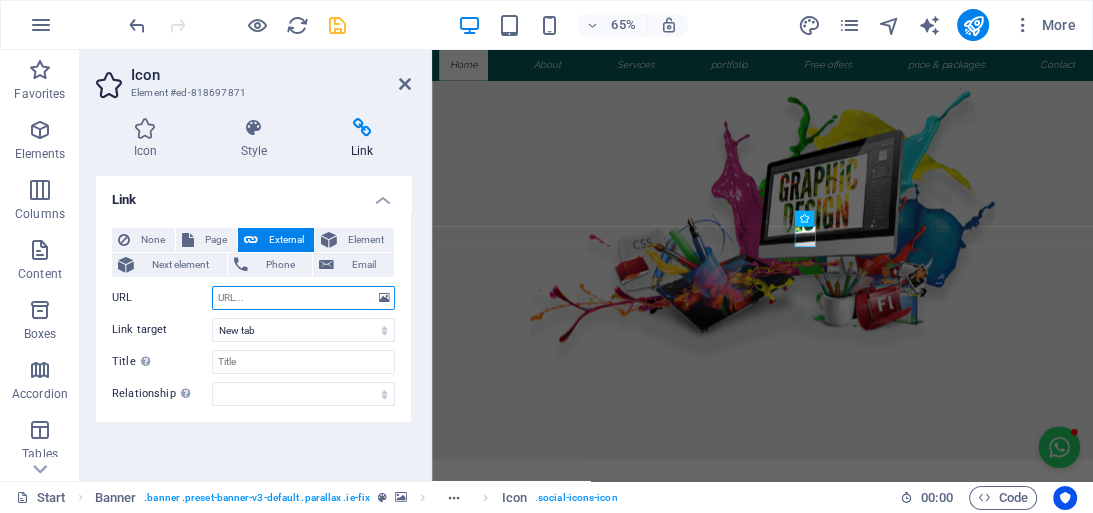 paste on "https://wa.me/+923027387406" 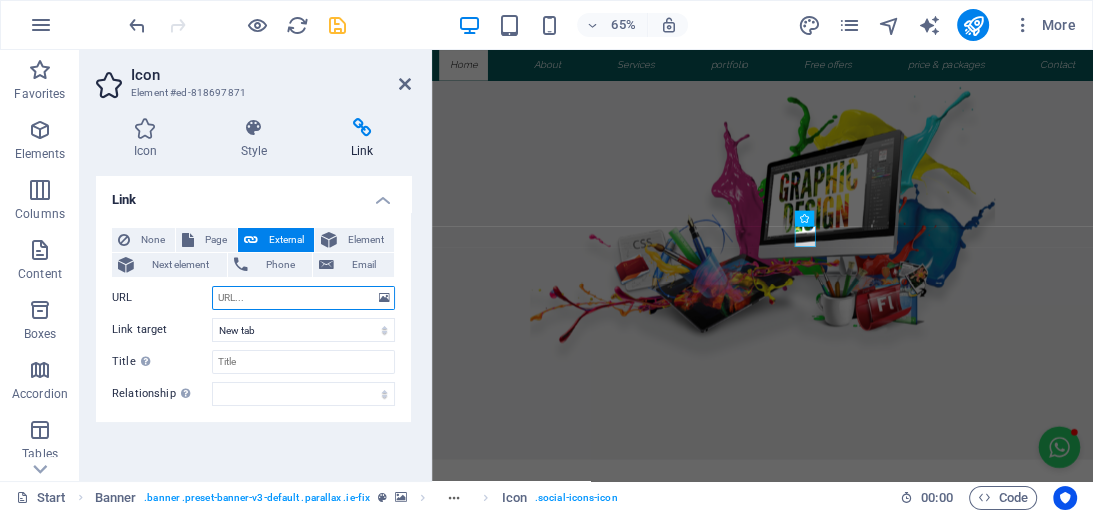 type on "https://wa.me/+923027387406" 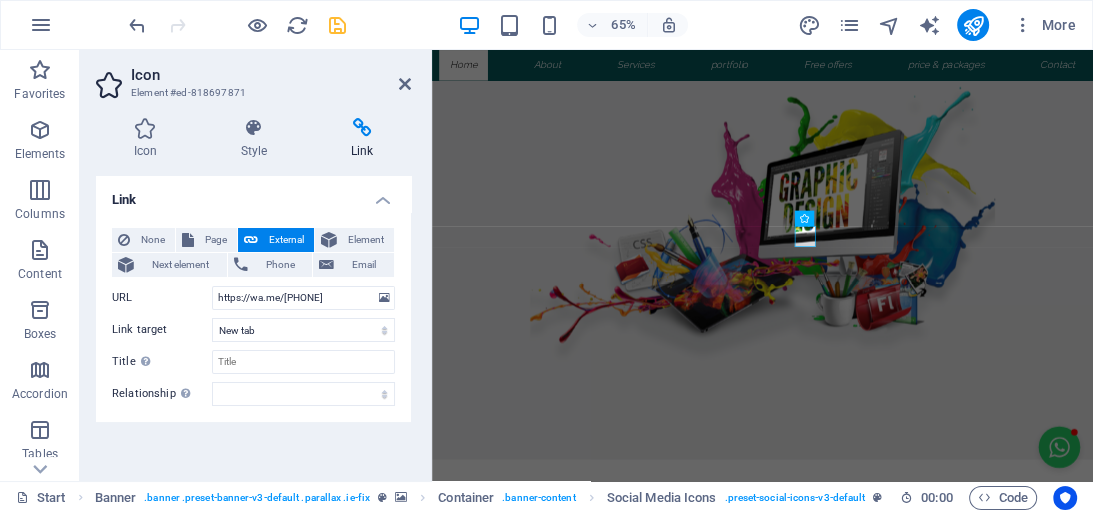 click at bounding box center (337, 25) 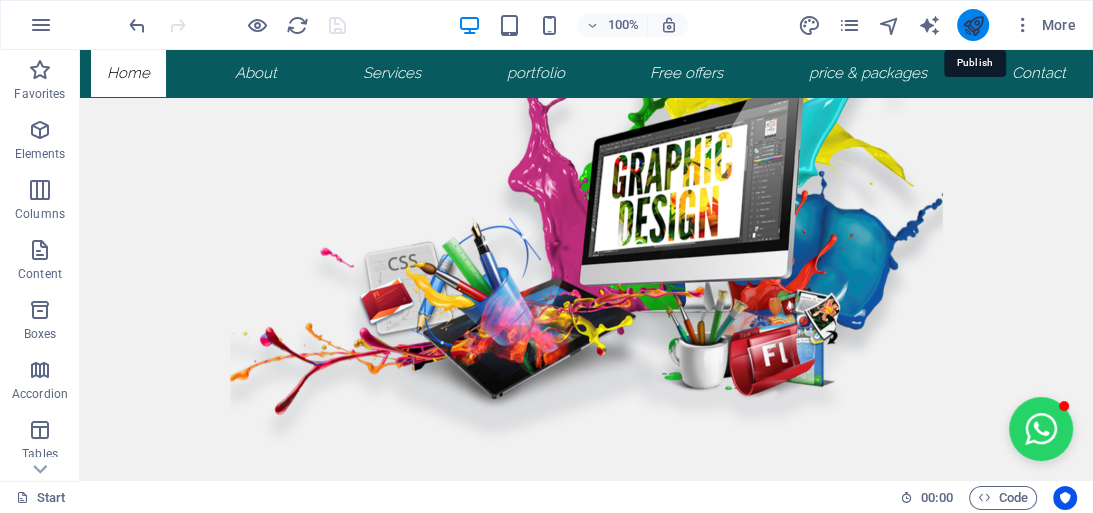 click at bounding box center (972, 25) 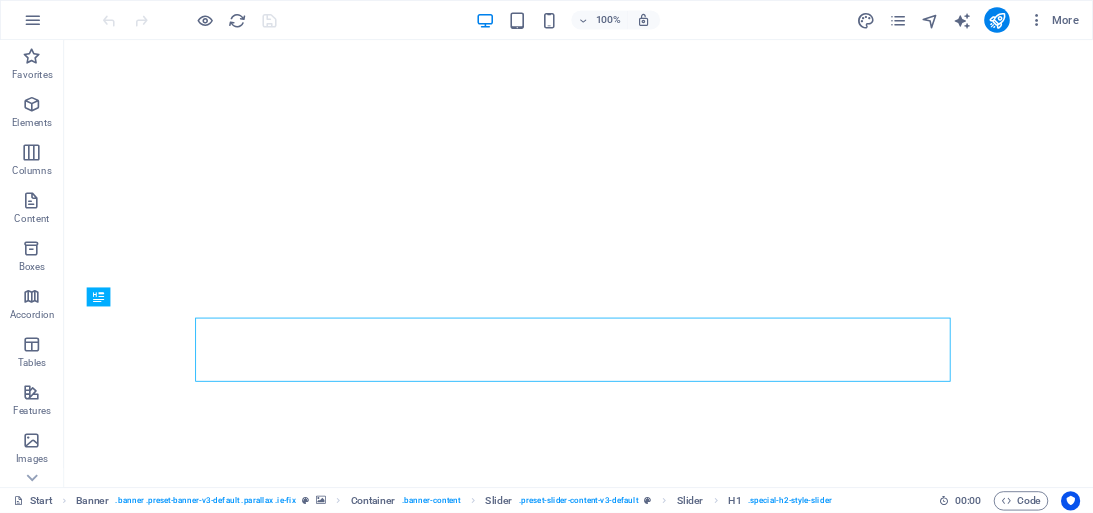 scroll, scrollTop: 0, scrollLeft: 0, axis: both 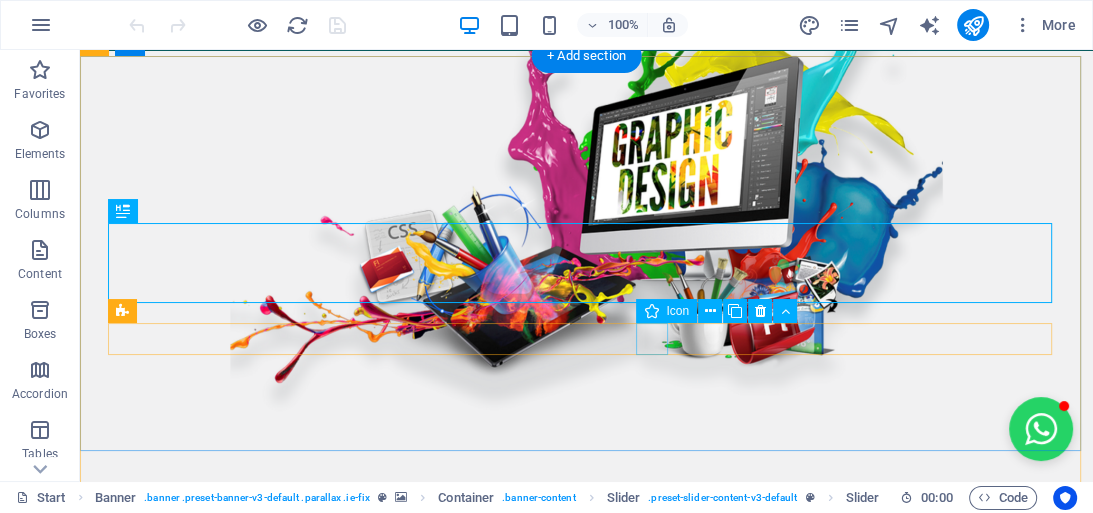 click at bounding box center (587, 901) 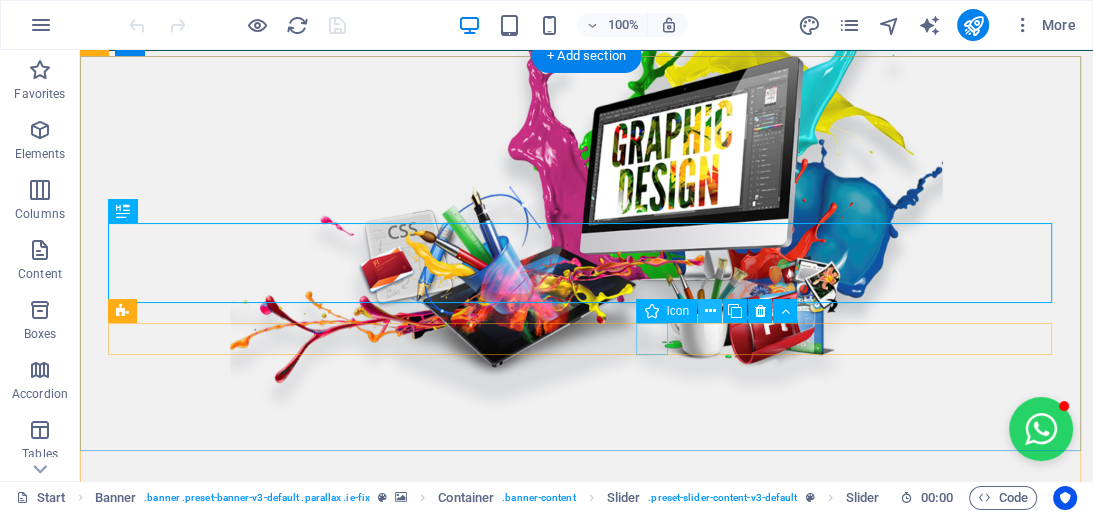 click at bounding box center (710, 311) 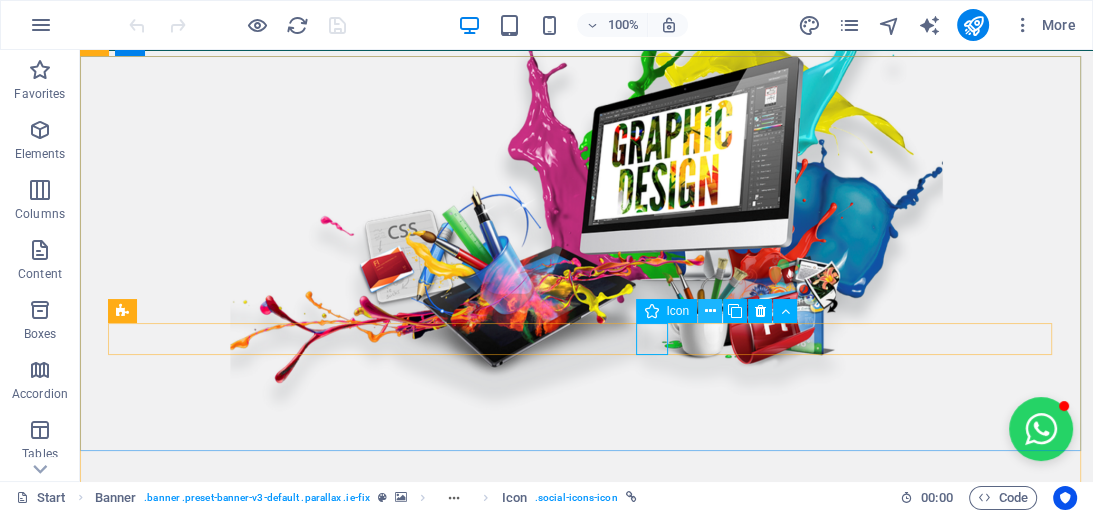 click at bounding box center (710, 311) 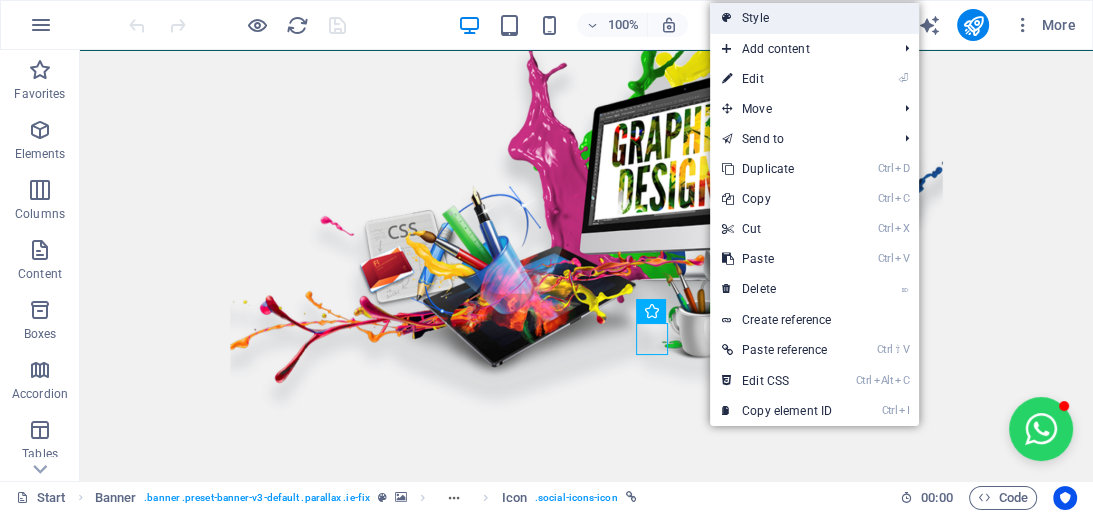 click on "Style" at bounding box center [814, 18] 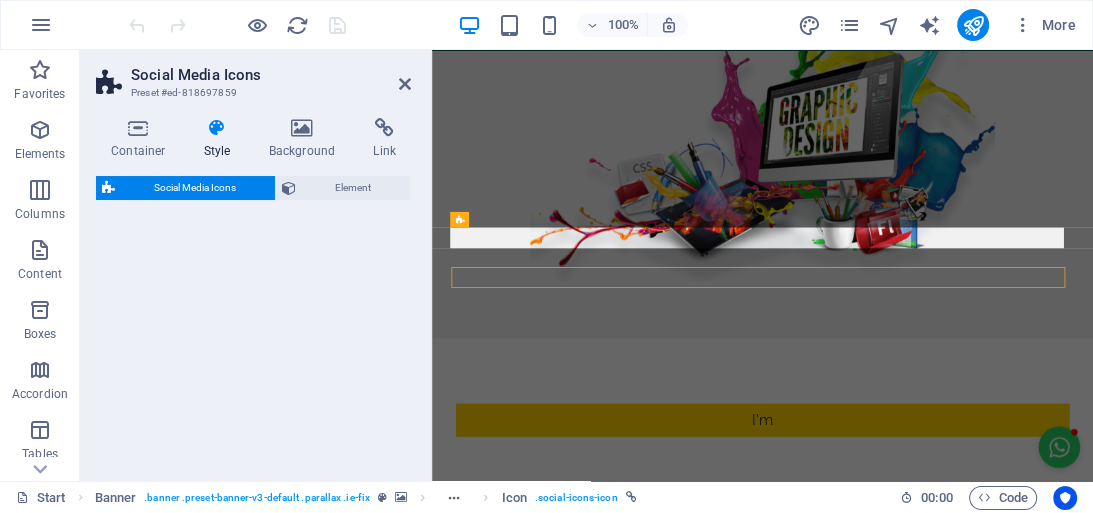 select on "rem" 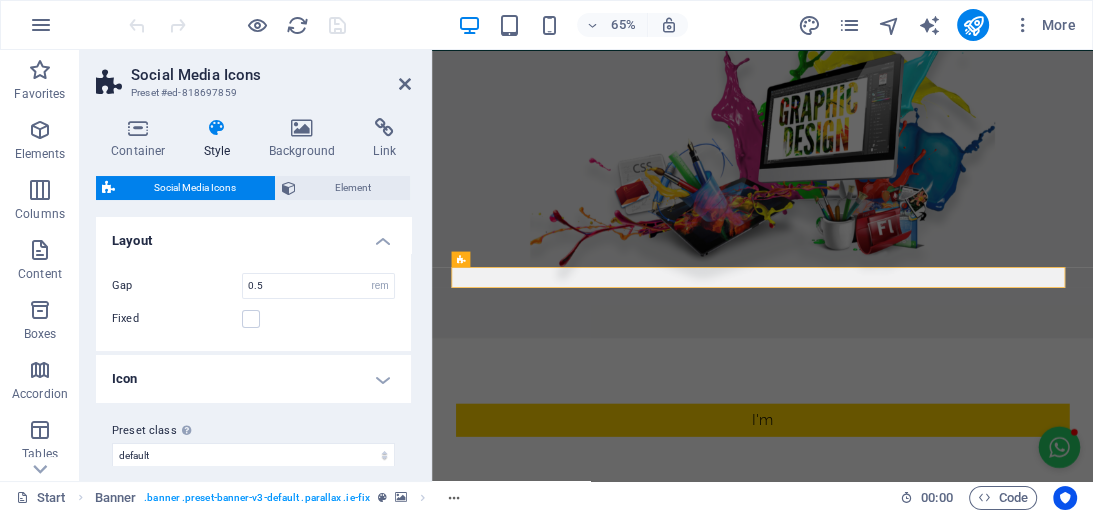 scroll, scrollTop: 17, scrollLeft: 0, axis: vertical 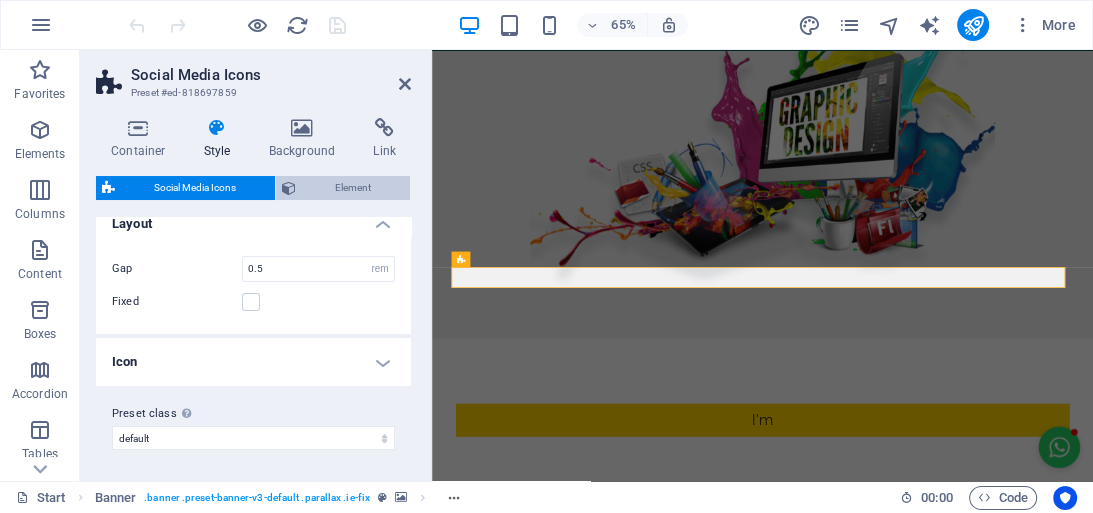 click on "Element" at bounding box center (343, 188) 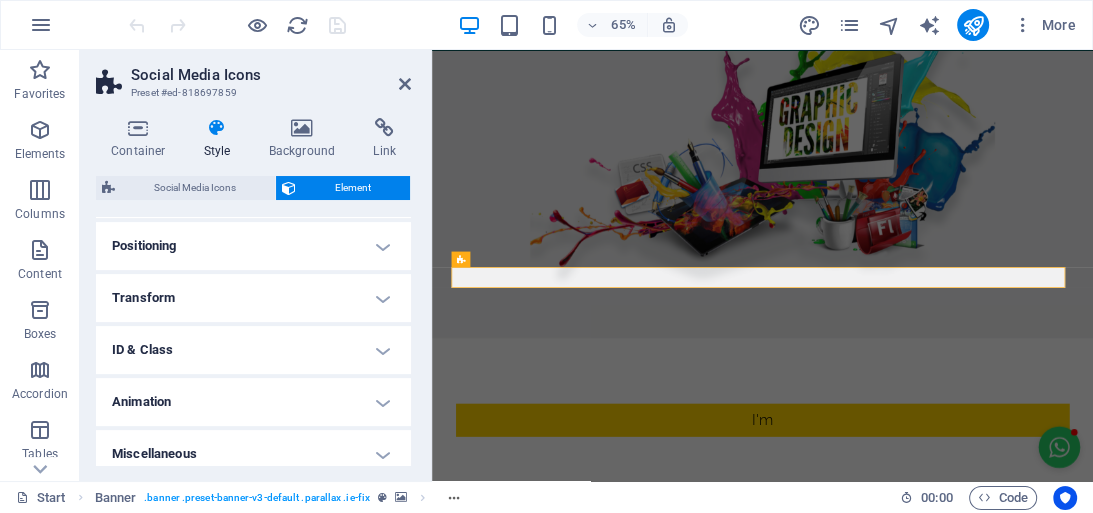 scroll, scrollTop: 596, scrollLeft: 0, axis: vertical 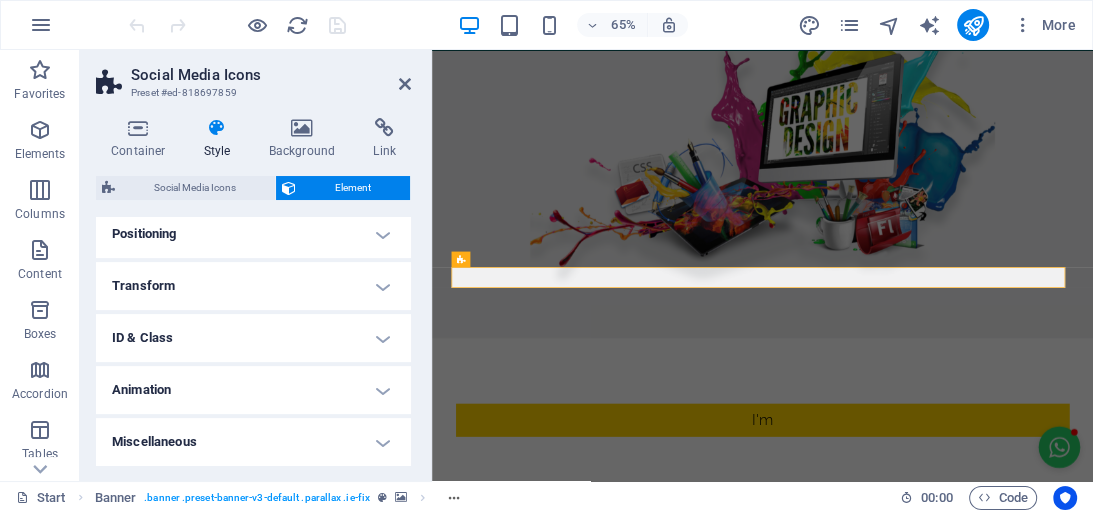 click on "Animation" at bounding box center [253, 390] 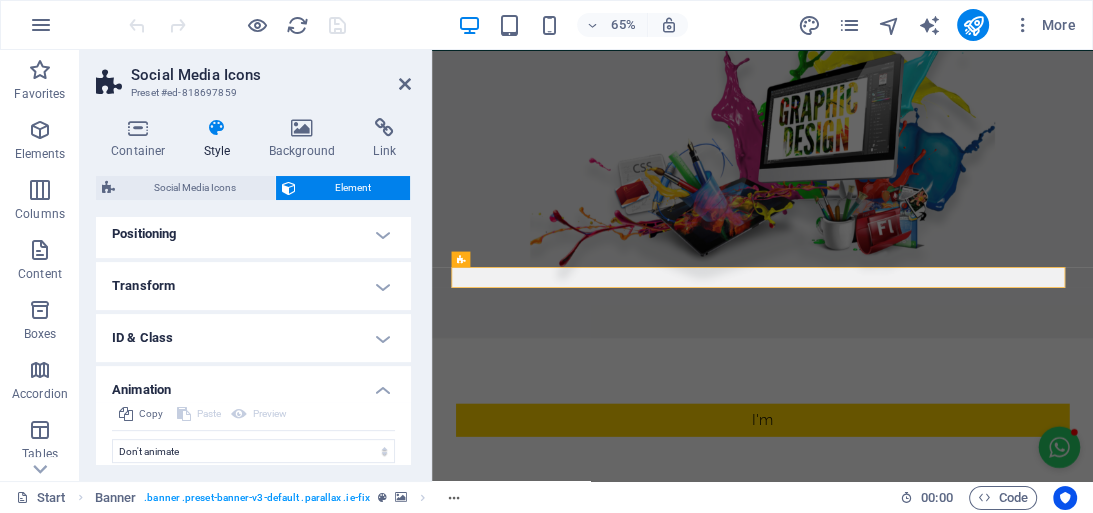 scroll, scrollTop: 661, scrollLeft: 0, axis: vertical 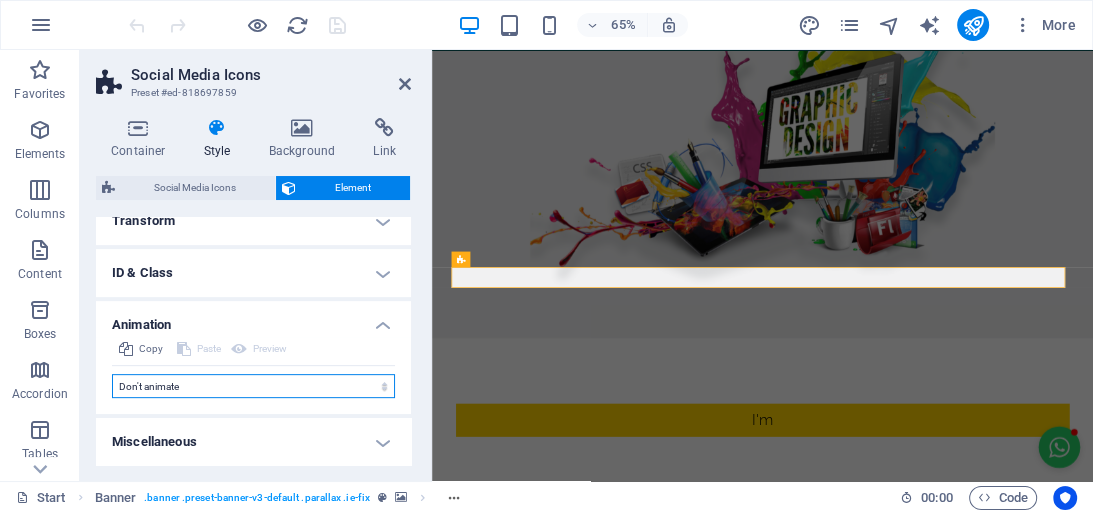 click on "Don't animate Show / Hide Slide up/down Zoom in/out Slide left to right Slide right to left Slide top to bottom Slide bottom to top Pulse Blink Open as overlay" at bounding box center (253, 386) 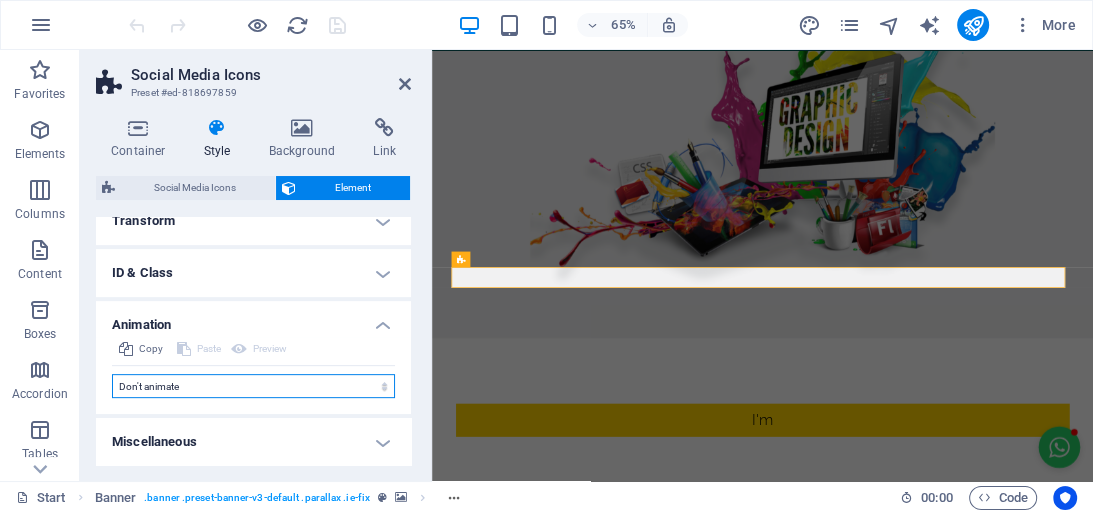 select on "move-right-to-left" 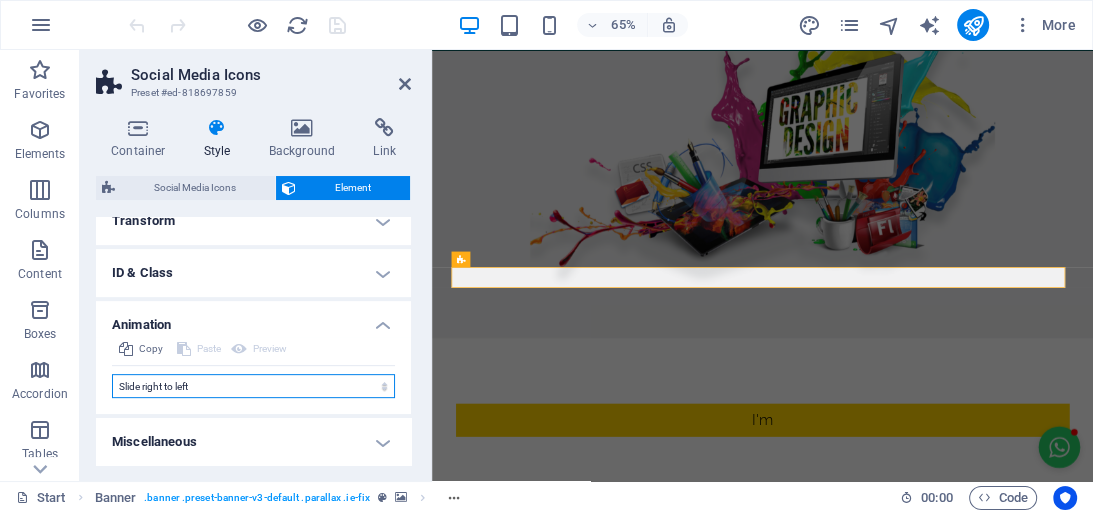 click on "Don't animate Show / Hide Slide up/down Zoom in/out Slide left to right Slide right to left Slide top to bottom Slide bottom to top Pulse Blink Open as overlay" at bounding box center [253, 386] 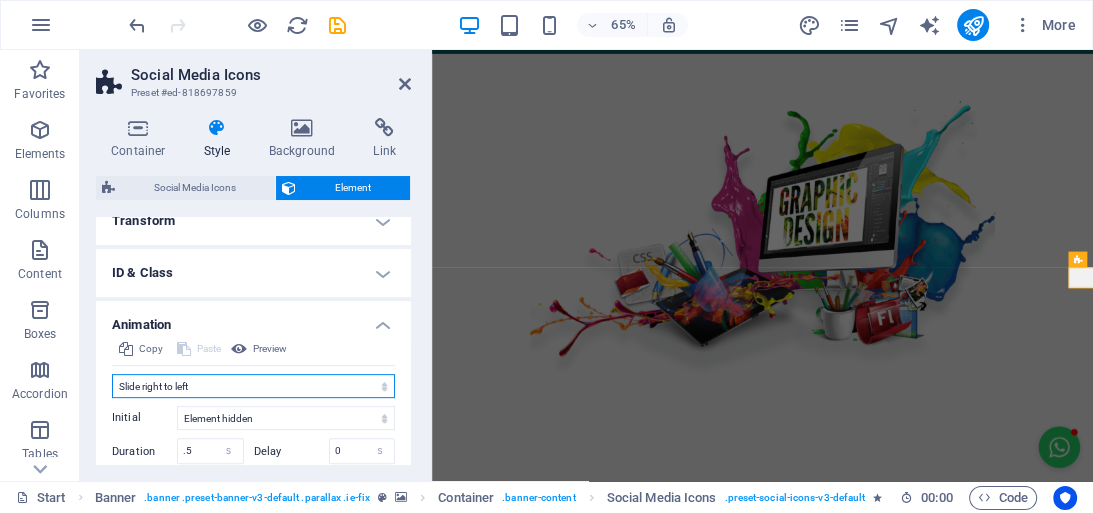 click on "Don't animate Show / Hide Slide up/down Zoom in/out Slide left to right Slide right to left Slide top to bottom Slide bottom to top Pulse Blink Open as overlay" at bounding box center (253, 386) 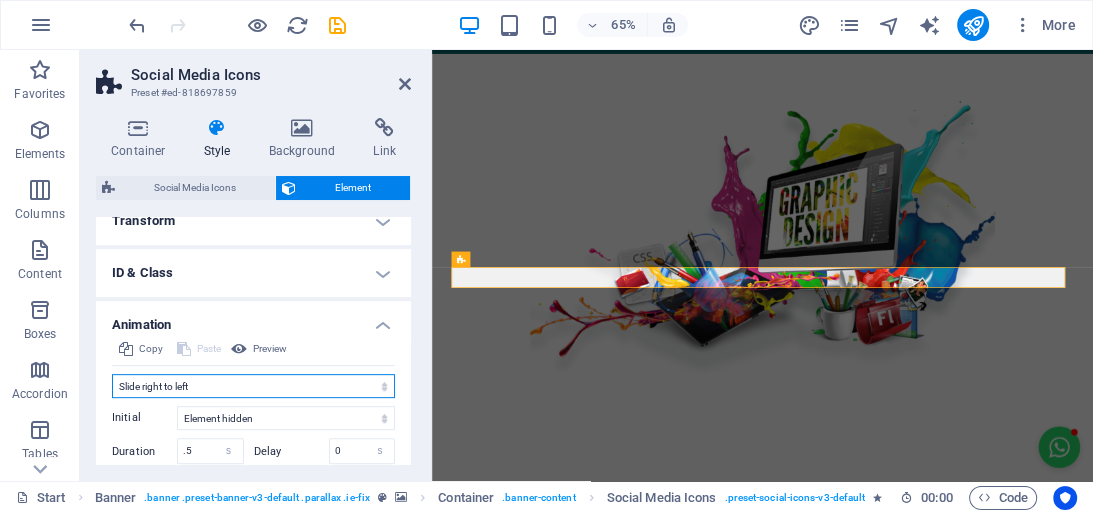 select on "flash" 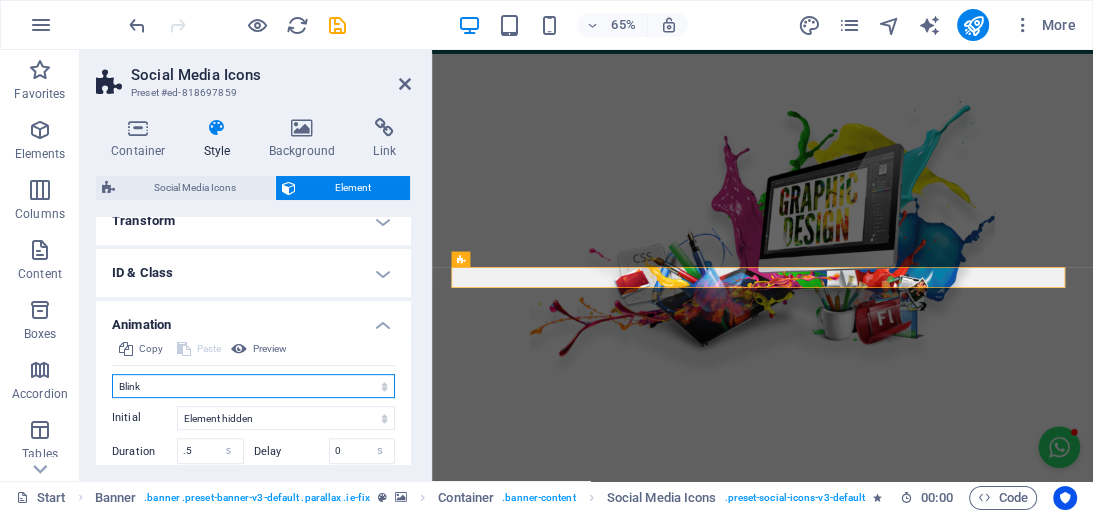 click on "Don't animate Show / Hide Slide up/down Zoom in/out Slide left to right Slide right to left Slide top to bottom Slide bottom to top Pulse Blink Open as overlay" at bounding box center [253, 386] 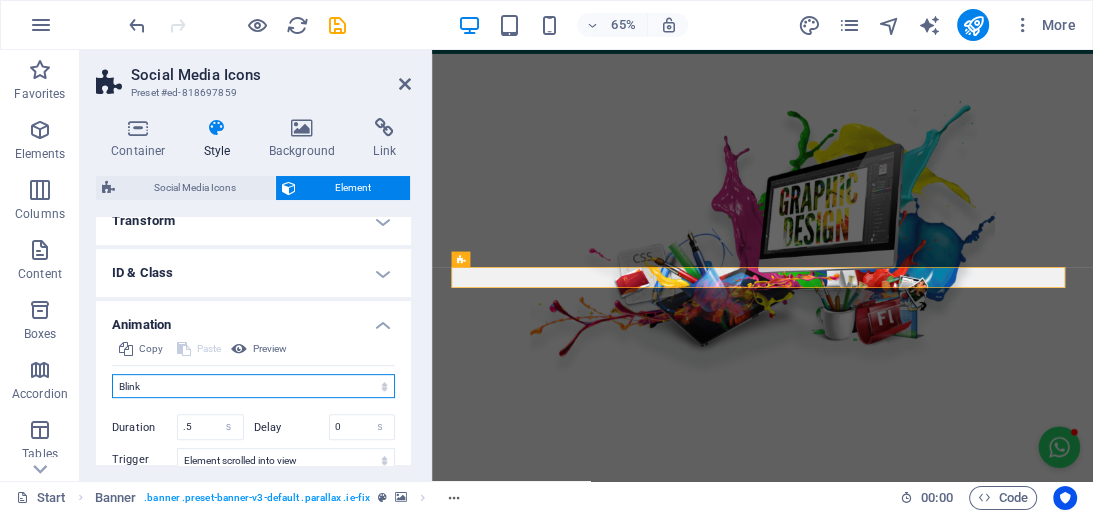 click on "Don't animate Show / Hide Slide up/down Zoom in/out Slide left to right Slide right to left Slide top to bottom Slide bottom to top Pulse Blink Open as overlay" at bounding box center (253, 386) 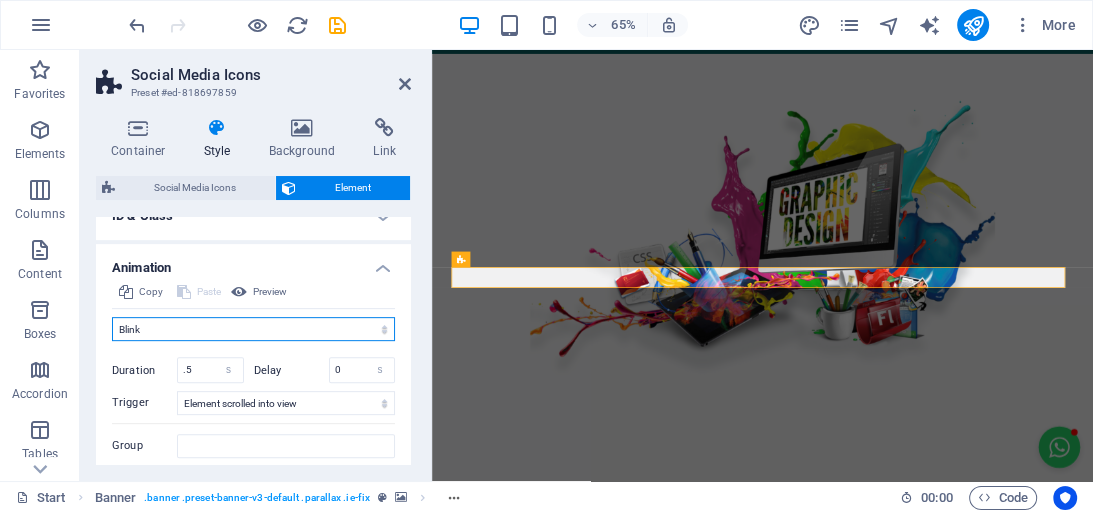 scroll, scrollTop: 741, scrollLeft: 0, axis: vertical 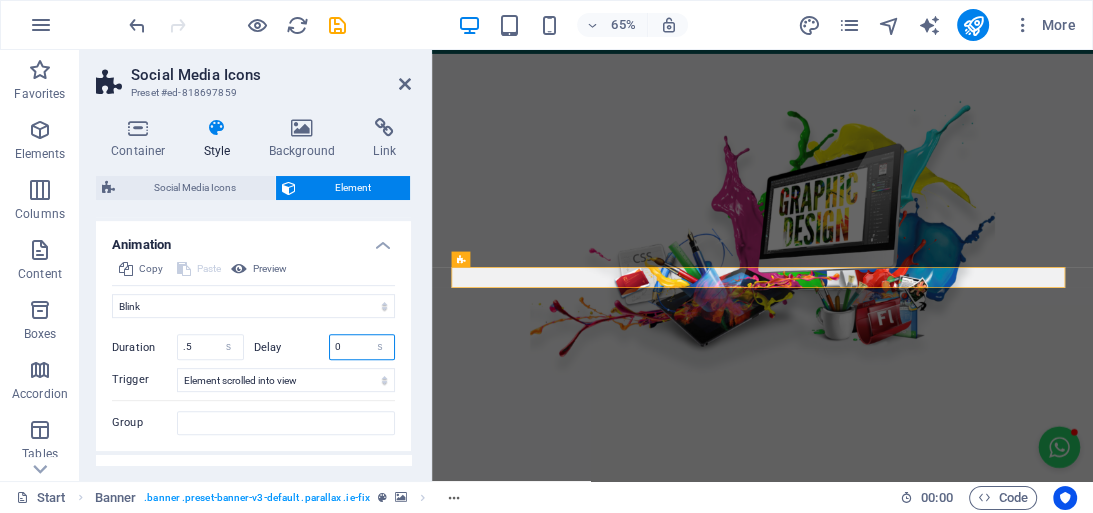 drag, startPoint x: 339, startPoint y: 347, endPoint x: 319, endPoint y: 348, distance: 20.024984 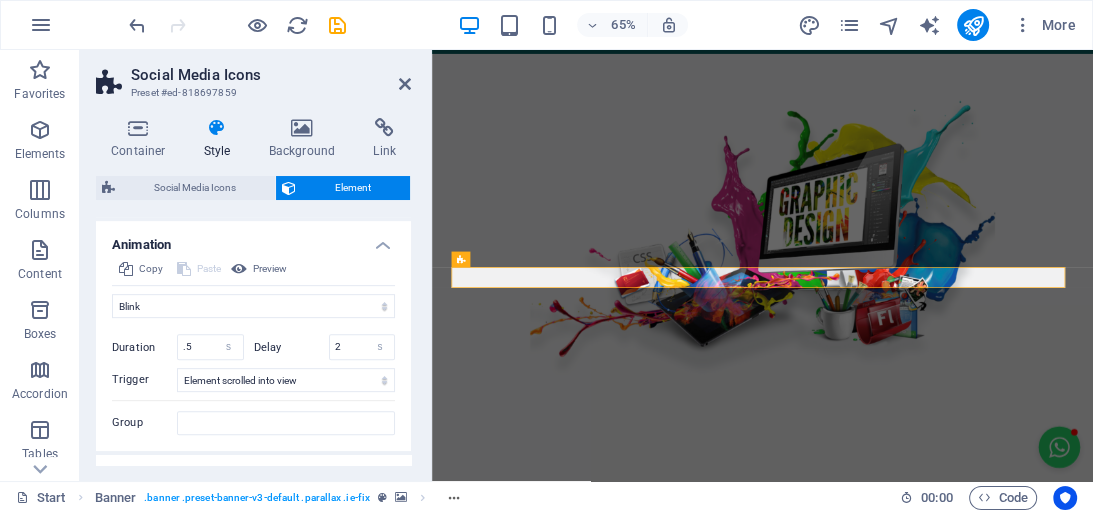 click on "Initial Element hidden Element shown Duration .5 s ms Delay 2 s ms Width auto px % Trigger No automatic trigger On page load Element scrolled into view Close This label appears when hovering over the close button, indicating its function. Group Show Don't alter this element Hide this element Show this element Hide Don't alter this element Hide this element Show this element" at bounding box center [253, 376] 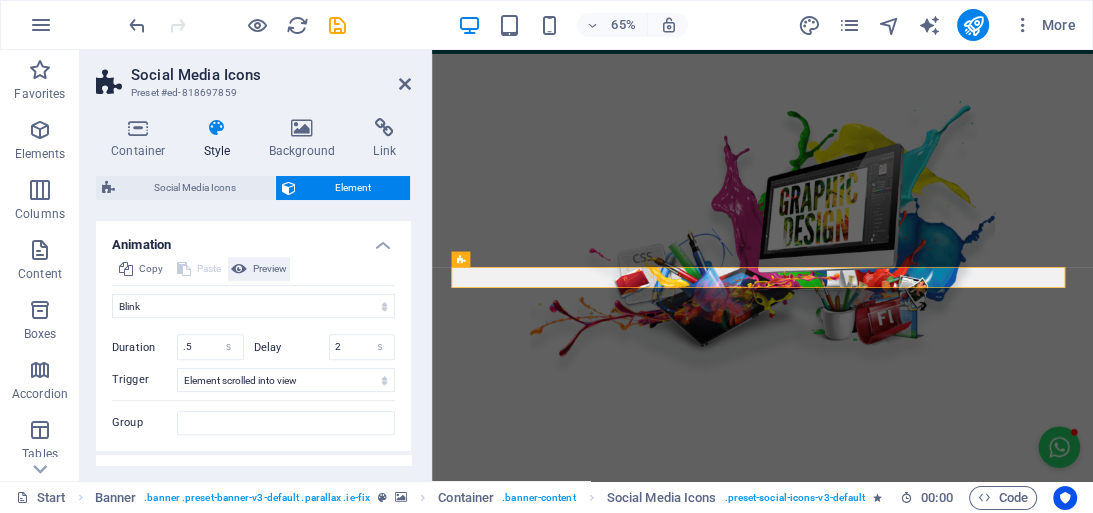 click on "Preview" at bounding box center (270, 269) 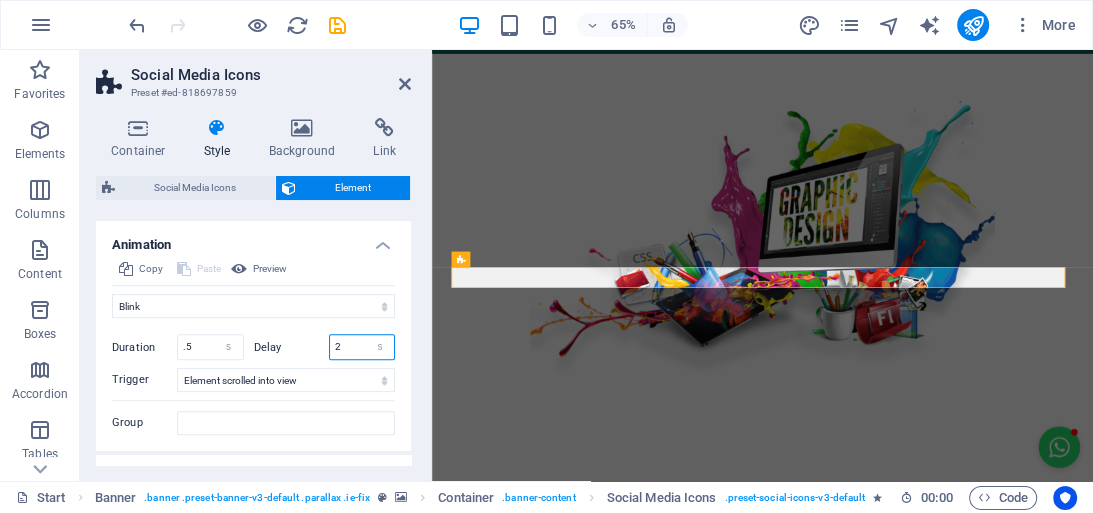 drag, startPoint x: 340, startPoint y: 344, endPoint x: 316, endPoint y: 344, distance: 24 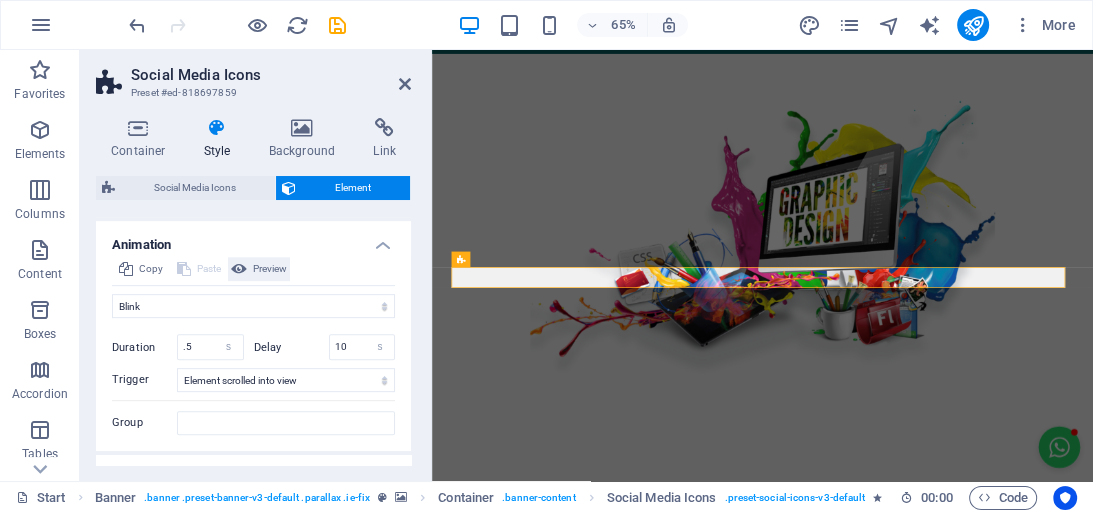 click on "Preview" at bounding box center (270, 269) 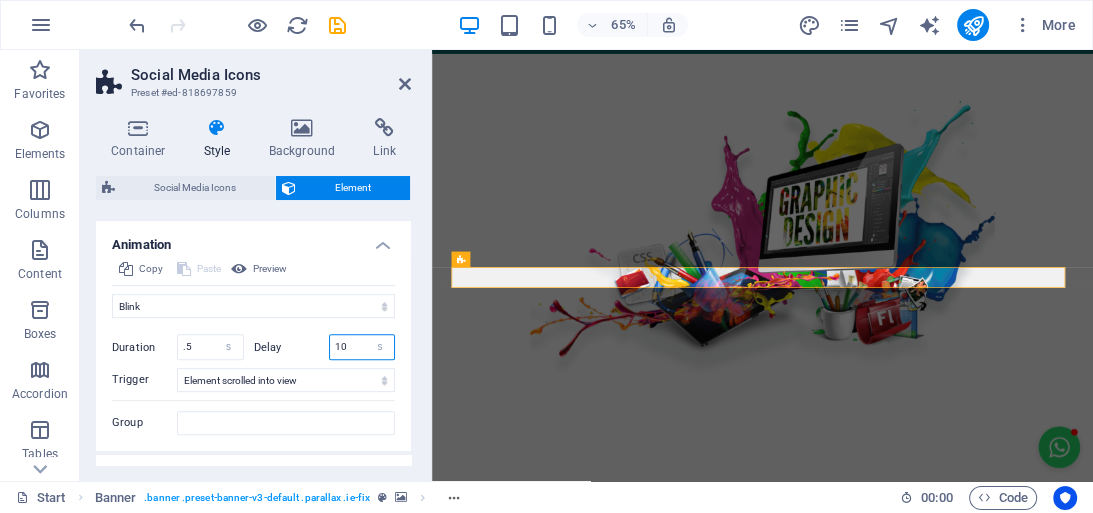 drag, startPoint x: 356, startPoint y: 344, endPoint x: 313, endPoint y: 348, distance: 43.185646 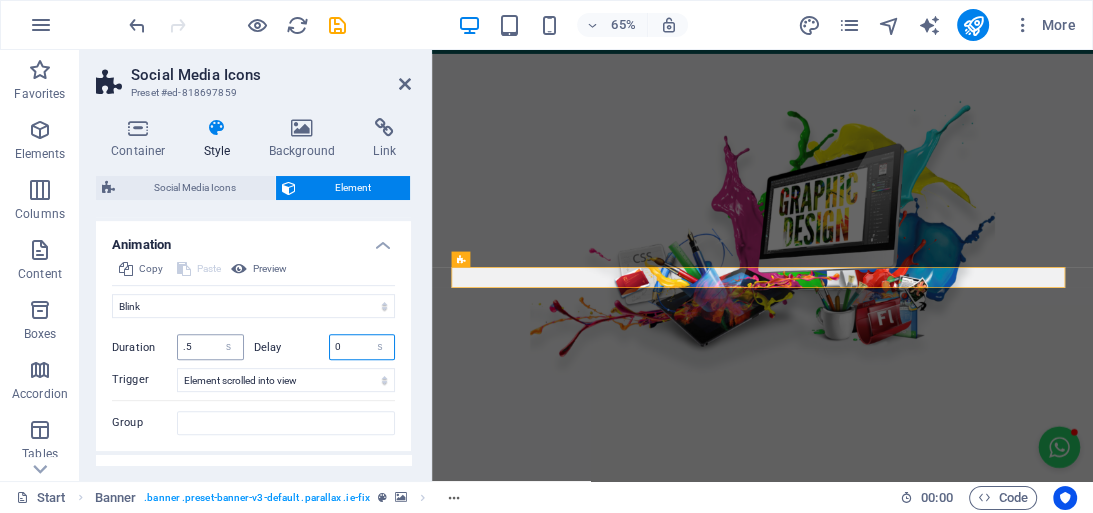 type on "0" 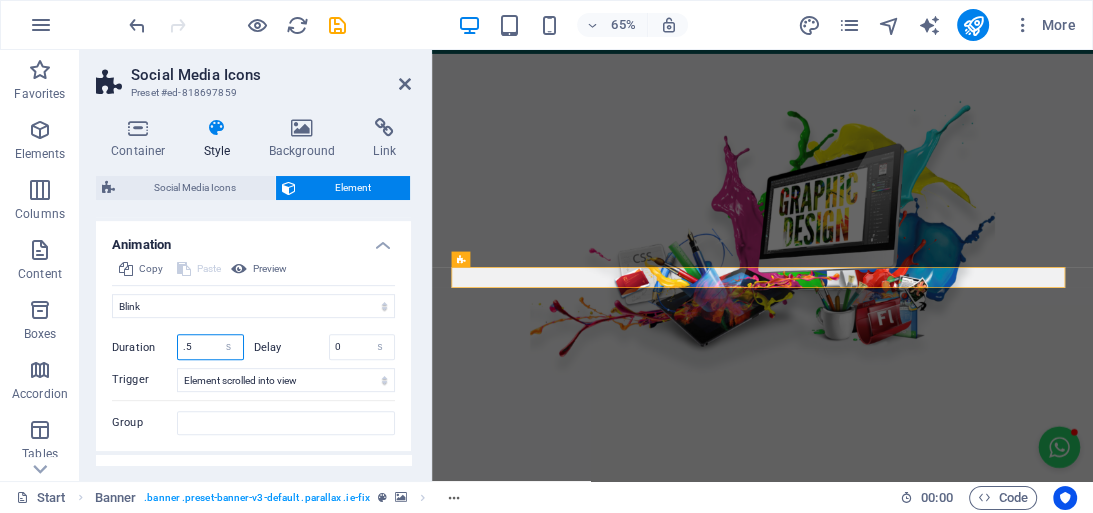click on ".5" at bounding box center [210, 347] 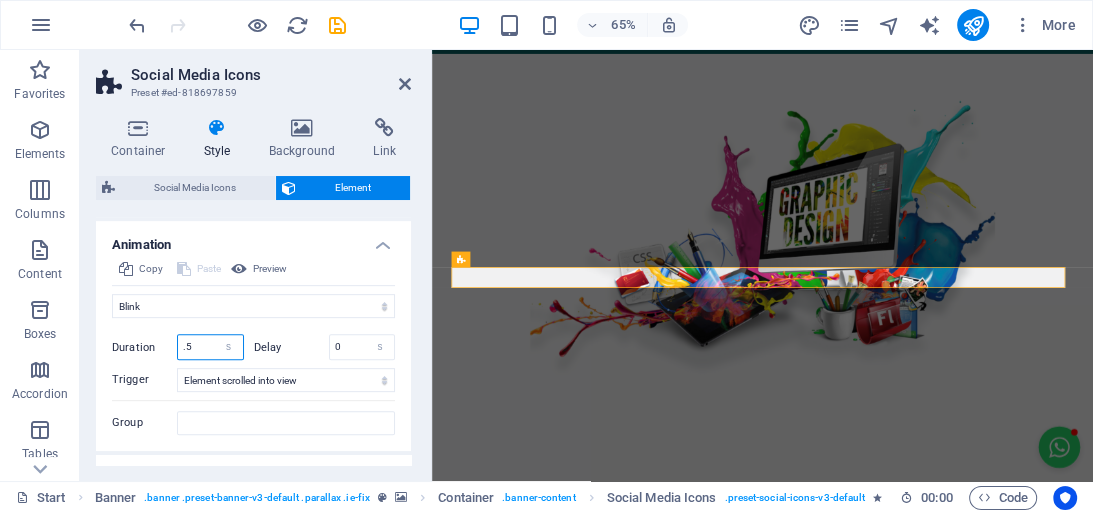 drag, startPoint x: 201, startPoint y: 348, endPoint x: 184, endPoint y: 344, distance: 17.464249 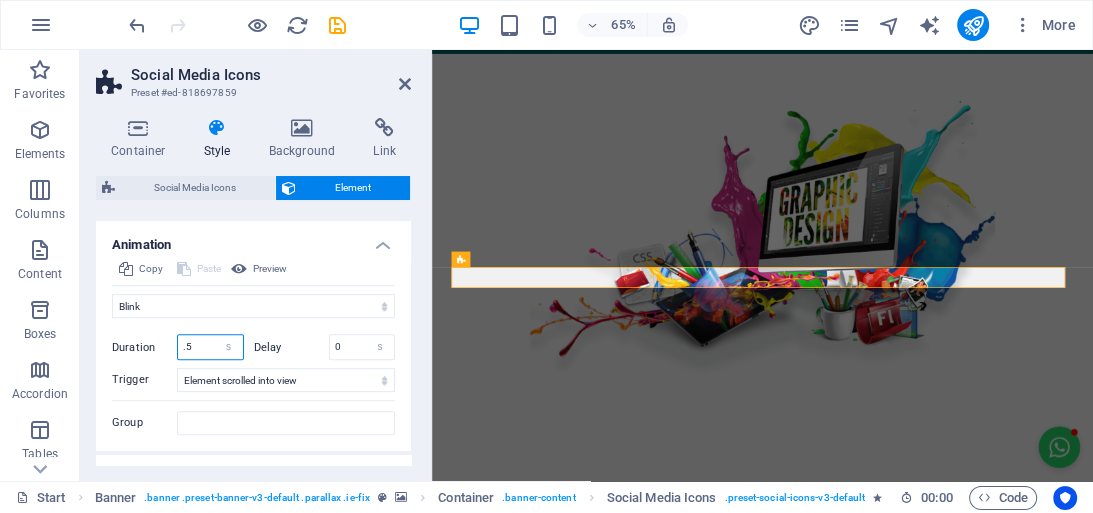 click on ".5" at bounding box center [210, 347] 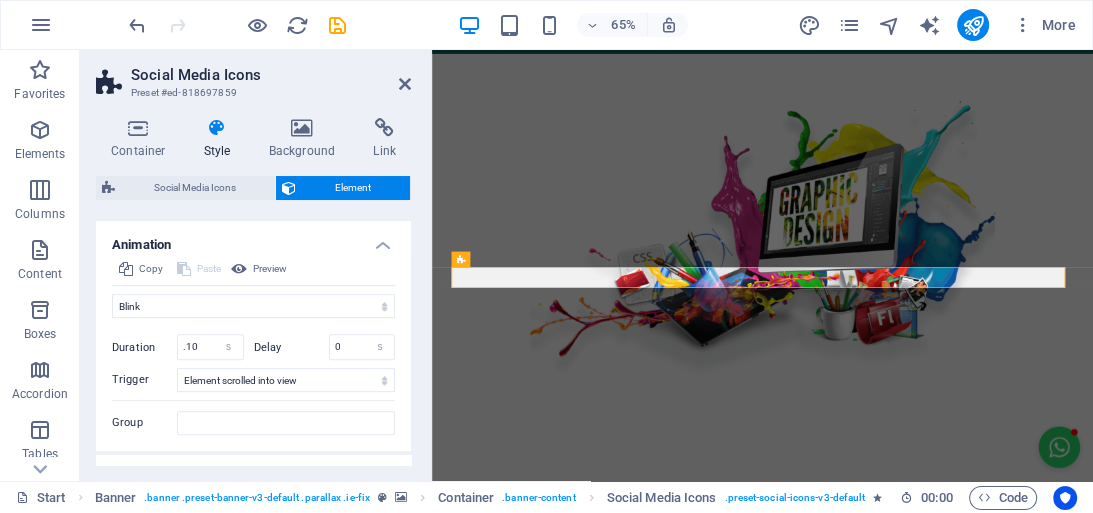 click on "Initial Element hidden Element shown Duration .10 s ms Delay 0 s ms Width auto px % Trigger No automatic trigger On page load Element scrolled into view Close This label appears when hovering over the close button, indicating its function. Group Show Don't alter this element Hide this element Show this element Hide Don't alter this element Hide this element Show this element" at bounding box center (253, 376) 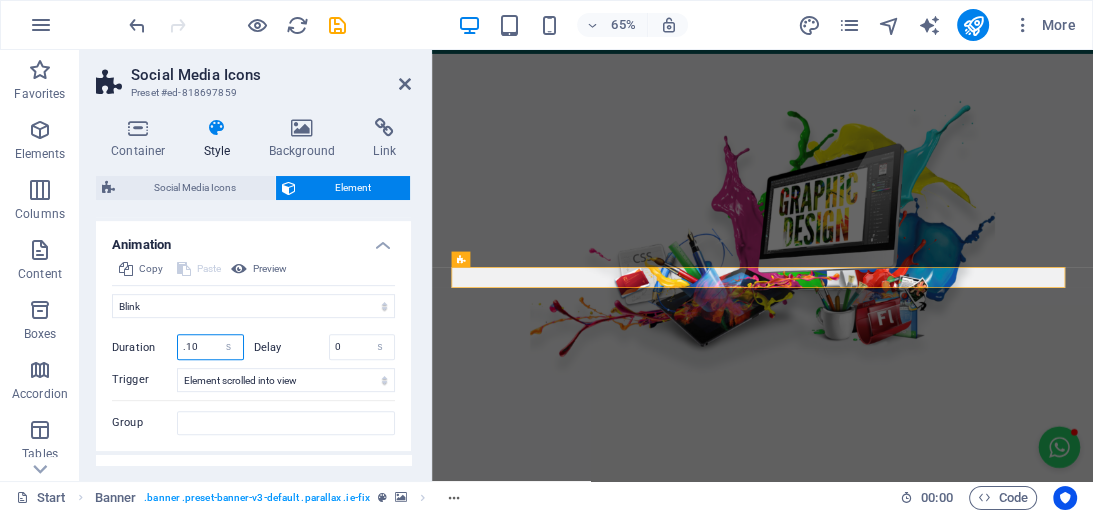drag, startPoint x: 205, startPoint y: 350, endPoint x: 160, endPoint y: 357, distance: 45.54119 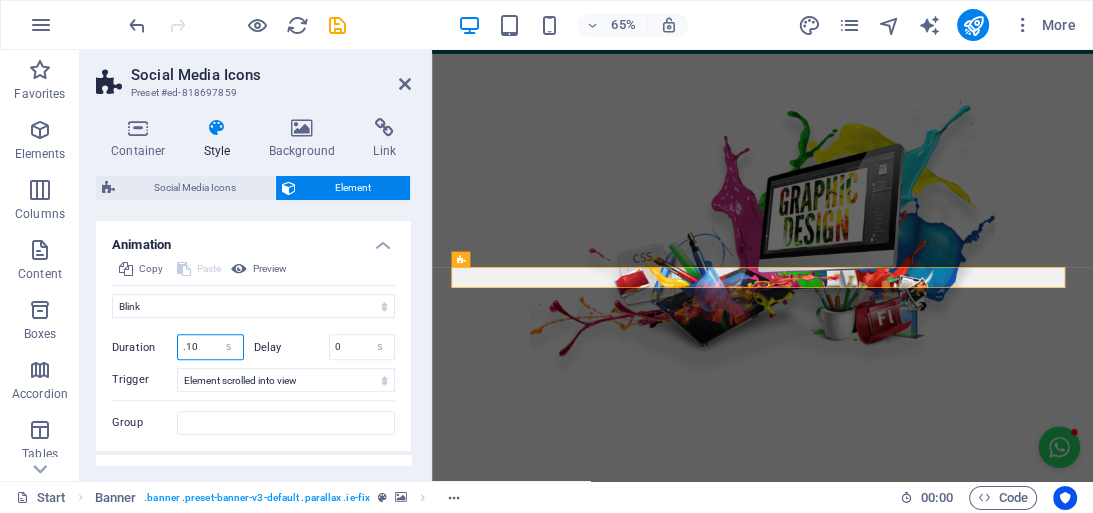 click on "Duration .10 s ms" at bounding box center [178, 347] 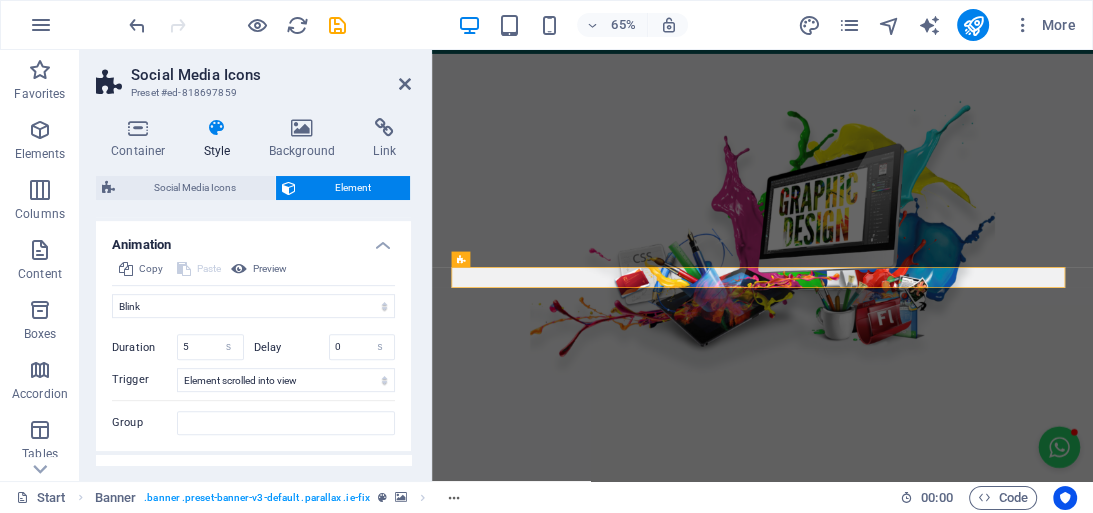 click on "Initial Element hidden Element shown Duration 5 s ms Delay 0 s ms Width auto px % Trigger No automatic trigger On page load Element scrolled into view Close This label appears when hovering over the close button, indicating its function. Group Show Don't alter this element Hide this element Show this element Hide Don't alter this element Hide this element Show this element" at bounding box center (253, 376) 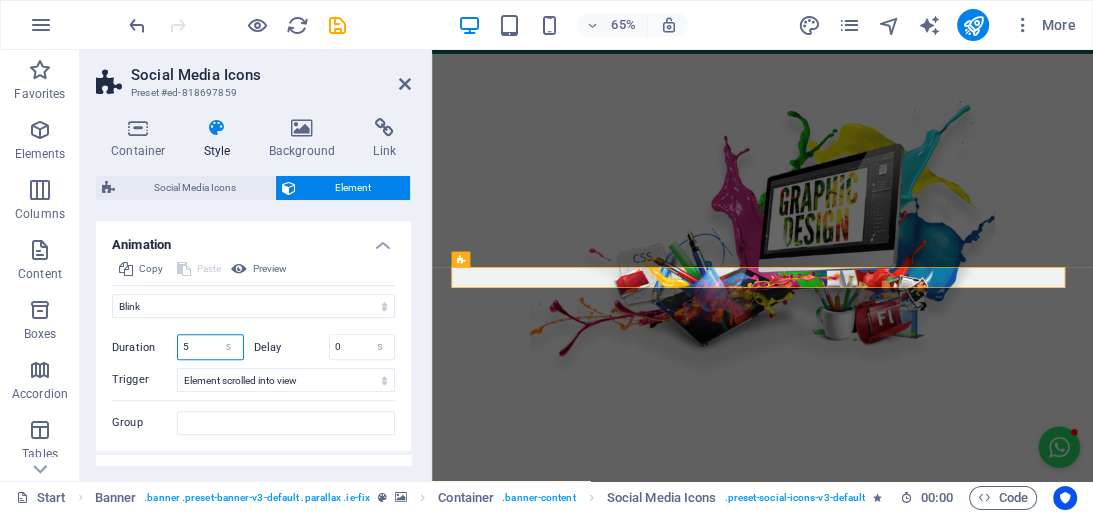 drag, startPoint x: 198, startPoint y: 348, endPoint x: 166, endPoint y: 350, distance: 32.06244 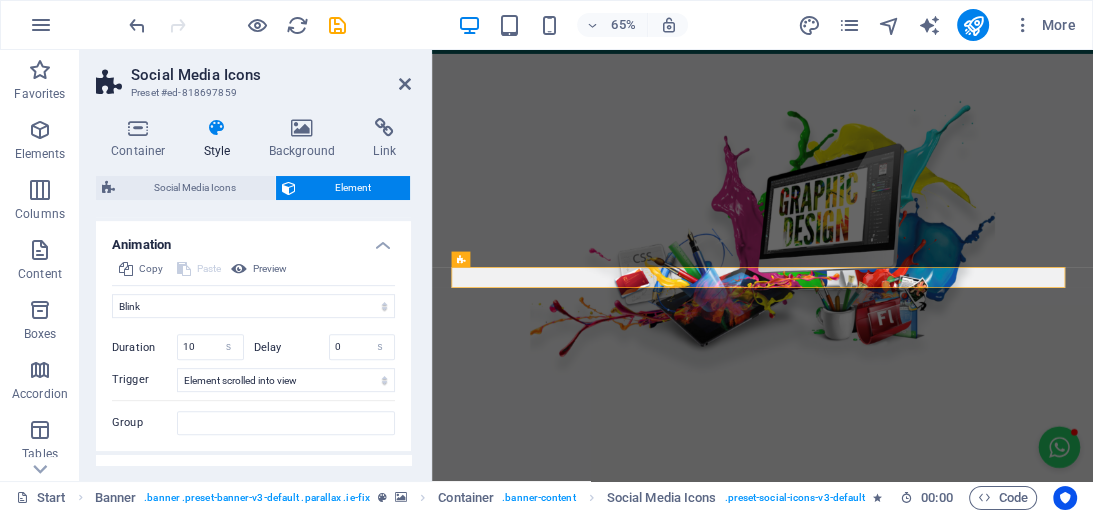 click on "Initial Element hidden Element shown Duration 10 s ms Delay 0 s ms Width auto px % Trigger No automatic trigger On page load Element scrolled into view Close This label appears when hovering over the close button, indicating its function. Group Show Don't alter this element Hide this element Show this element Hide Don't alter this element Hide this element Show this element" at bounding box center (253, 376) 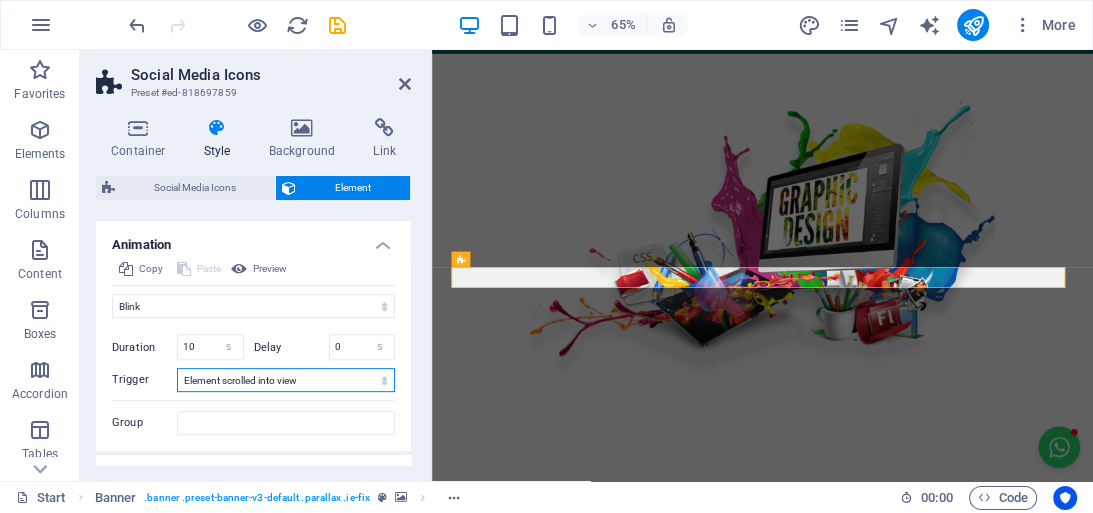 click on "No automatic trigger On page load Element scrolled into view" at bounding box center [286, 380] 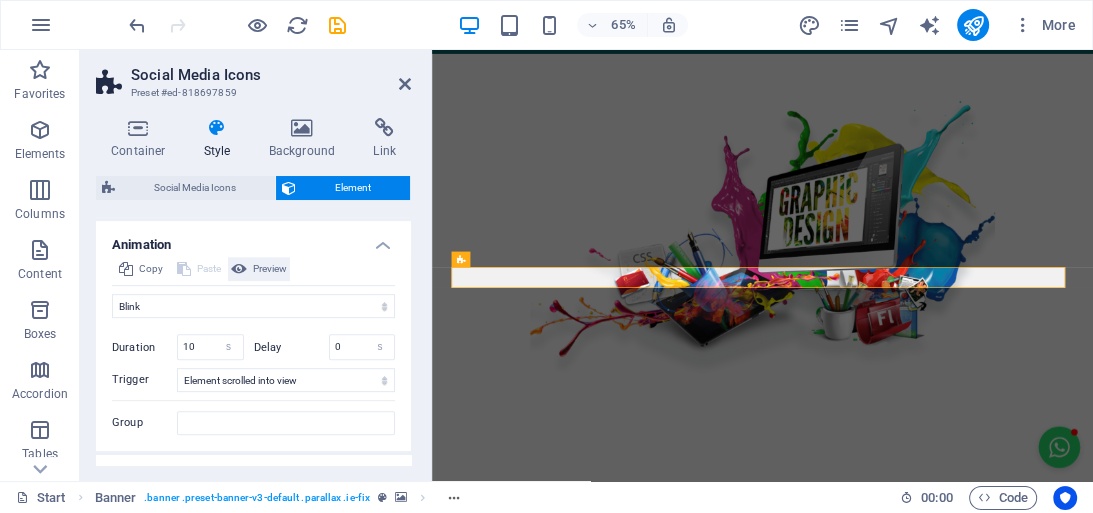 click on "Preview" at bounding box center (270, 269) 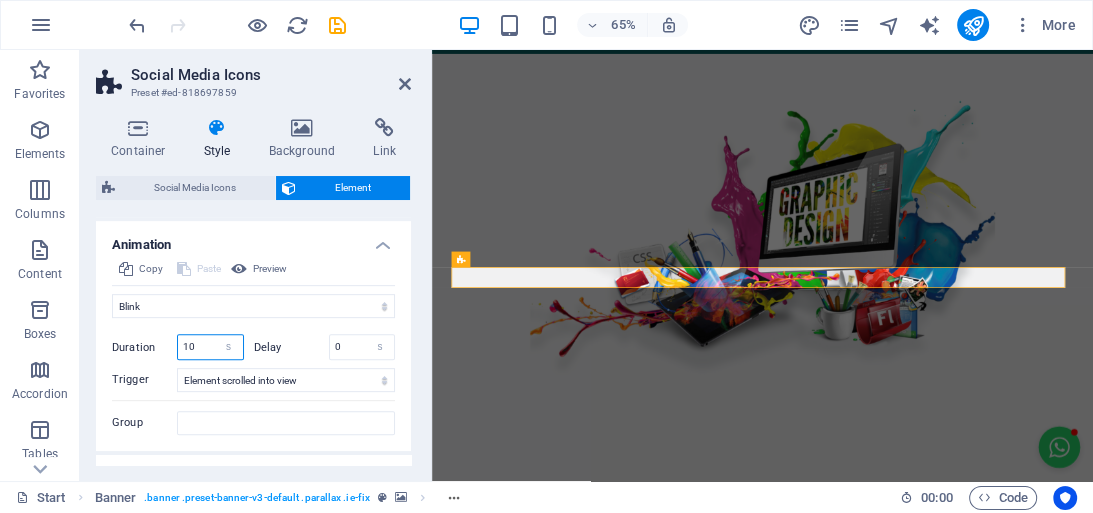 drag, startPoint x: 207, startPoint y: 342, endPoint x: 164, endPoint y: 348, distance: 43.416588 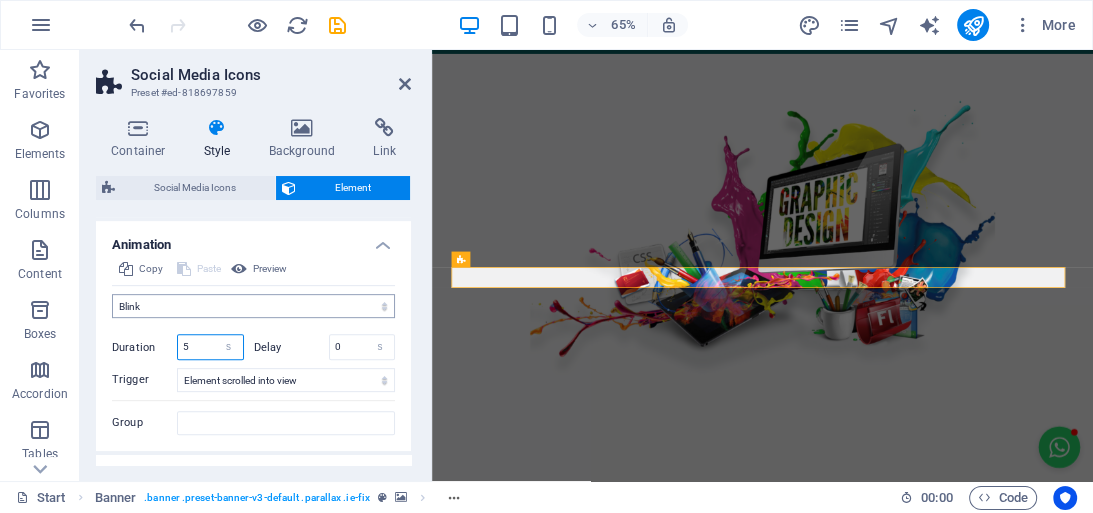 type on "5" 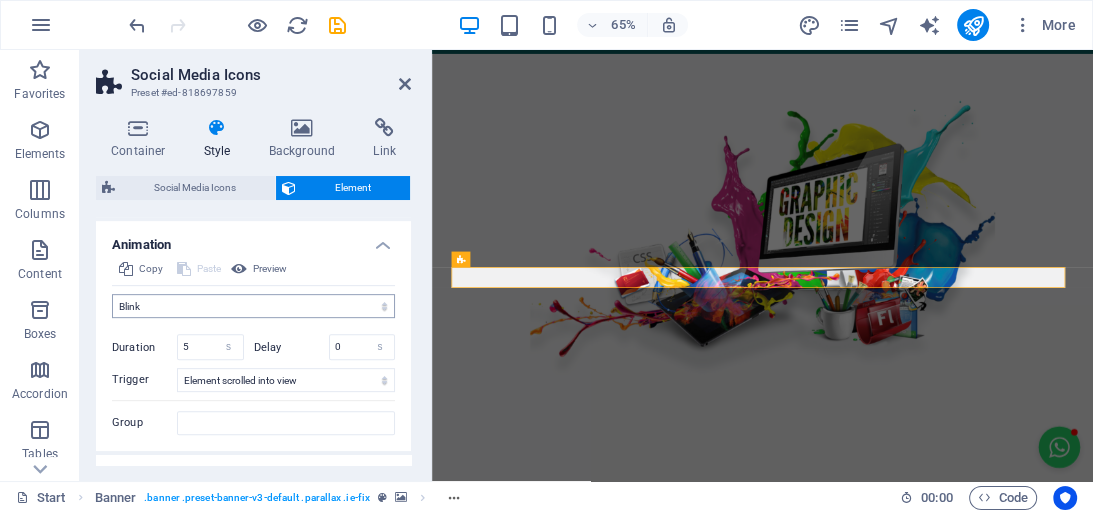 click on "Initial Element hidden Element shown Duration 5 s ms Delay 0 s ms Width auto px % Trigger No automatic trigger On page load Element scrolled into view Close This label appears when hovering over the close button, indicating its function. Group Show Don't alter this element Hide this element Show this element Hide Don't alter this element Hide this element Show this element" at bounding box center (253, 376) 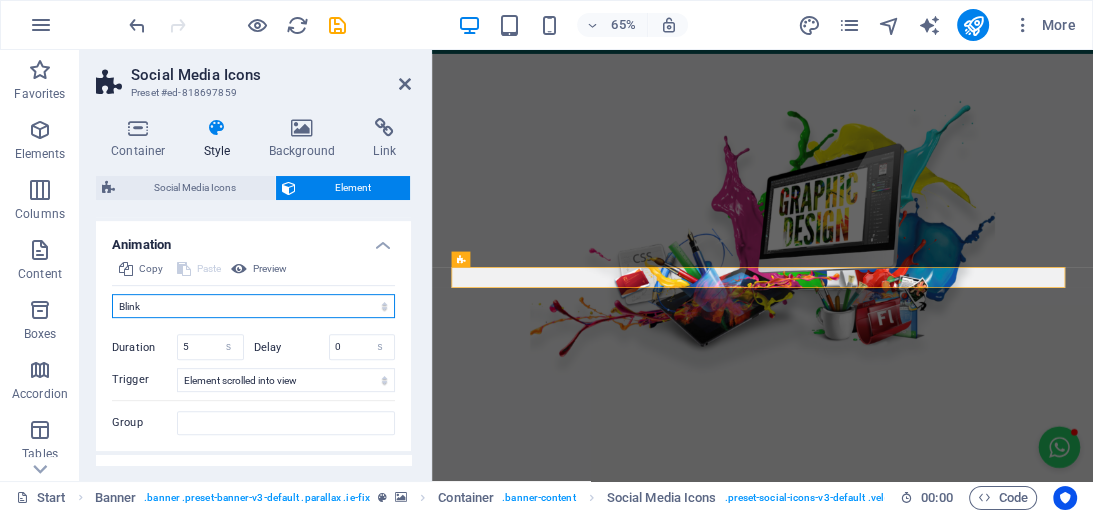 click on "Don't animate Show / Hide Slide up/down Zoom in/out Slide left to right Slide right to left Slide top to bottom Slide bottom to top Pulse Blink Open as overlay" at bounding box center [253, 306] 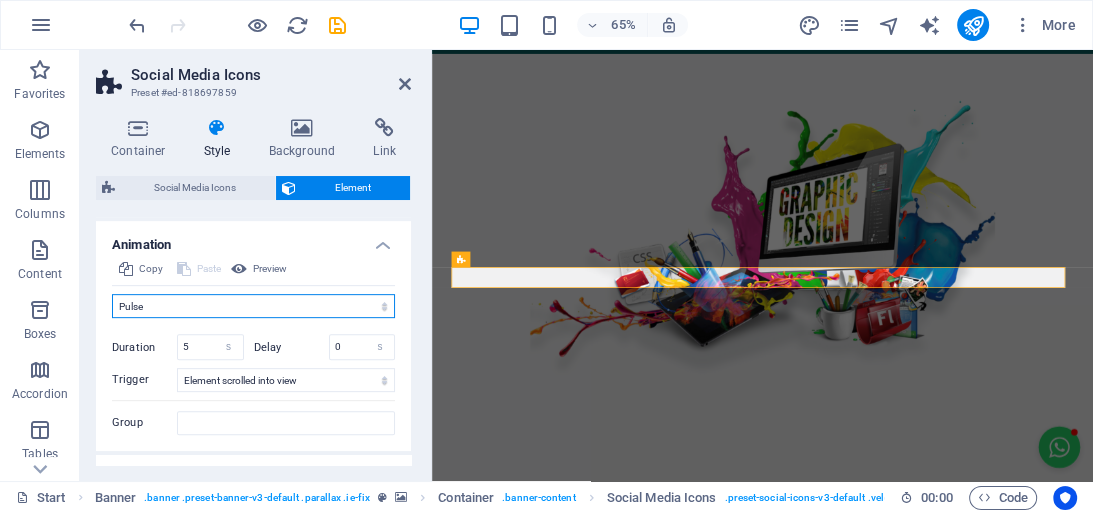 click on "Don't animate Show / Hide Slide up/down Zoom in/out Slide left to right Slide right to left Slide top to bottom Slide bottom to top Pulse Blink Open as overlay" at bounding box center (253, 306) 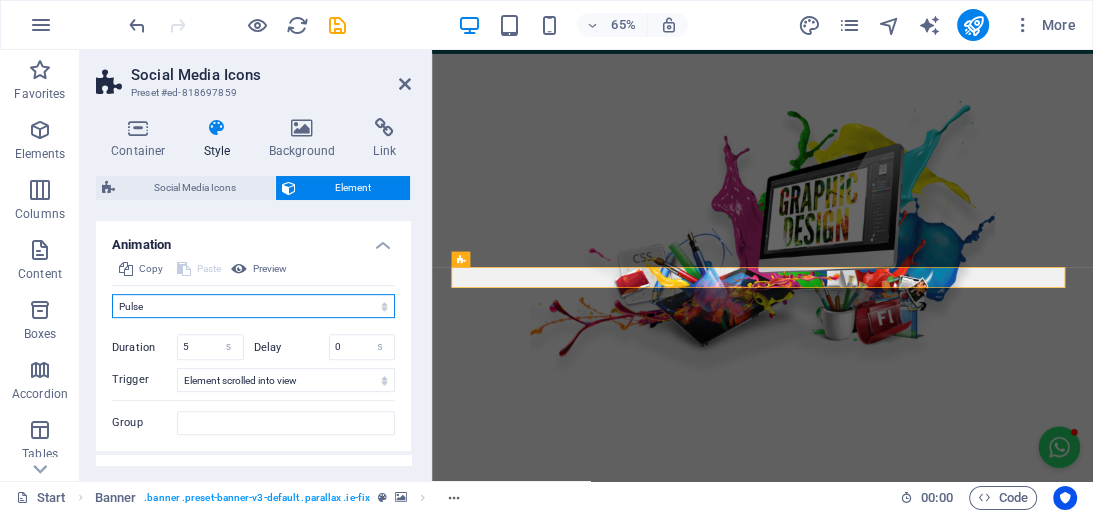 click on "Don't animate Show / Hide Slide up/down Zoom in/out Slide left to right Slide right to left Slide top to bottom Slide bottom to top Pulse Blink Open as overlay" at bounding box center [253, 306] 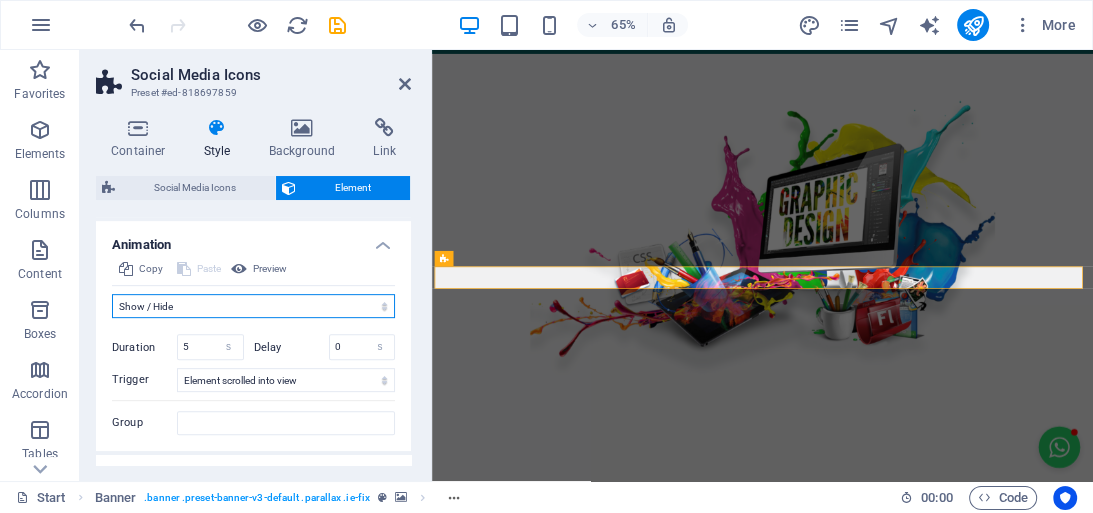 click on "Don't animate Show / Hide Slide up/down Zoom in/out Slide left to right Slide right to left Slide top to bottom Slide bottom to top Pulse Blink Open as overlay" at bounding box center [253, 306] 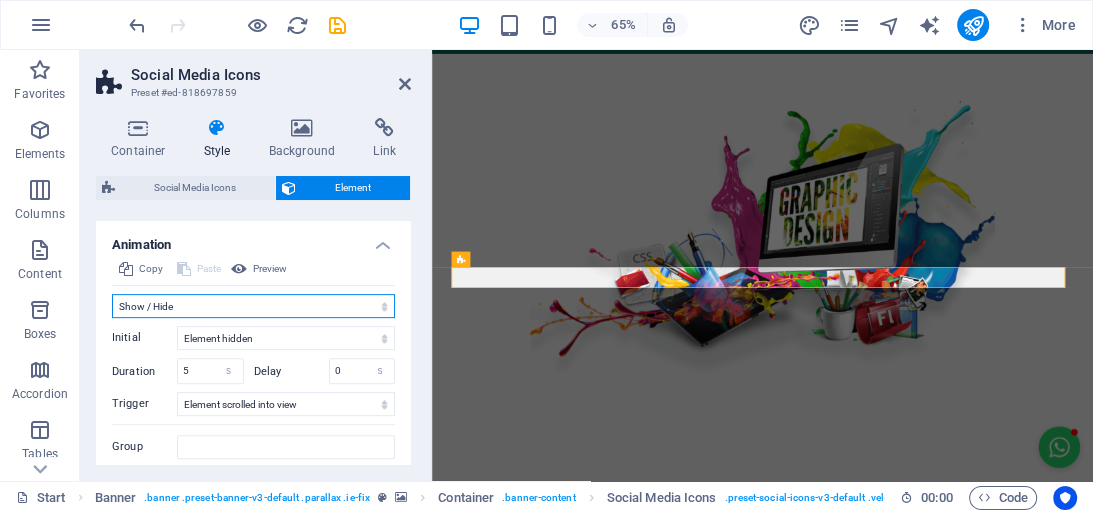 click on "Don't animate Show / Hide Slide up/down Zoom in/out Slide left to right Slide right to left Slide top to bottom Slide bottom to top Pulse Blink Open as overlay" at bounding box center [253, 306] 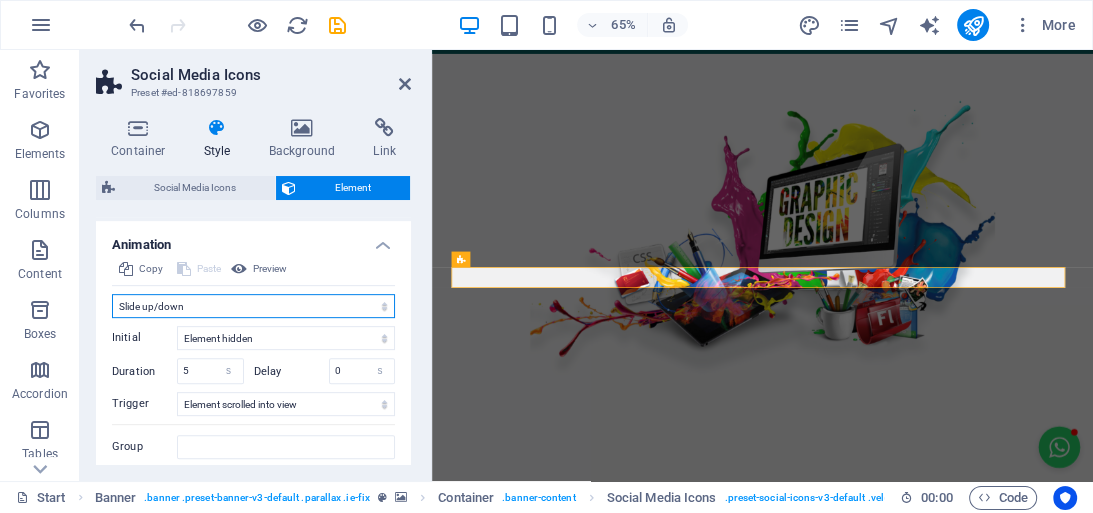 click on "Don't animate Show / Hide Slide up/down Zoom in/out Slide left to right Slide right to left Slide top to bottom Slide bottom to top Pulse Blink Open as overlay" at bounding box center [253, 306] 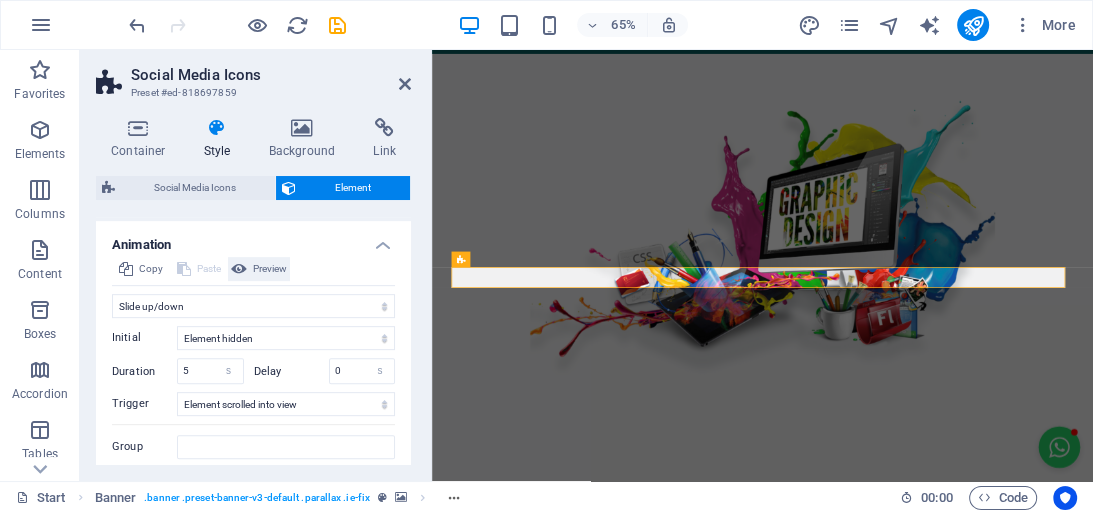 click on "Preview" at bounding box center [270, 269] 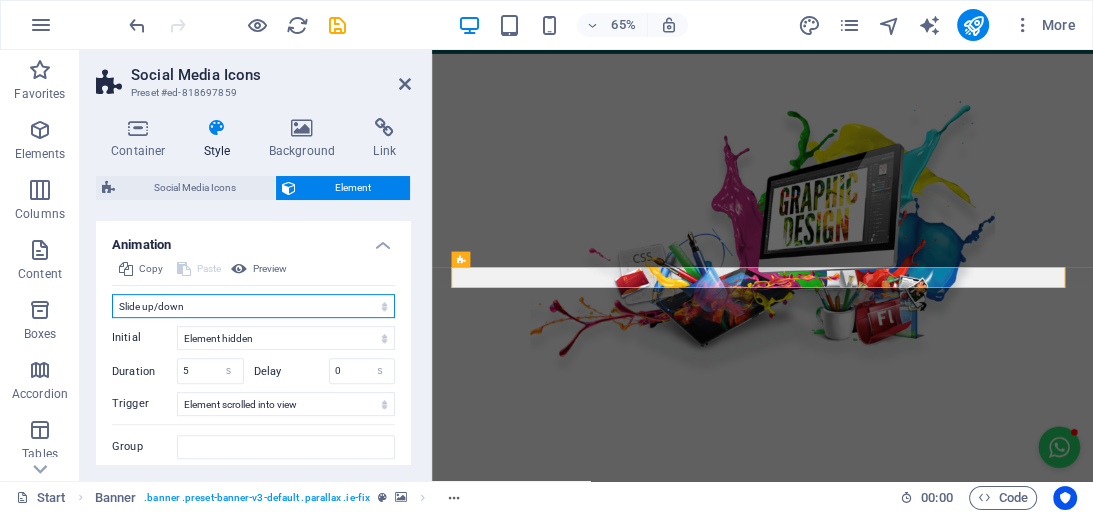 click on "Don't animate Show / Hide Slide up/down Zoom in/out Slide left to right Slide right to left Slide top to bottom Slide bottom to top Pulse Blink Open as overlay" at bounding box center (253, 306) 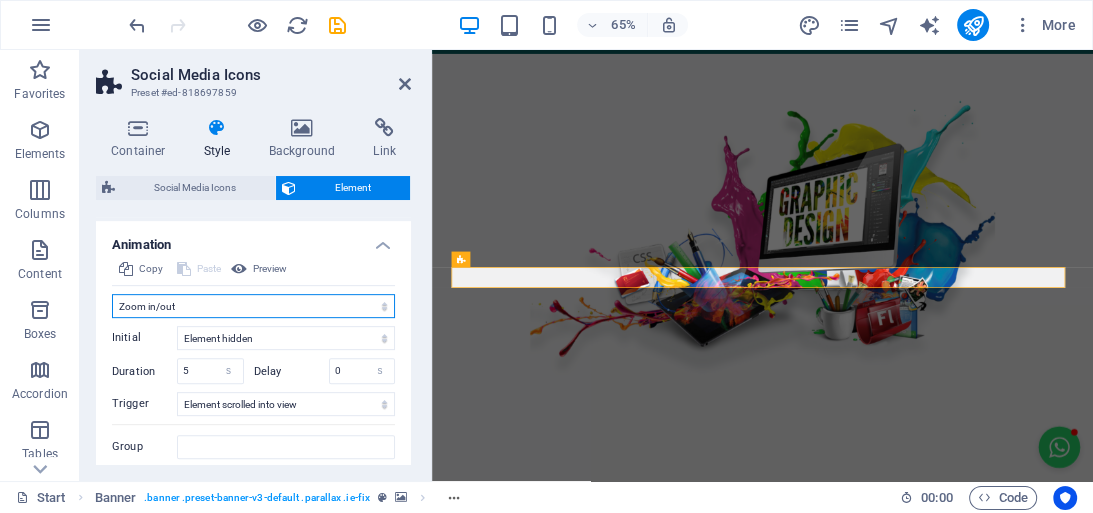 click on "Don't animate Show / Hide Slide up/down Zoom in/out Slide left to right Slide right to left Slide top to bottom Slide bottom to top Pulse Blink Open as overlay" at bounding box center (253, 306) 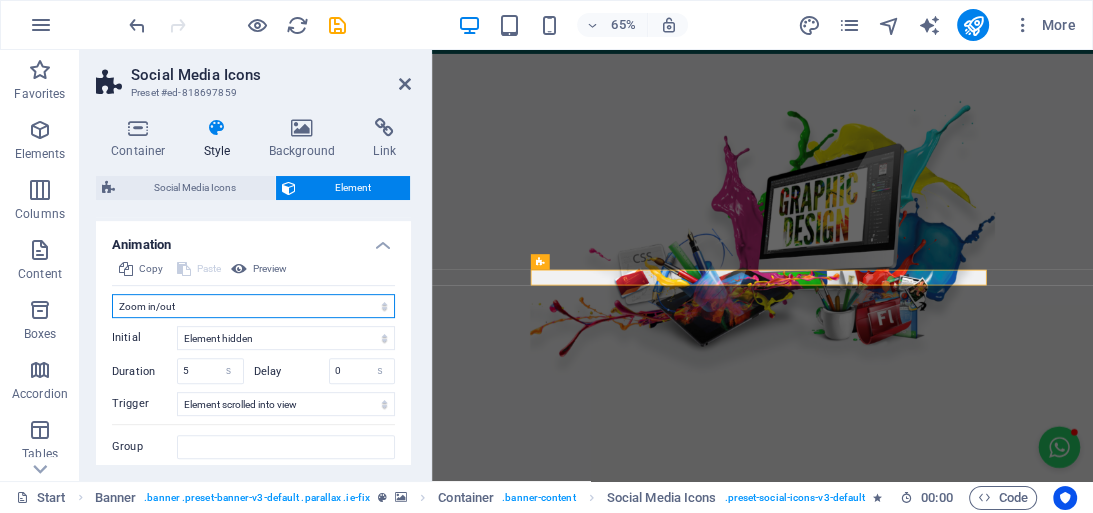 click on "Don't animate Show / Hide Slide up/down Zoom in/out Slide left to right Slide right to left Slide top to bottom Slide bottom to top Pulse Blink Open as overlay" at bounding box center [253, 306] 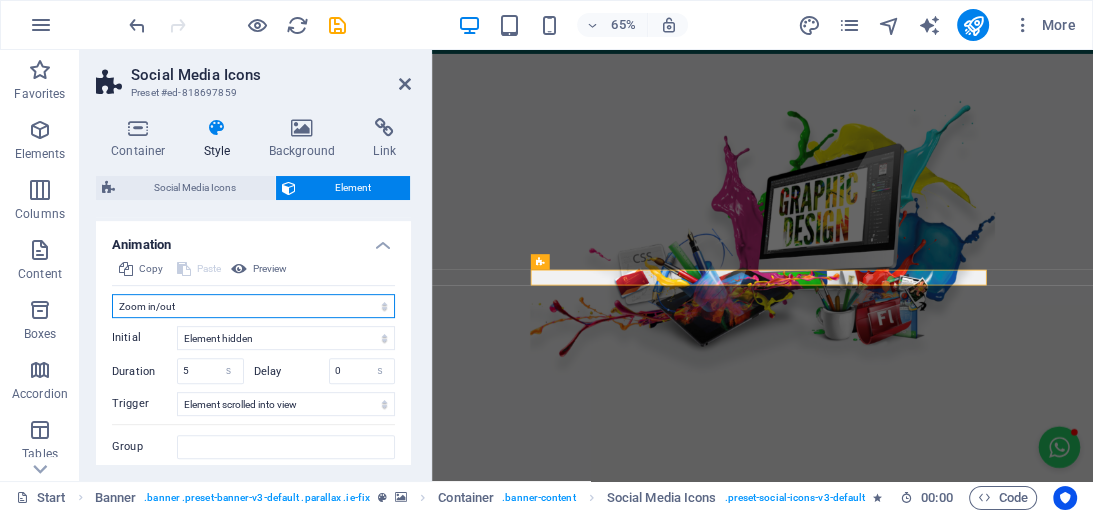 select on "flash" 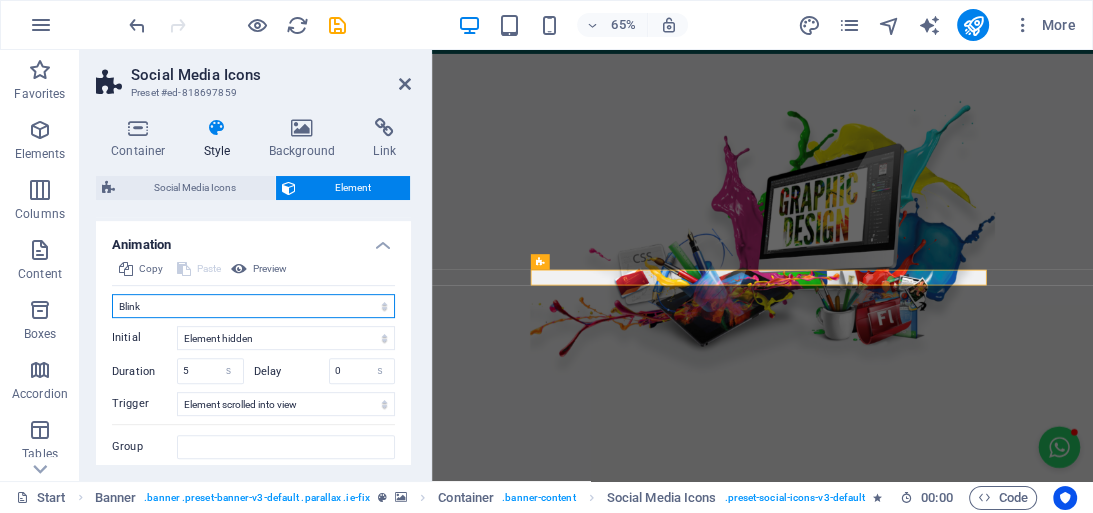 click on "Don't animate Show / Hide Slide up/down Zoom in/out Slide left to right Slide right to left Slide top to bottom Slide bottom to top Pulse Blink Open as overlay" at bounding box center (253, 306) 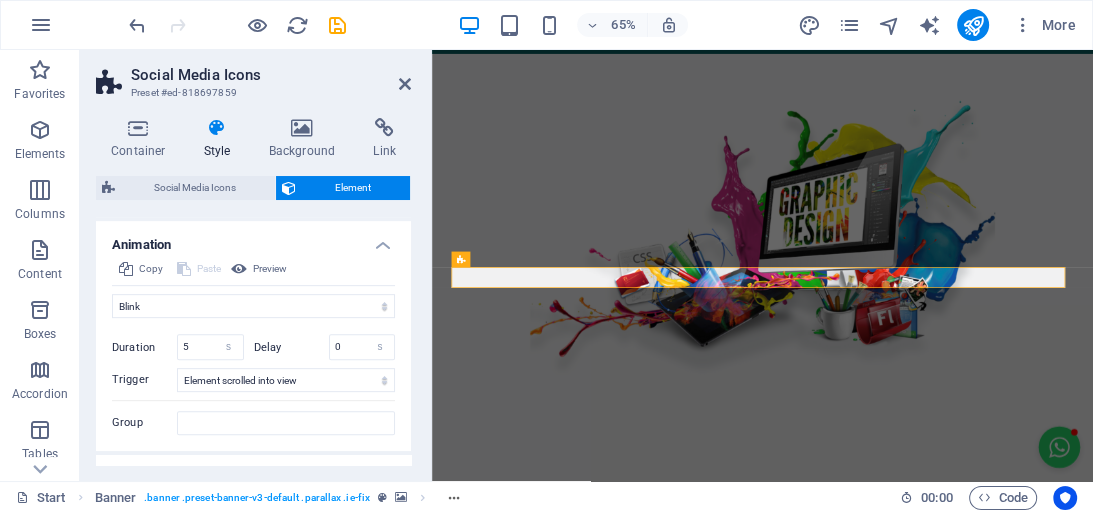 click at bounding box center [337, 25] 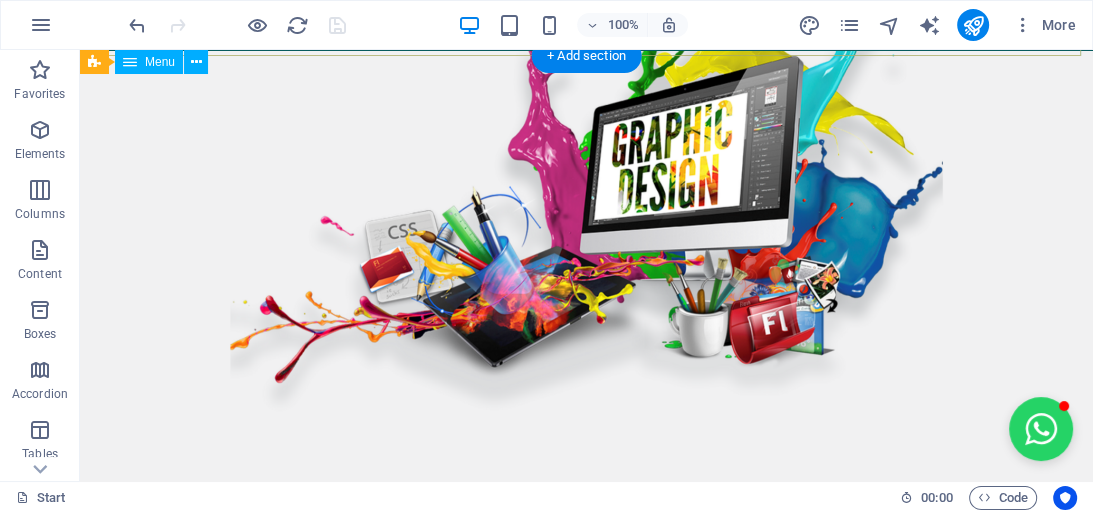 click at bounding box center [587, 861] 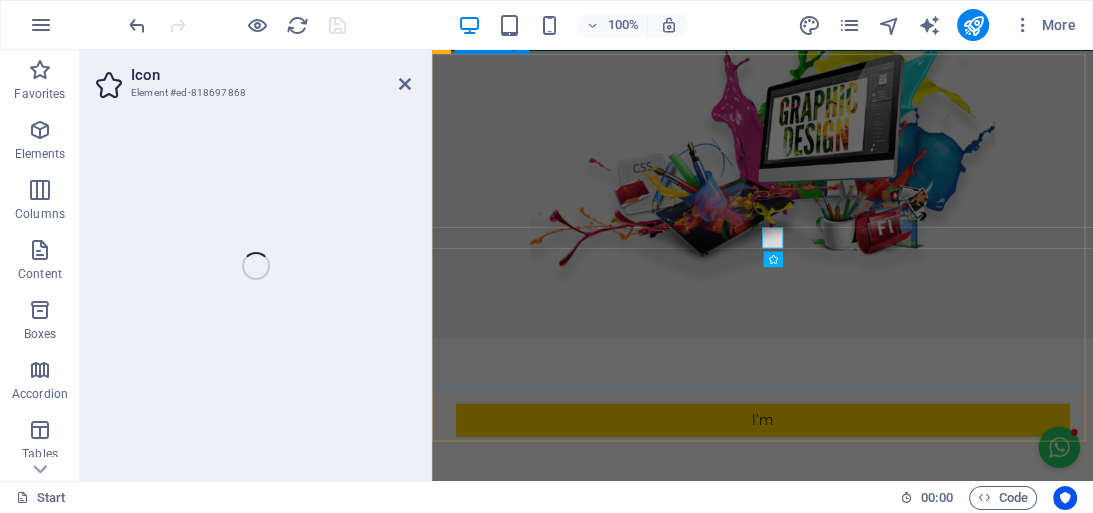 click at bounding box center [941, 861] 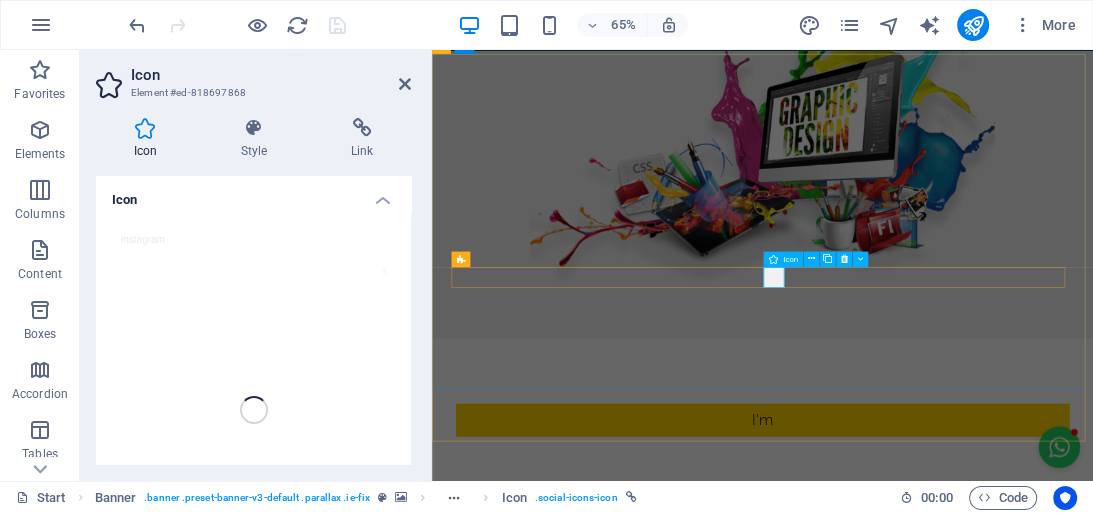 drag, startPoint x: 963, startPoint y: 400, endPoint x: 605, endPoint y: 332, distance: 364.40088 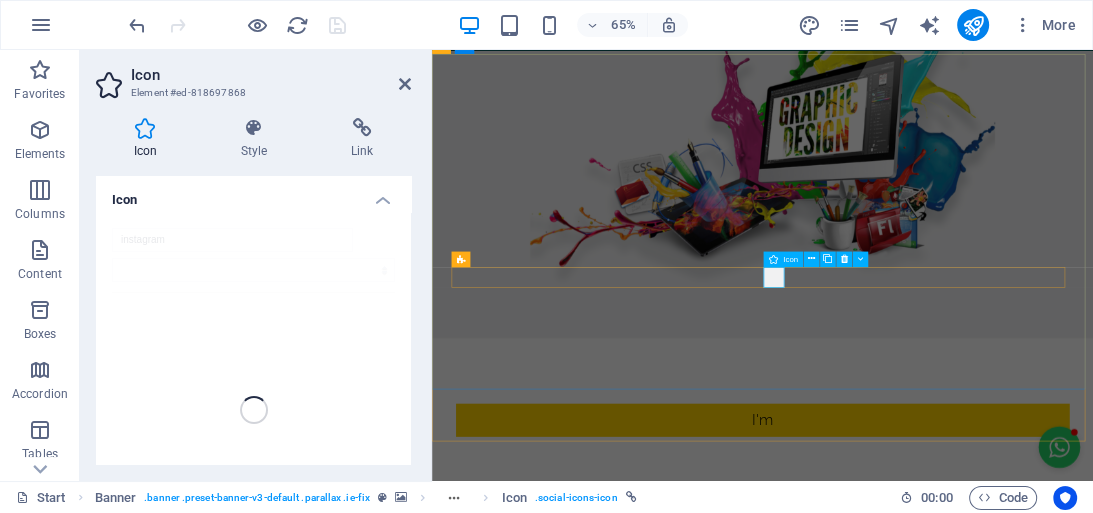 click at bounding box center [941, 861] 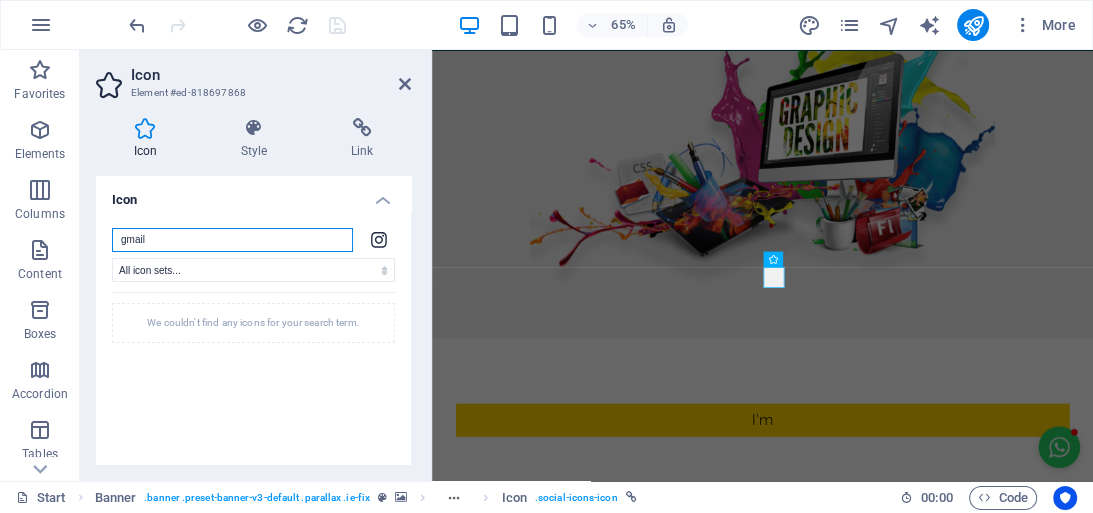 drag, startPoint x: 216, startPoint y: 250, endPoint x: 80, endPoint y: 250, distance: 136 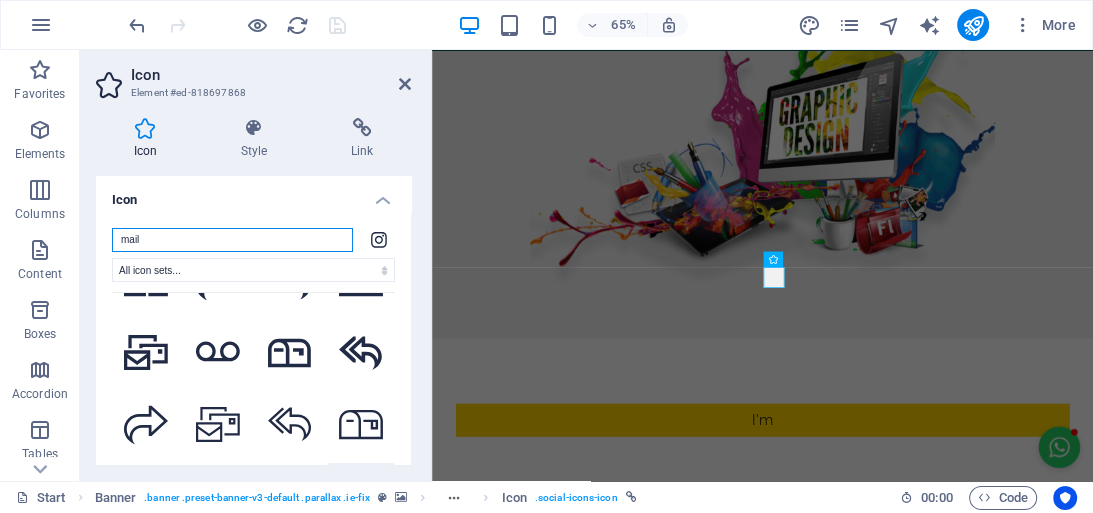 scroll, scrollTop: 1042, scrollLeft: 0, axis: vertical 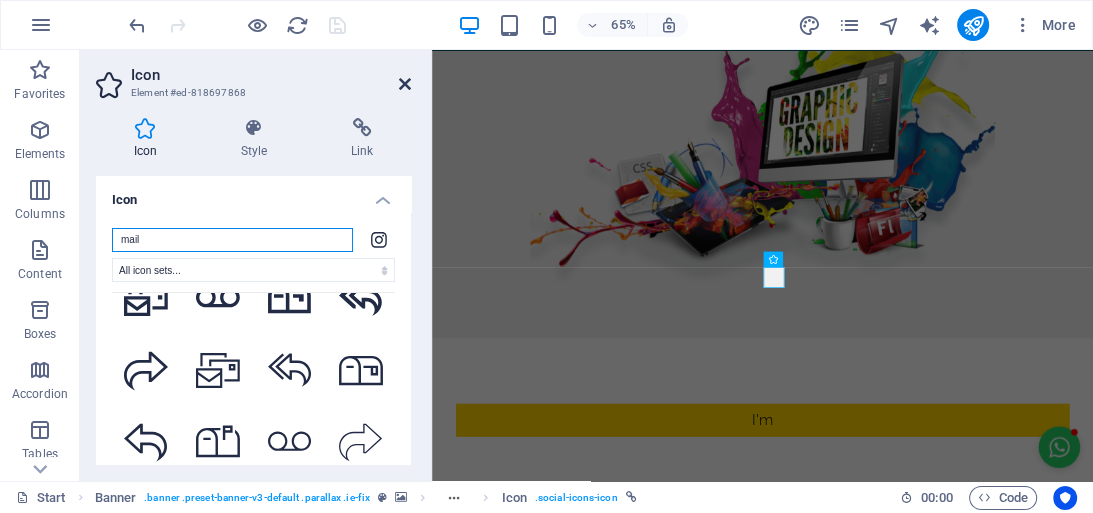 type on "mail" 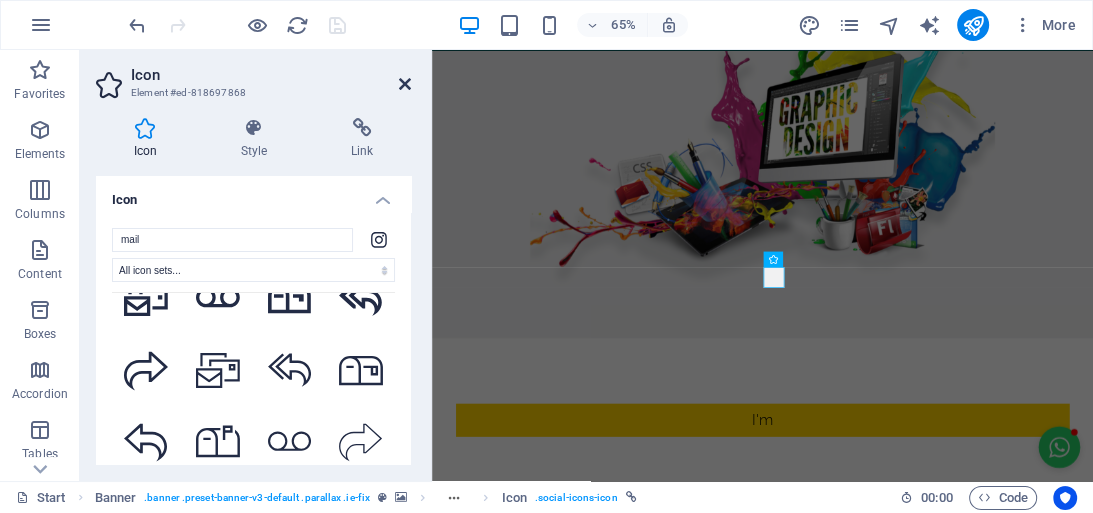 click at bounding box center [405, 84] 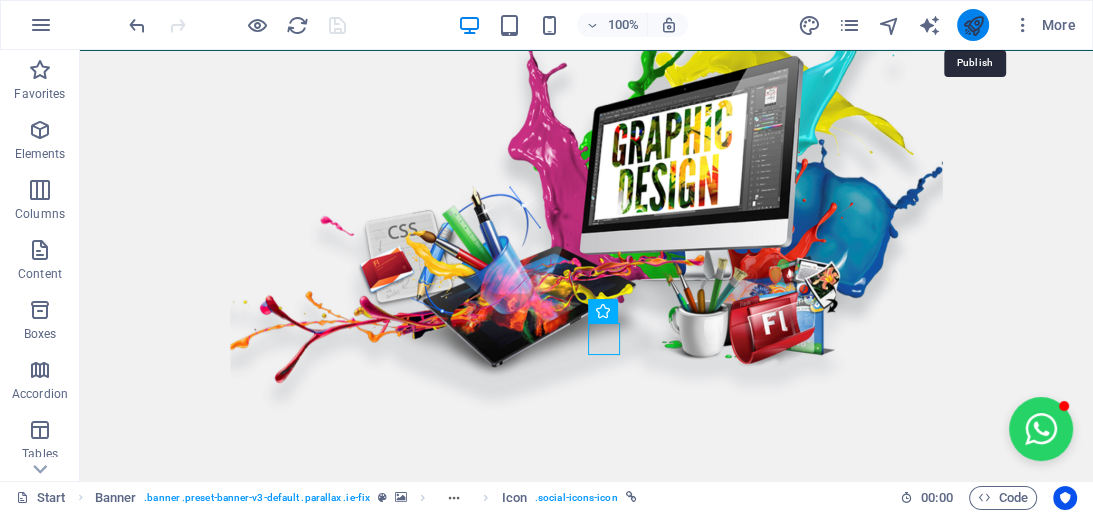 click at bounding box center [972, 25] 